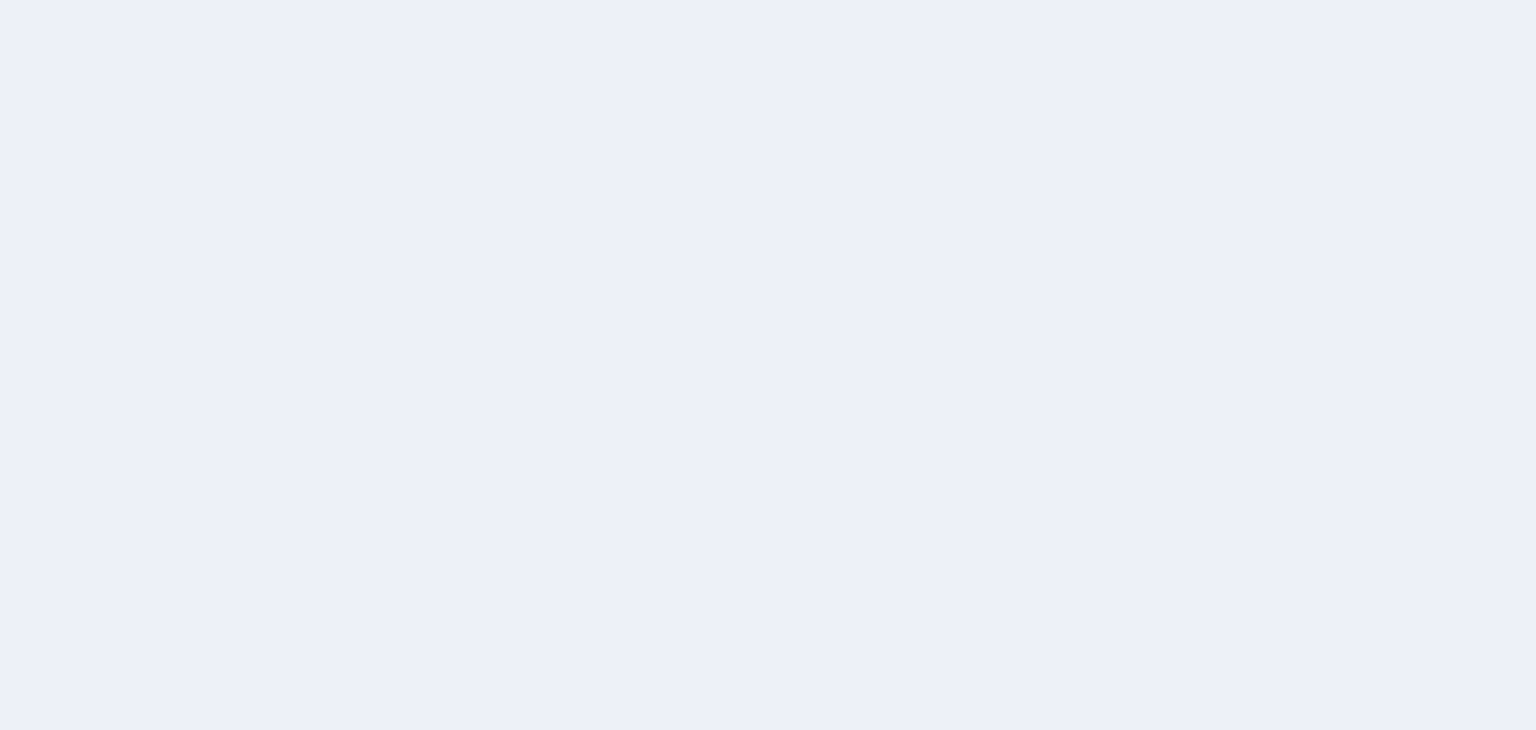 scroll, scrollTop: 0, scrollLeft: 0, axis: both 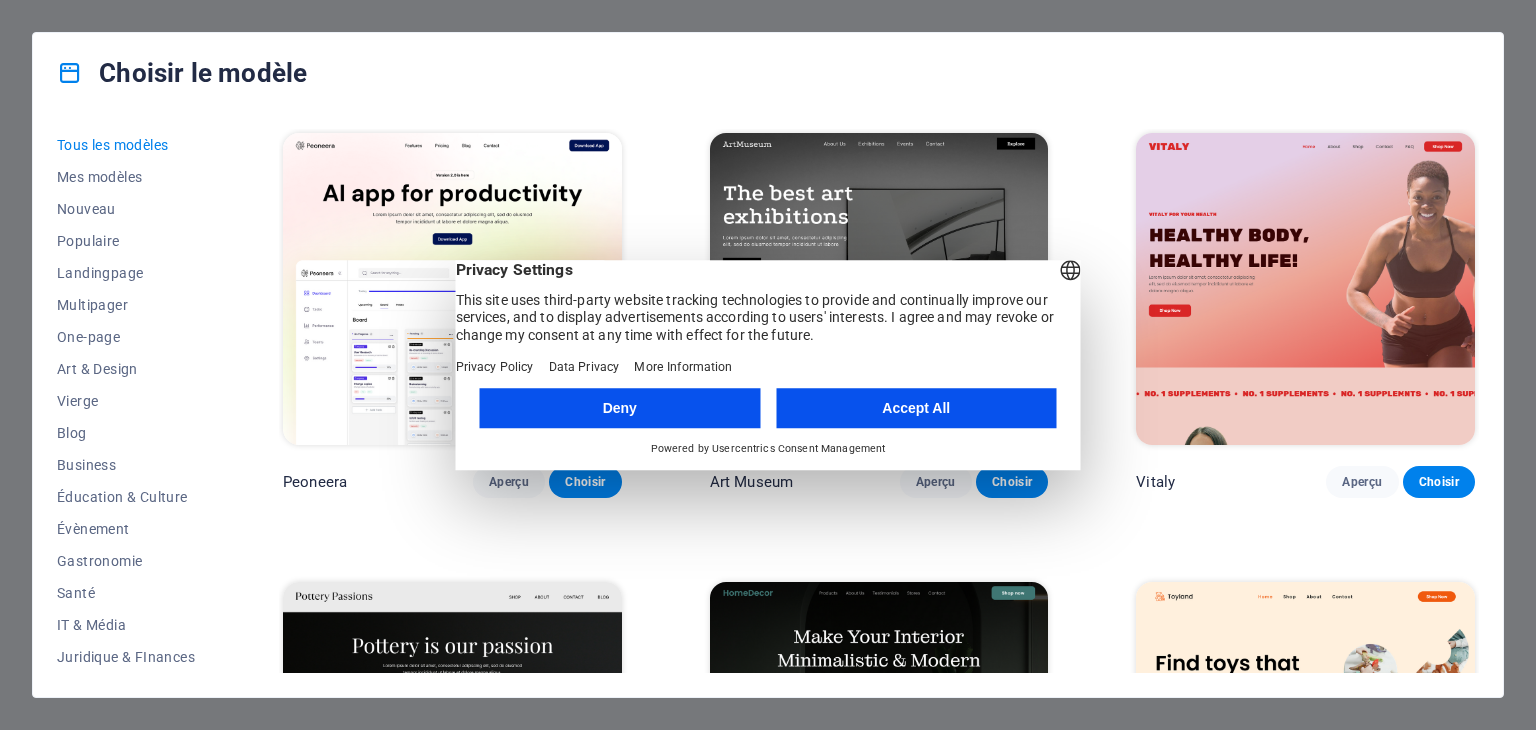 click on "Accept All" at bounding box center (916, 408) 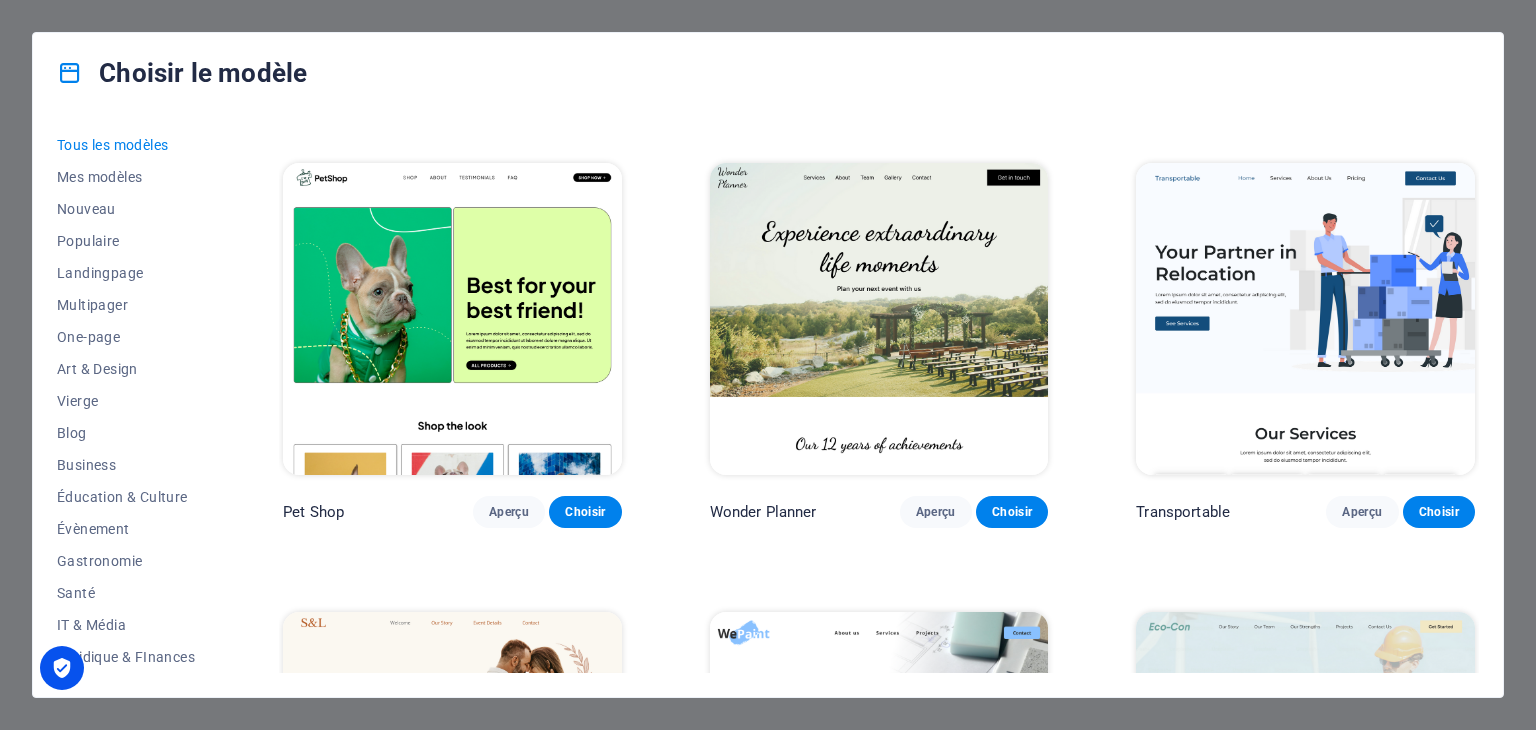 scroll, scrollTop: 0, scrollLeft: 0, axis: both 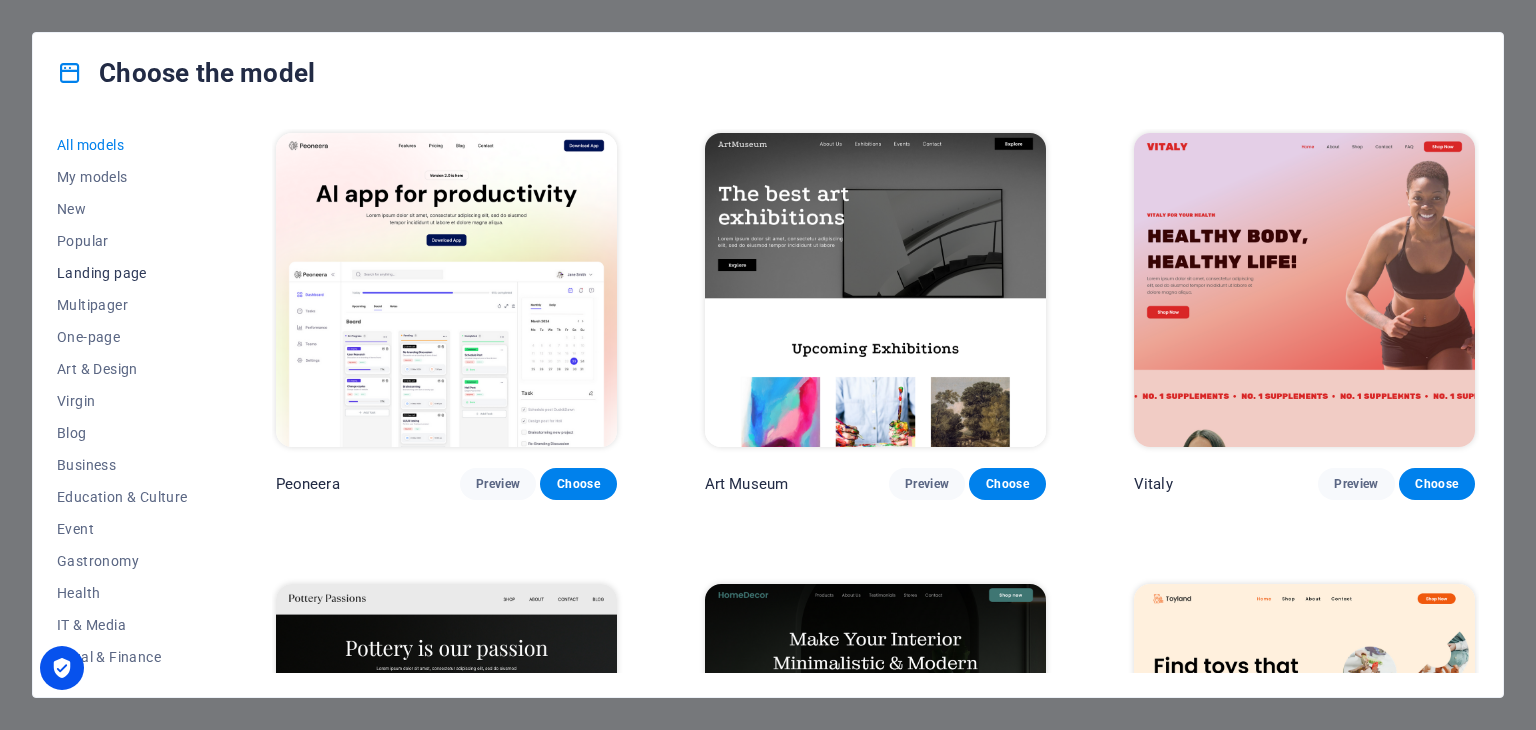 click on "Landing page" at bounding box center [102, 273] 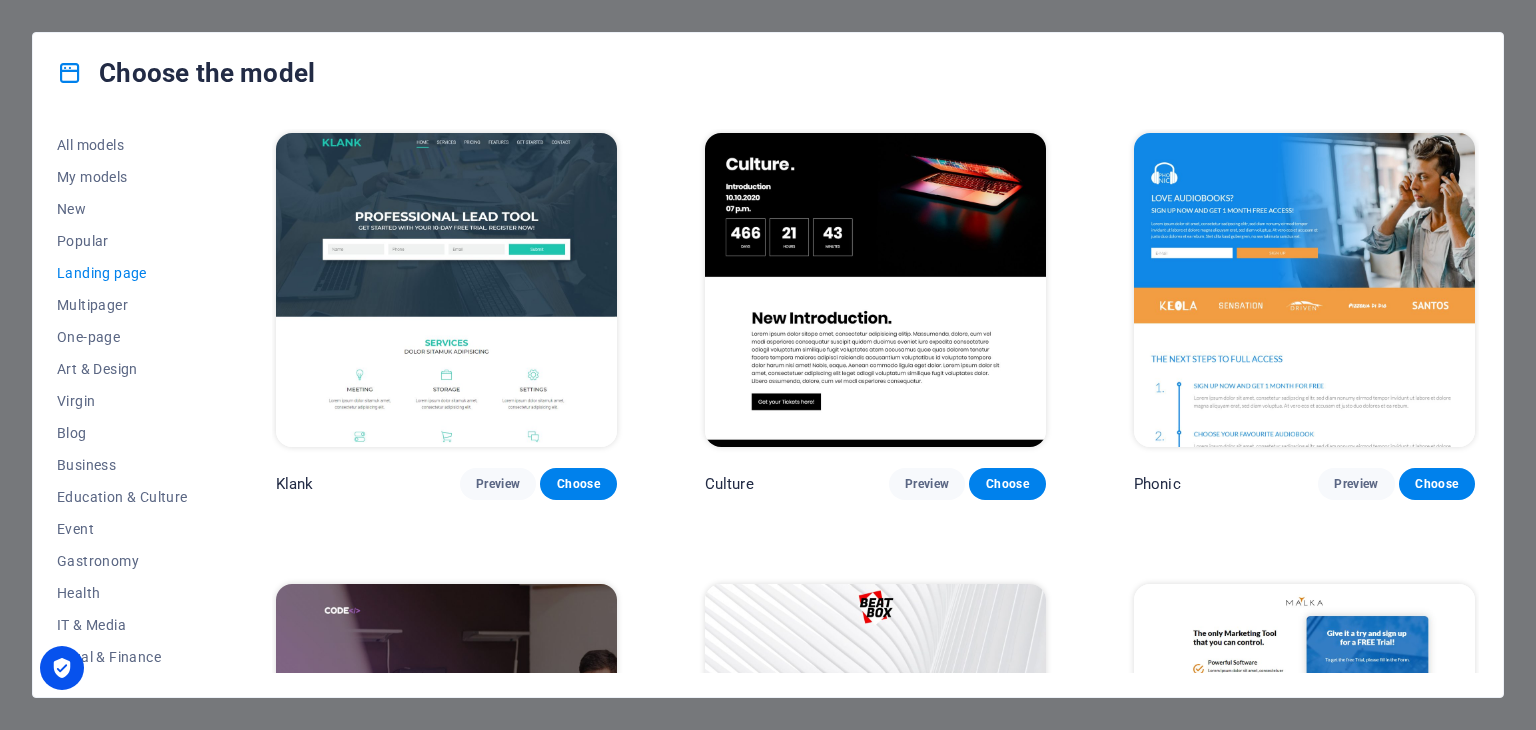 type 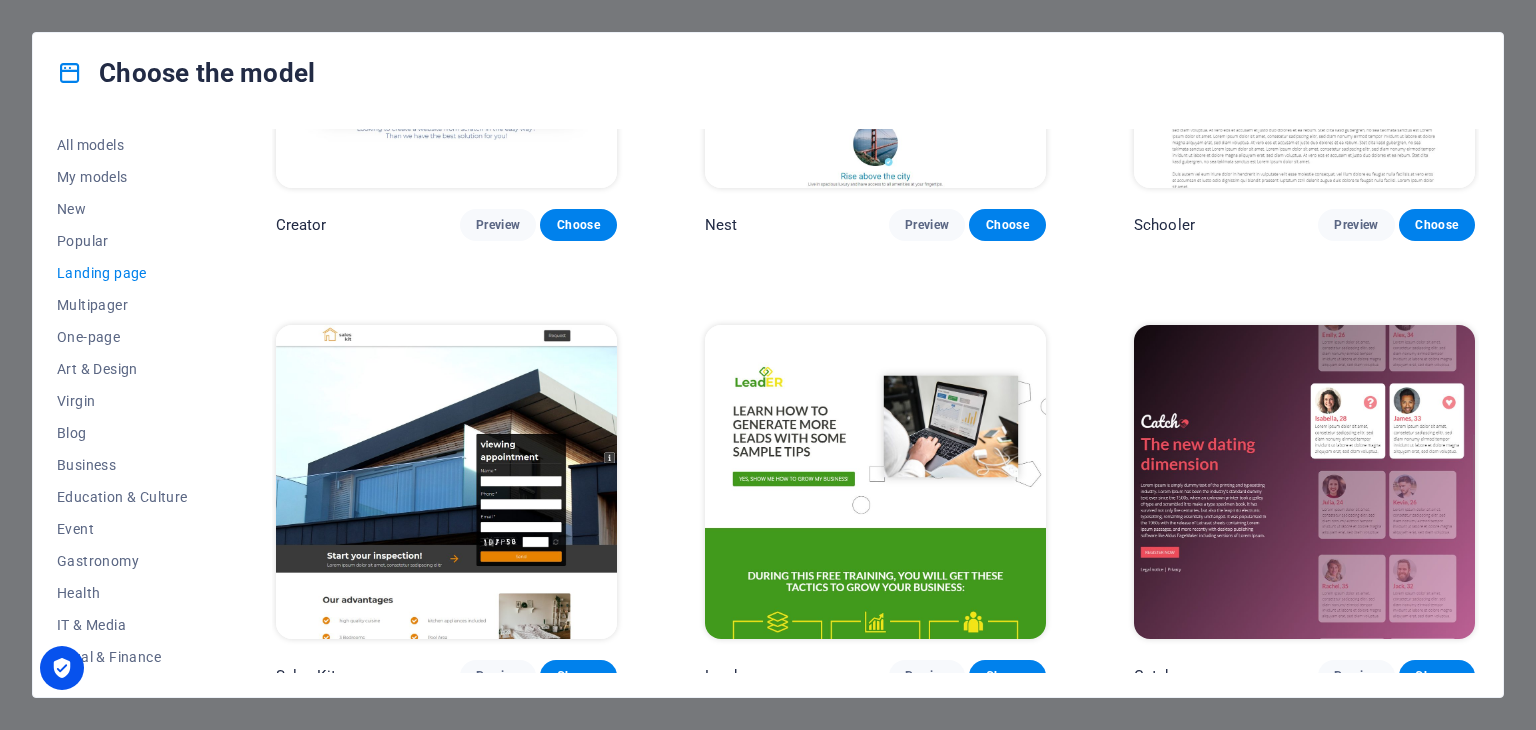 scroll, scrollTop: 2511, scrollLeft: 0, axis: vertical 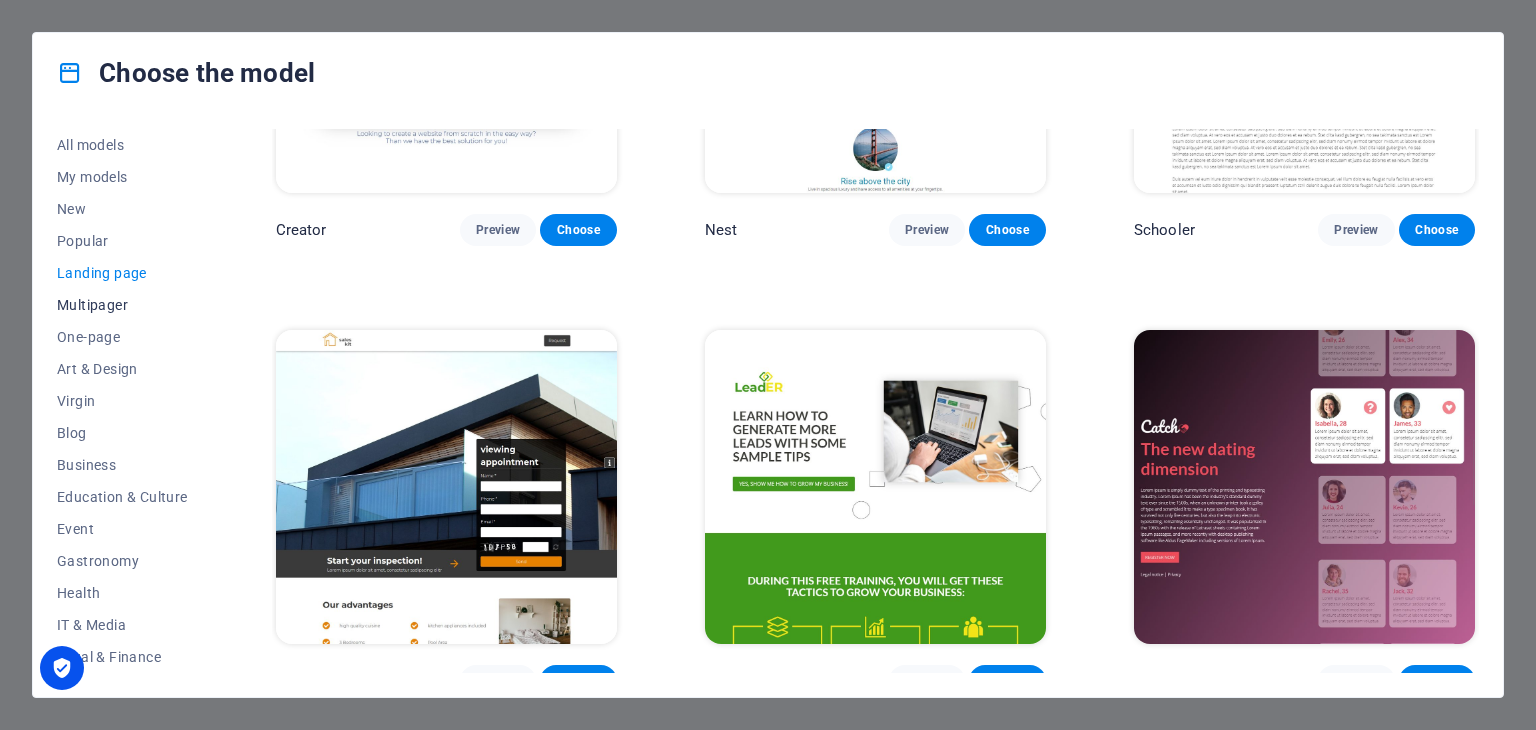 click on "Multipager" at bounding box center (92, 305) 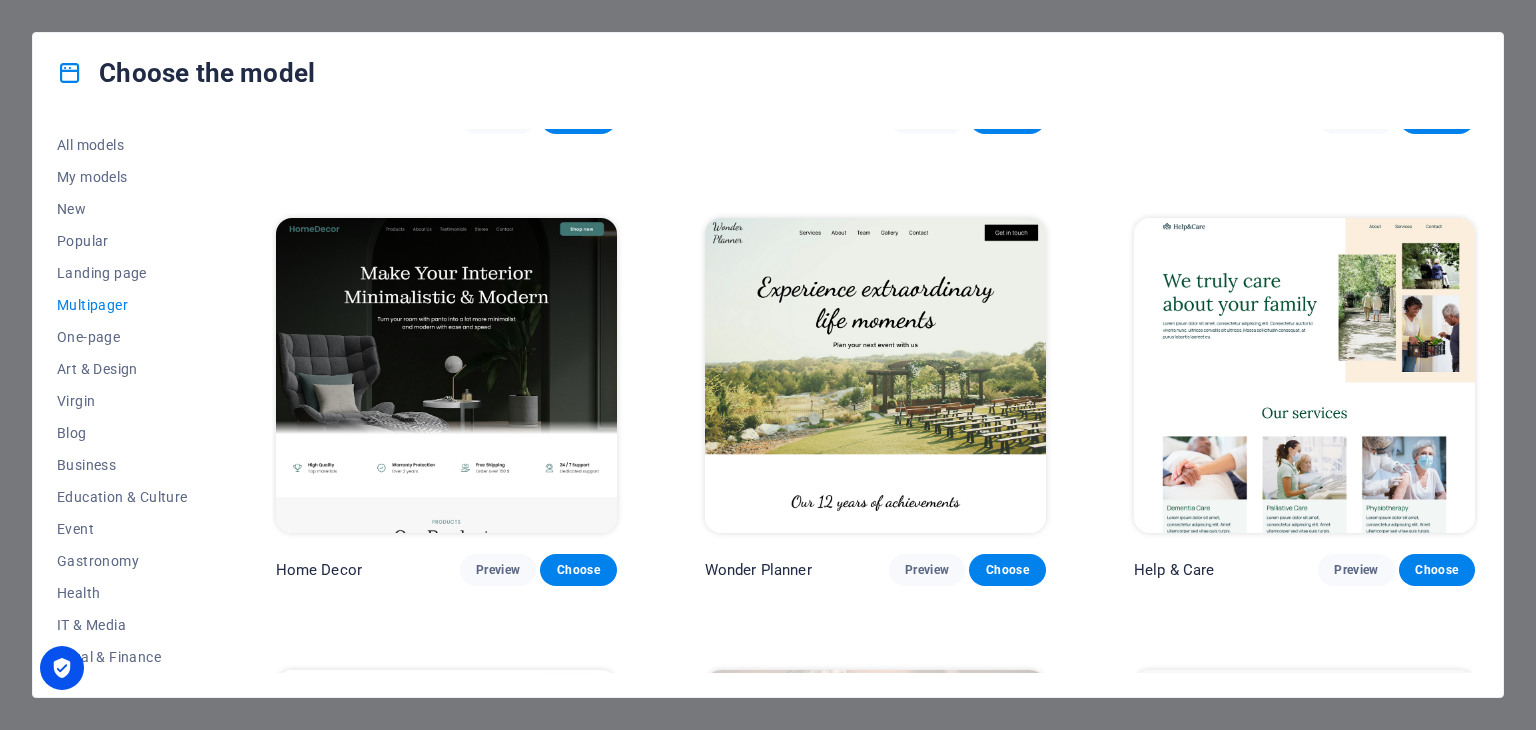 scroll, scrollTop: 362, scrollLeft: 0, axis: vertical 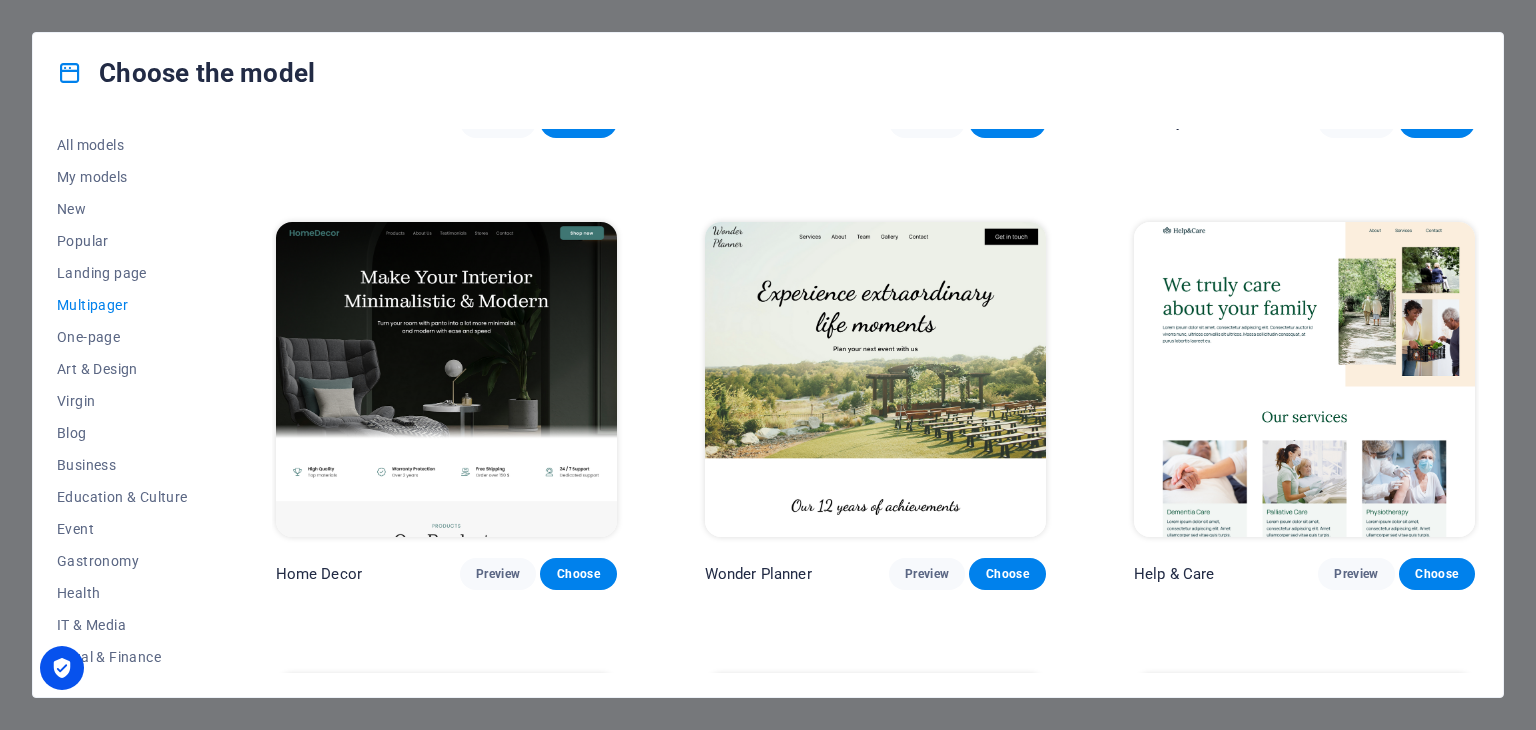 click on "Multipager" at bounding box center (92, 305) 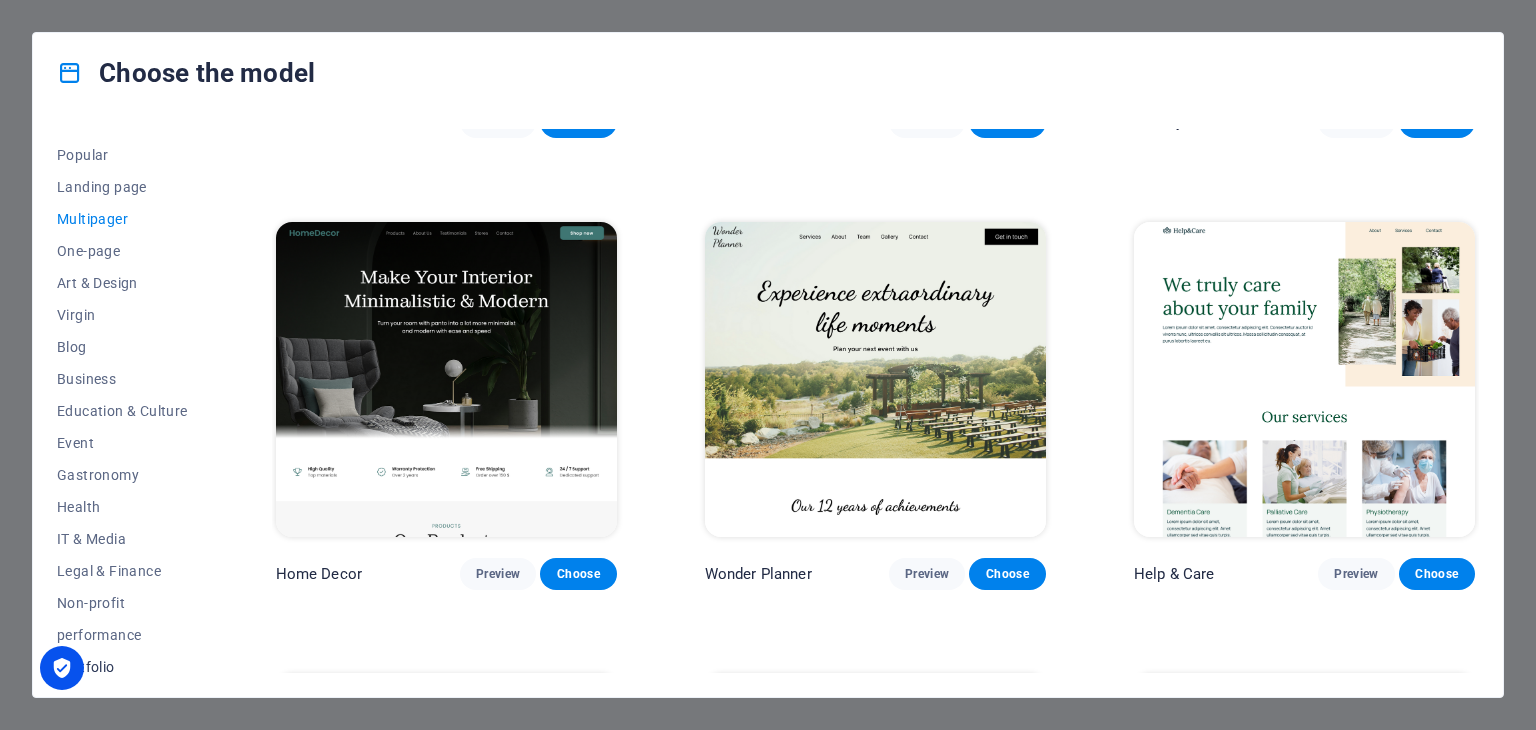 scroll, scrollTop: 66, scrollLeft: 0, axis: vertical 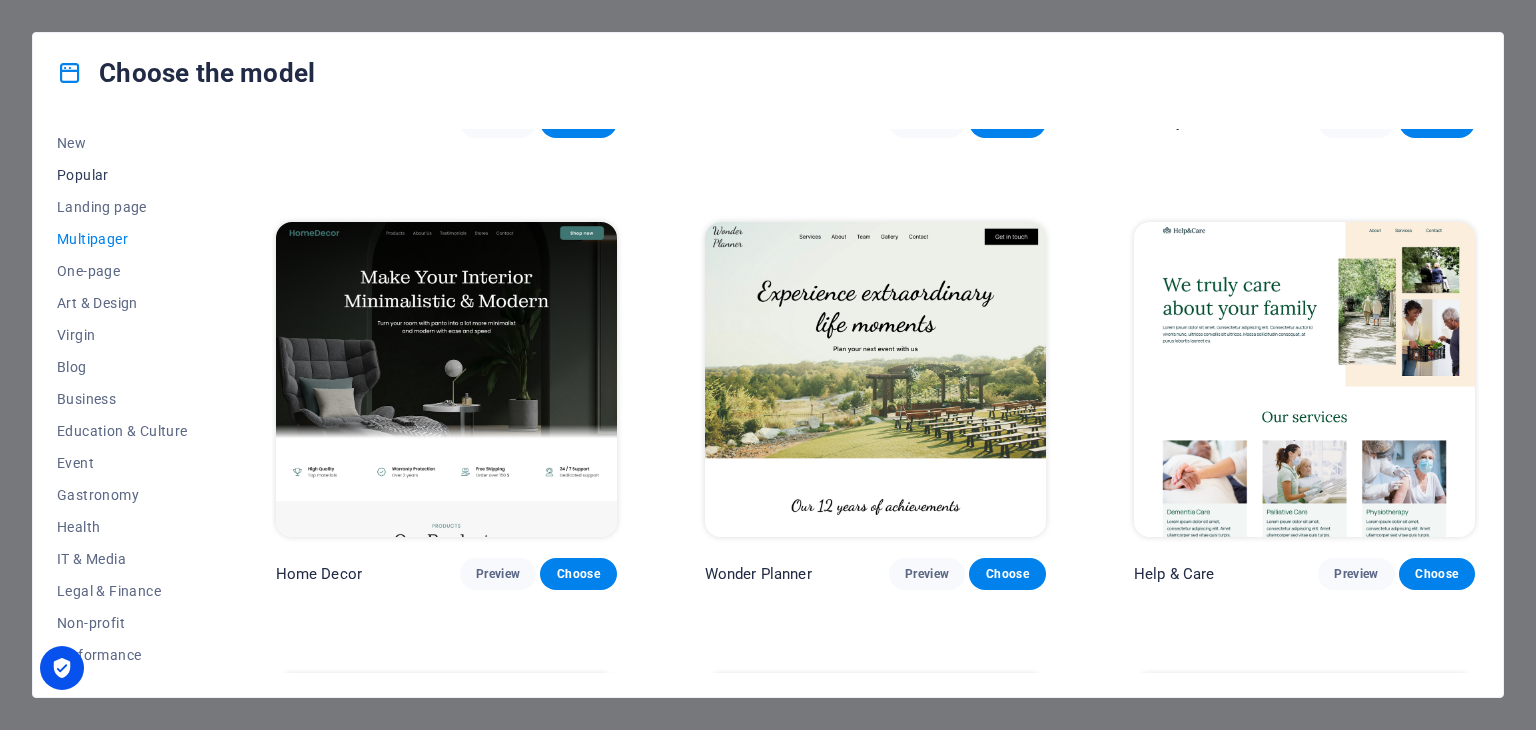 click on "Popular" at bounding box center [83, 175] 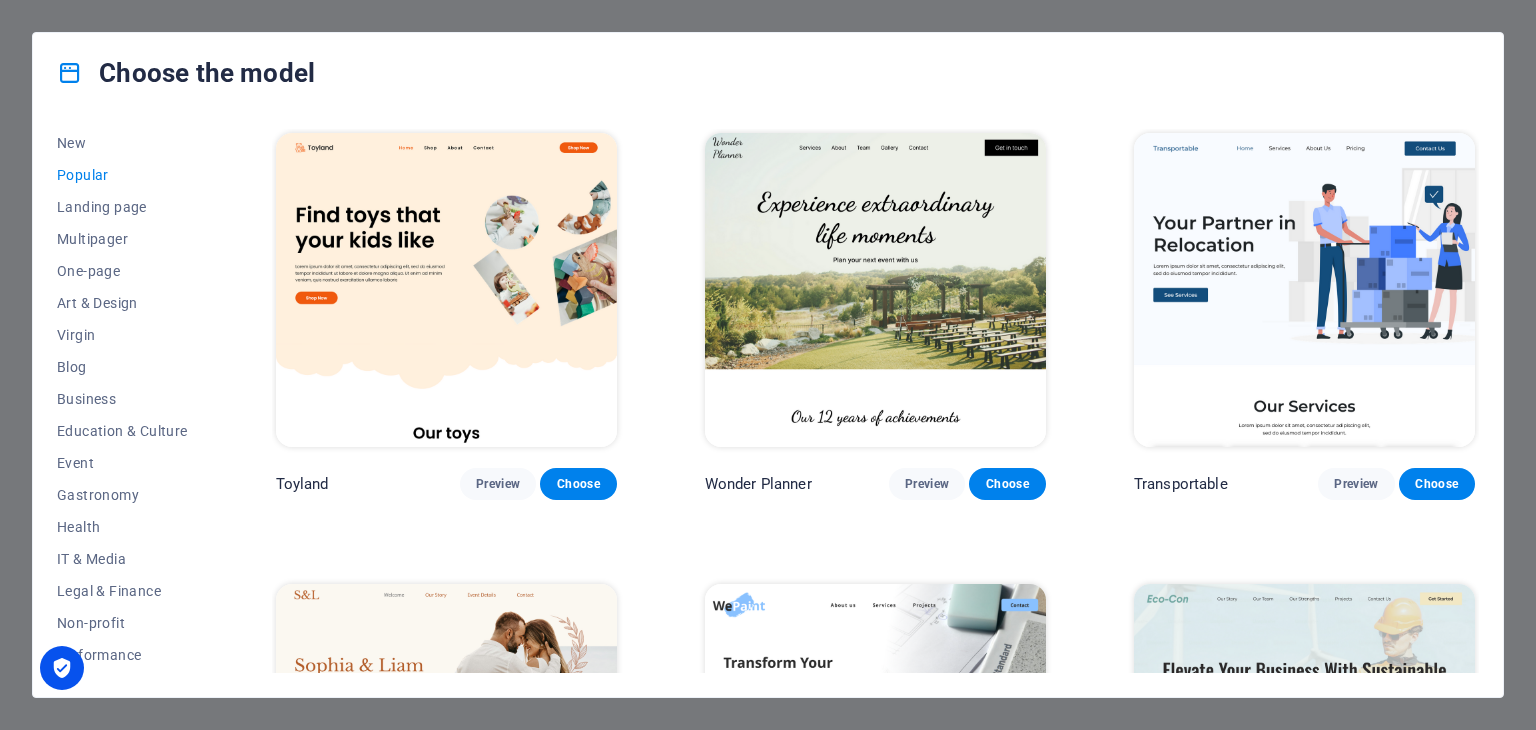 scroll, scrollTop: 0, scrollLeft: 0, axis: both 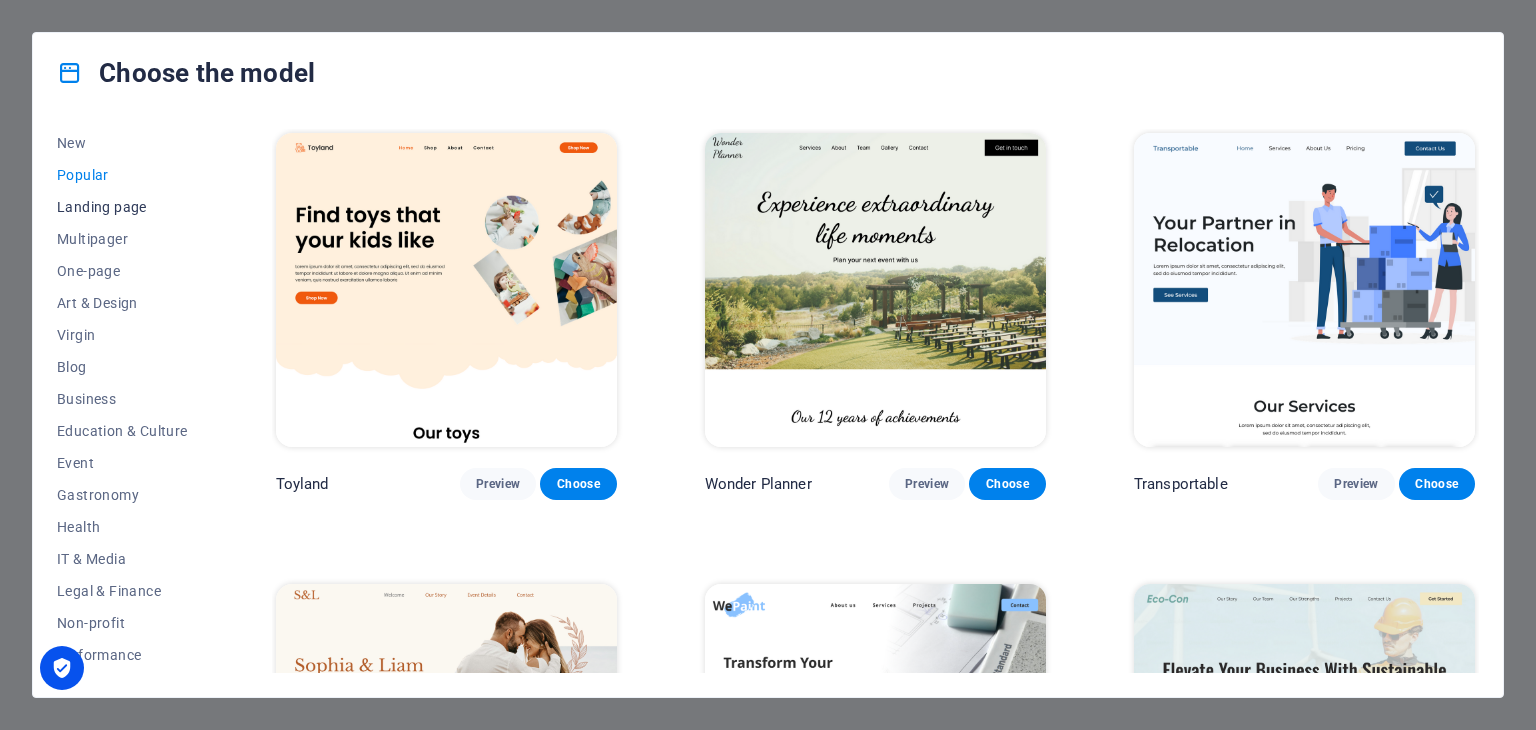 click on "Landing page" at bounding box center [102, 207] 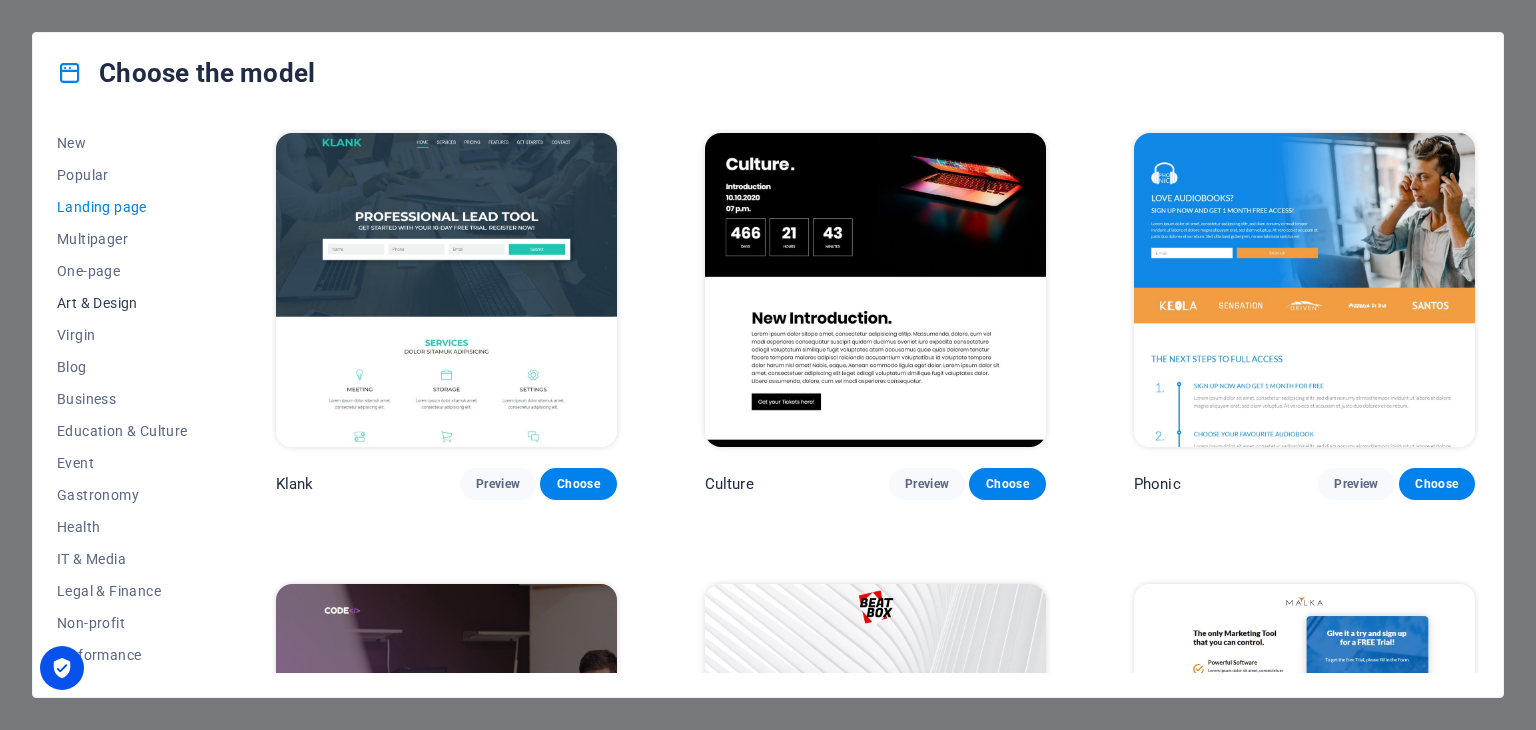 click on "Art & Design" at bounding box center [97, 303] 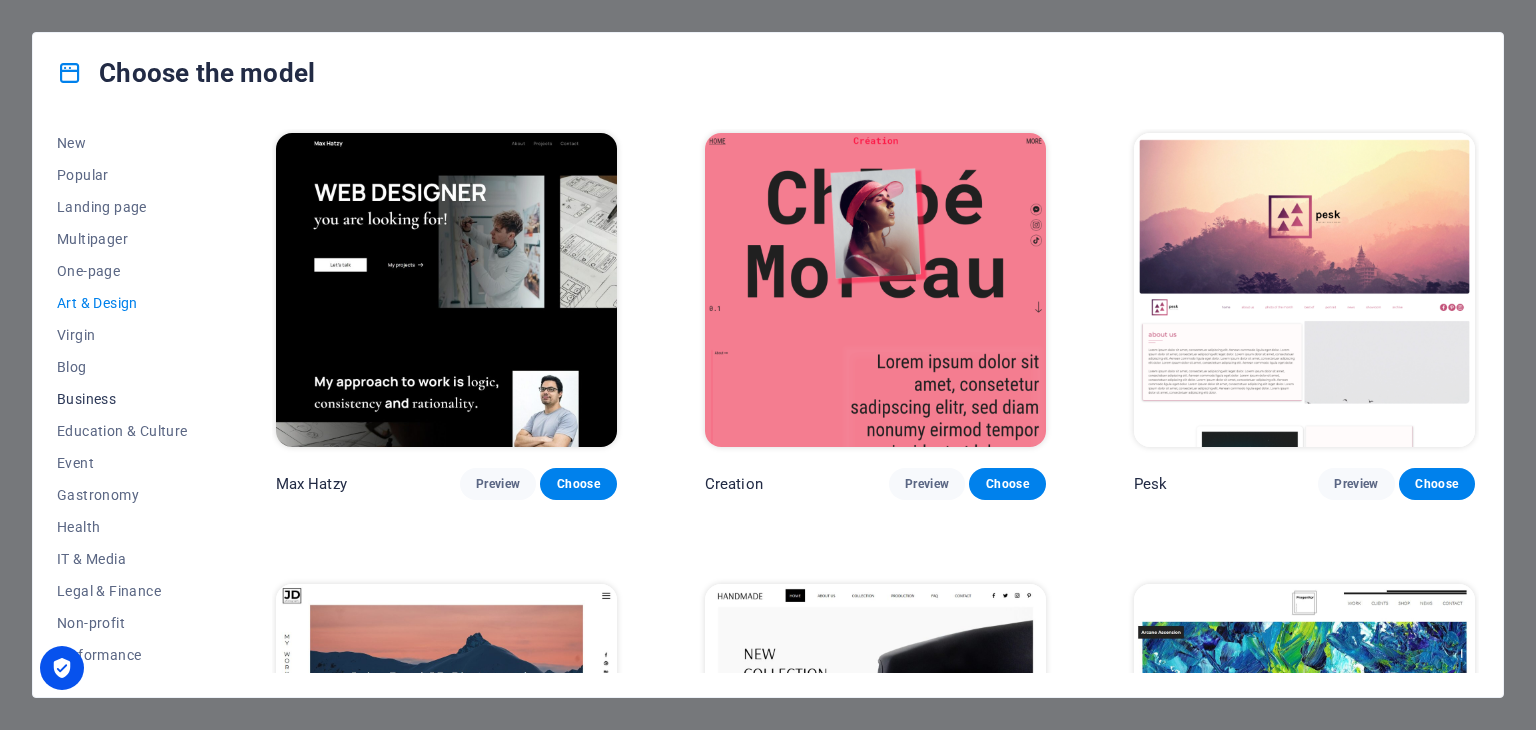 click on "Business" at bounding box center (86, 399) 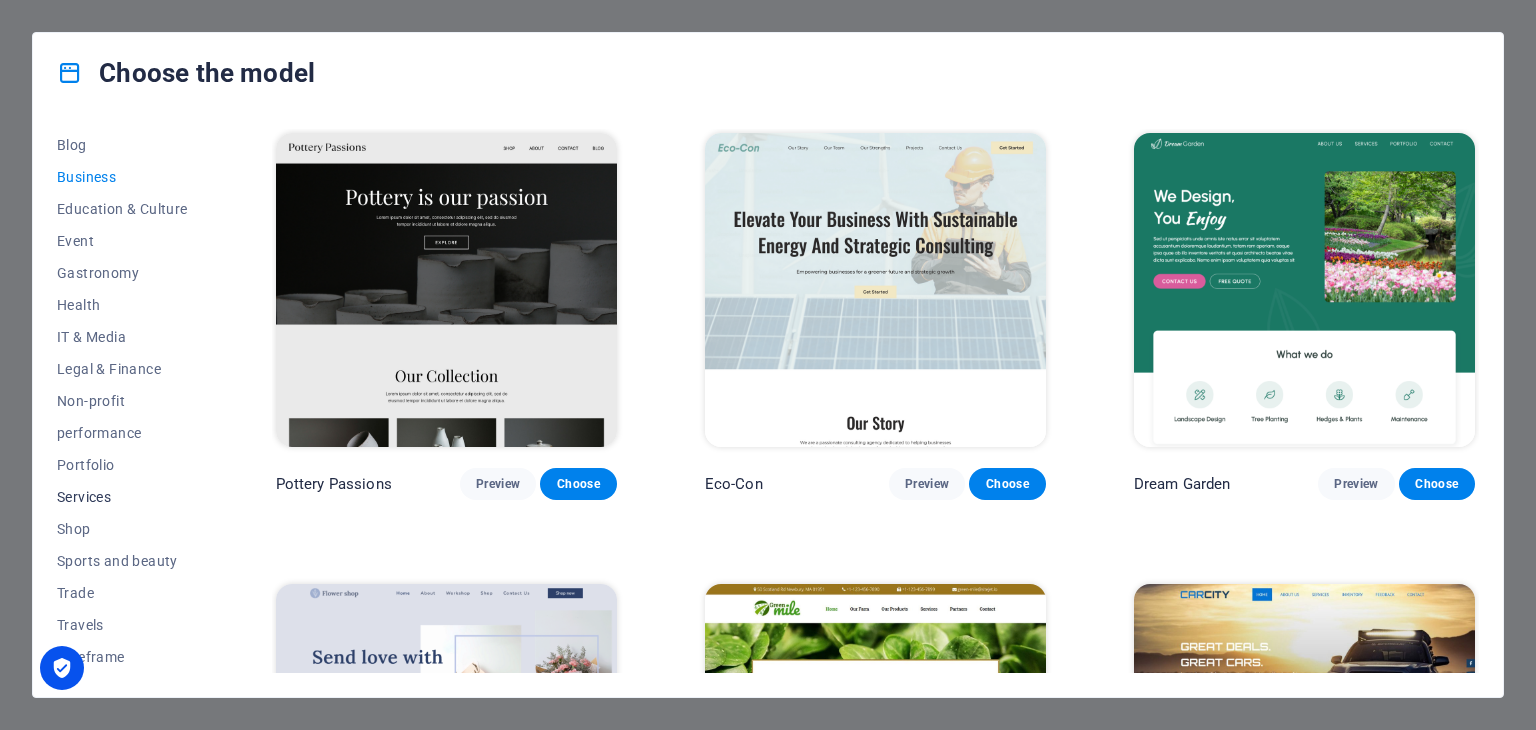 scroll, scrollTop: 0, scrollLeft: 0, axis: both 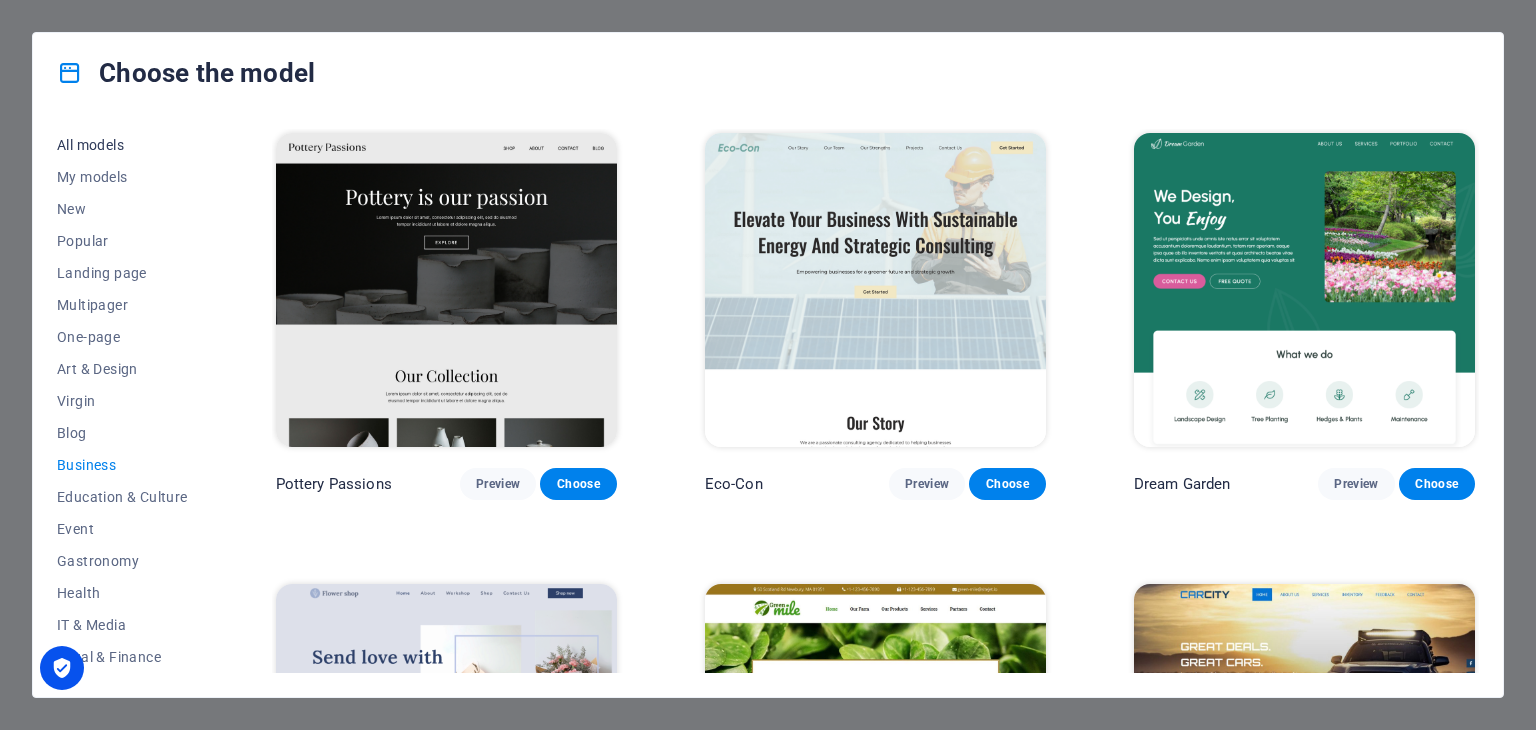 click on "All models" at bounding box center (90, 145) 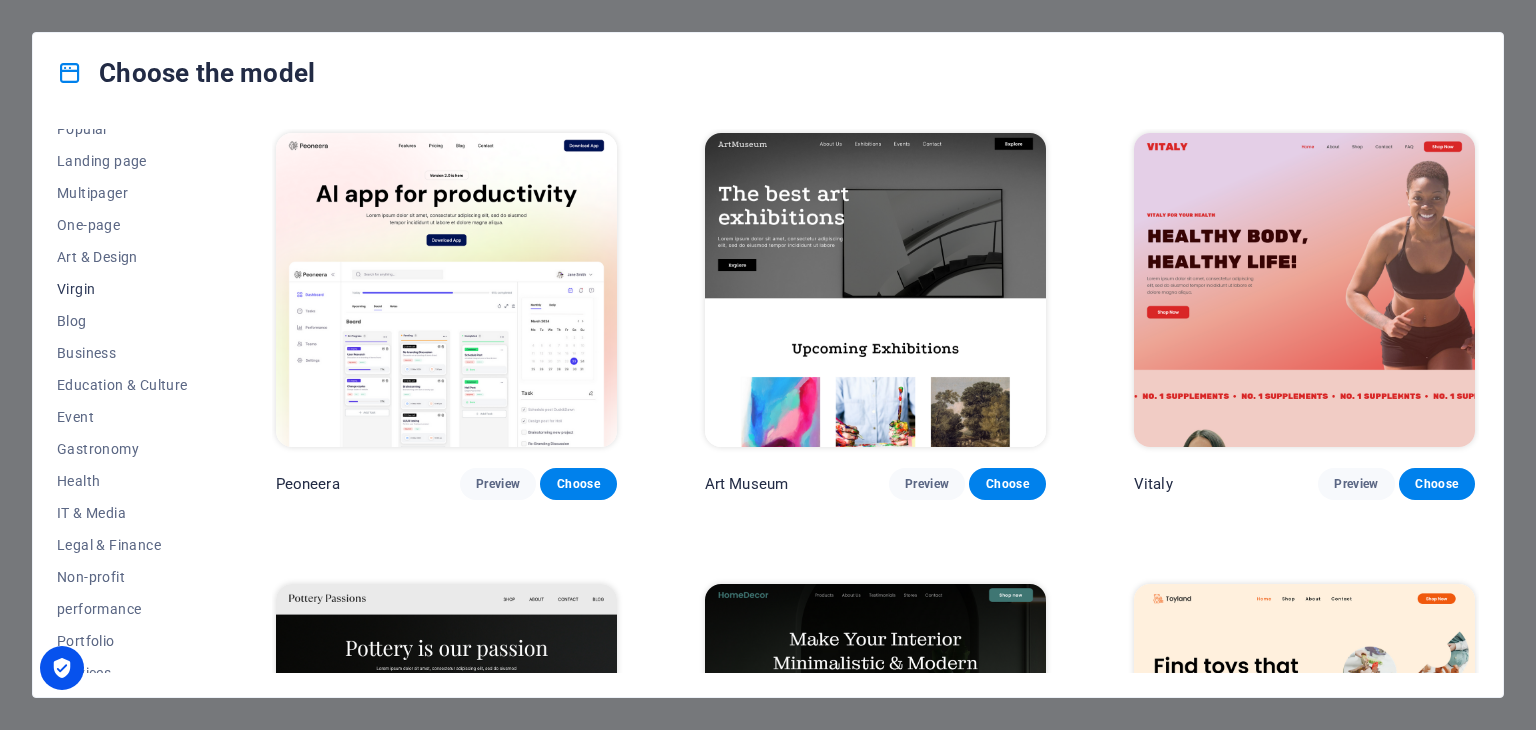 scroll, scrollTop: 288, scrollLeft: 0, axis: vertical 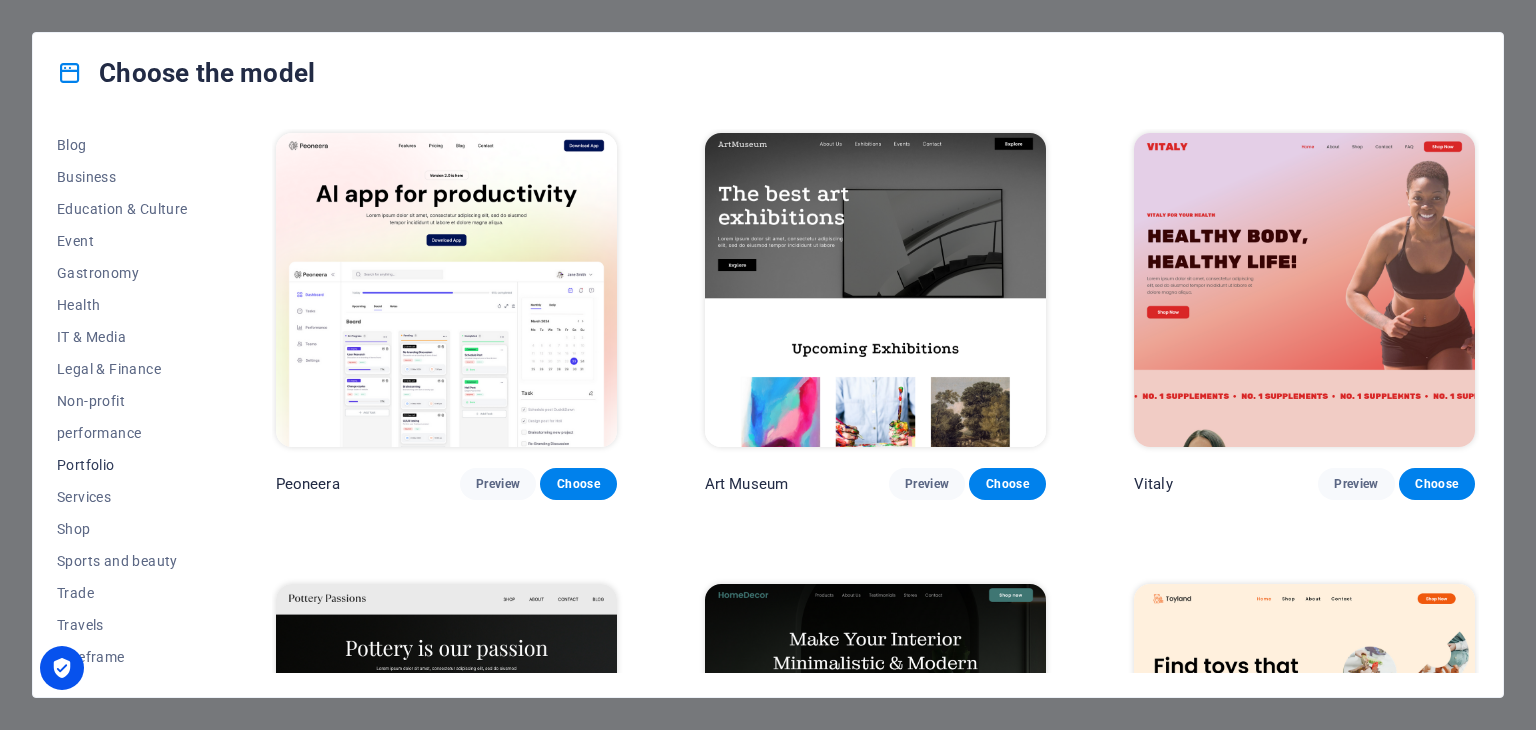 click on "Portfolio" at bounding box center [86, 465] 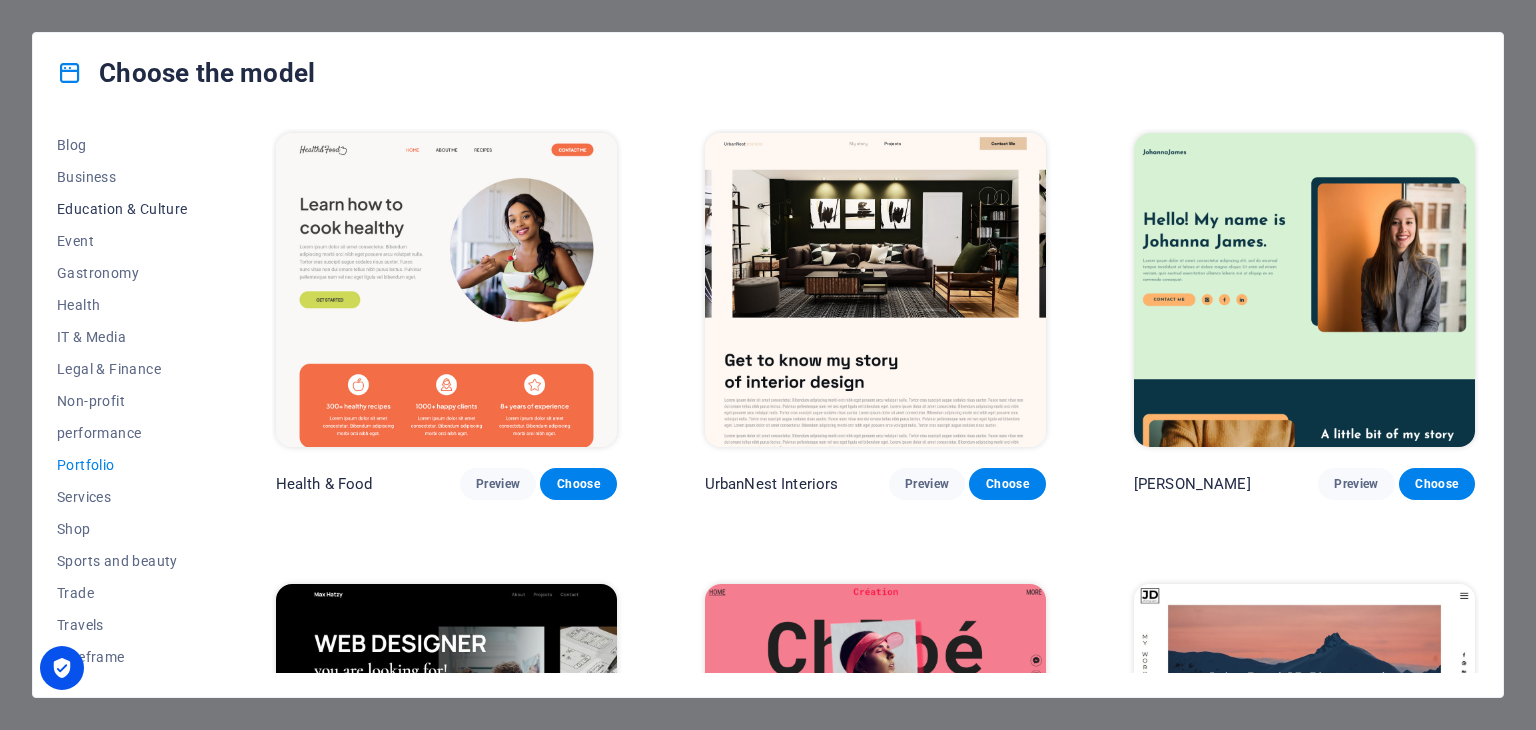 click on "Education & Culture" at bounding box center (122, 209) 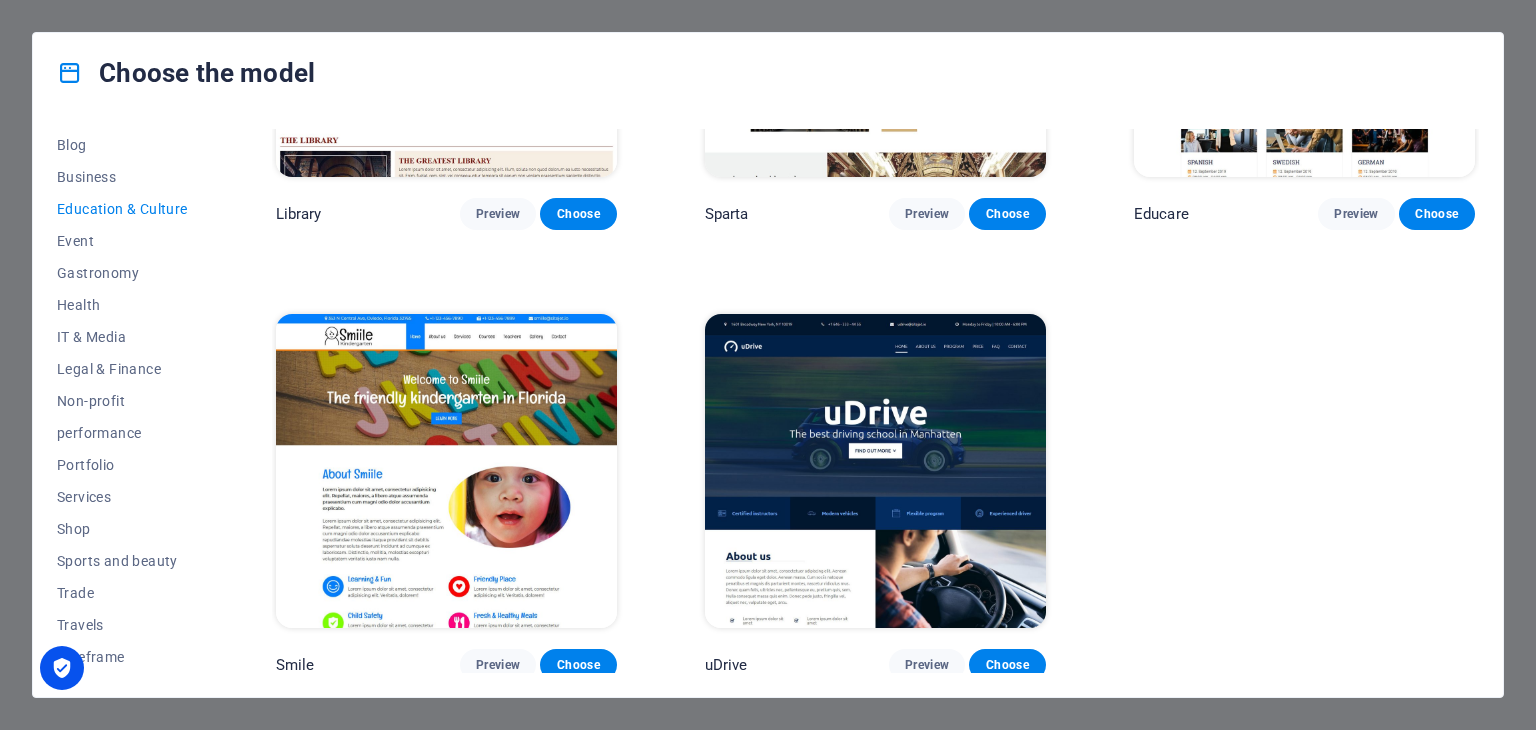 scroll, scrollTop: 724, scrollLeft: 0, axis: vertical 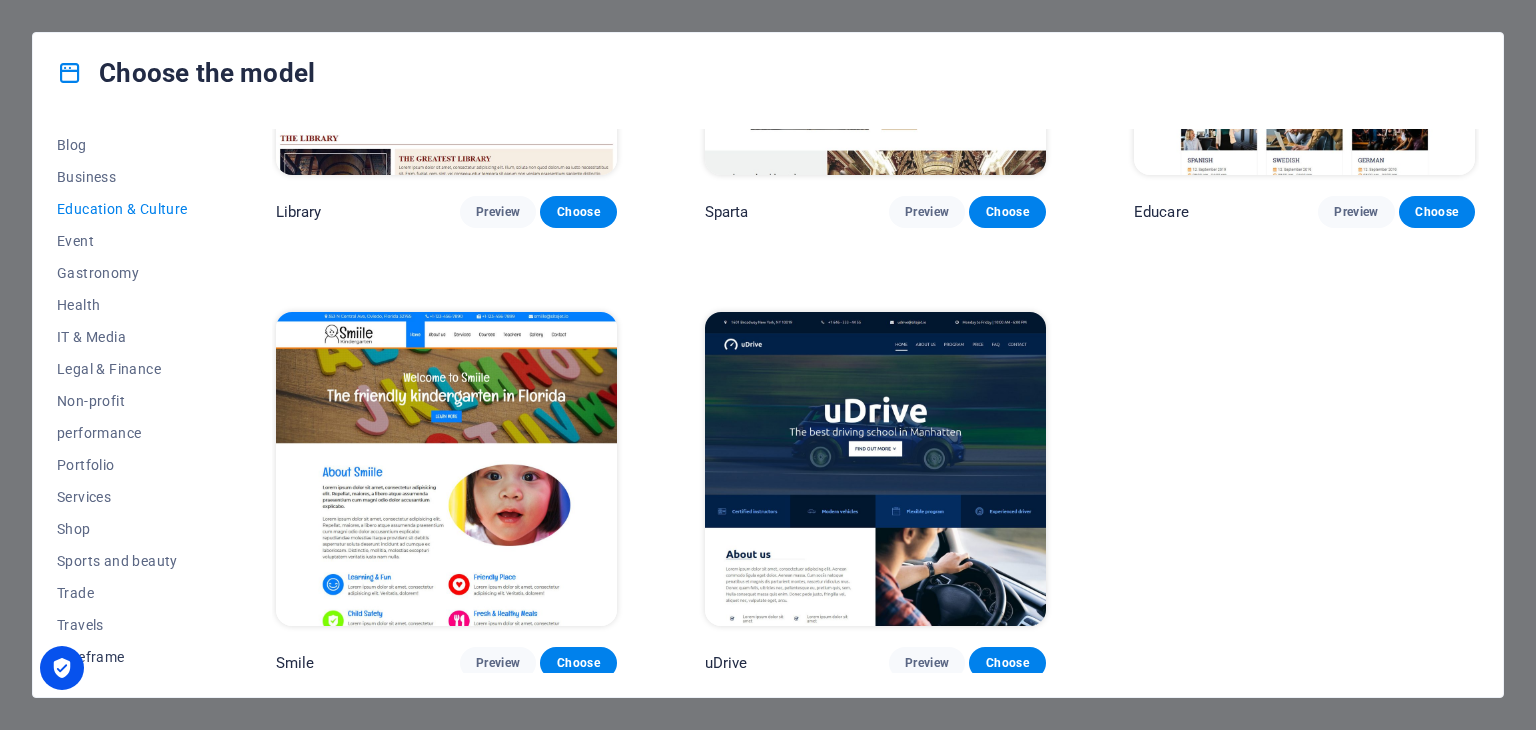 click on "Wireframe" at bounding box center (91, 657) 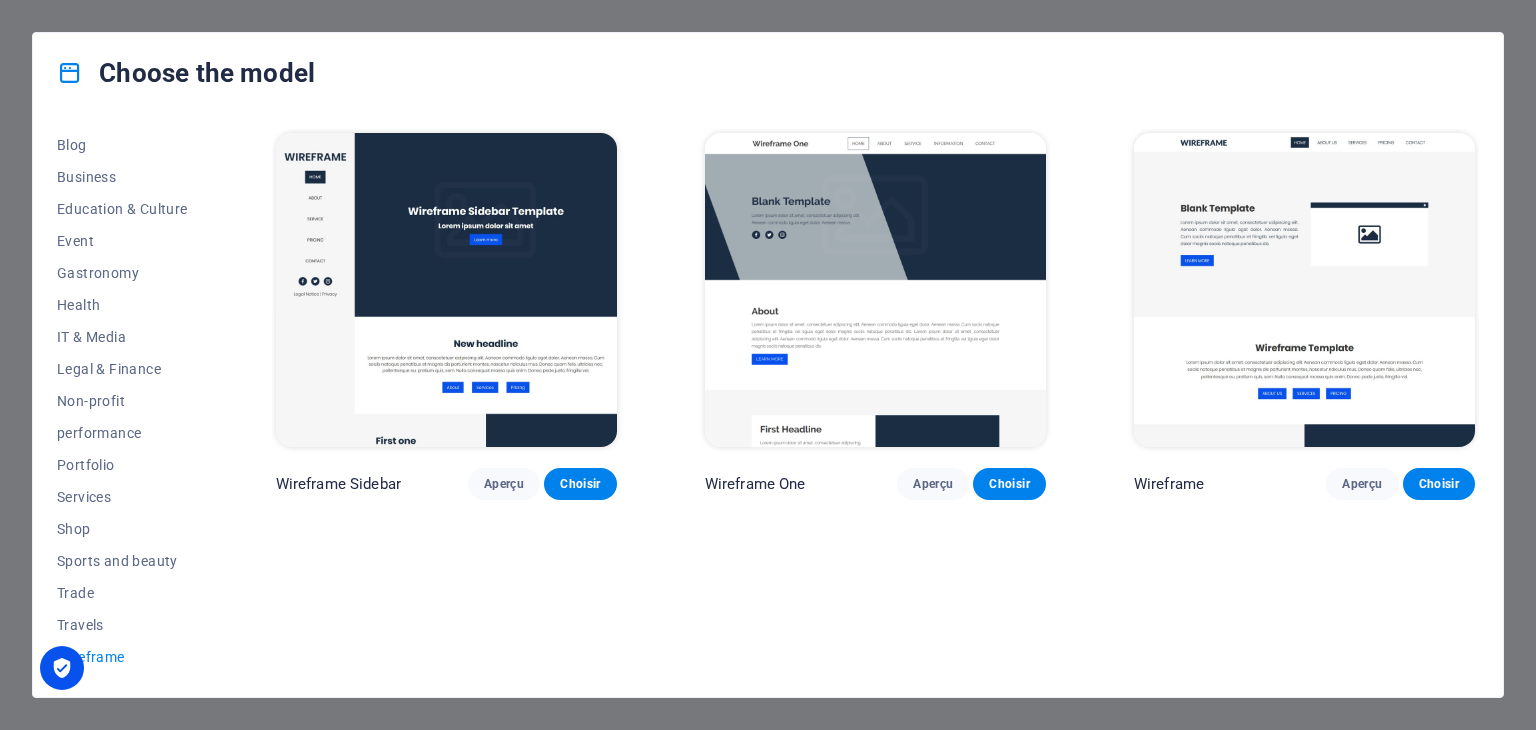 scroll, scrollTop: 0, scrollLeft: 0, axis: both 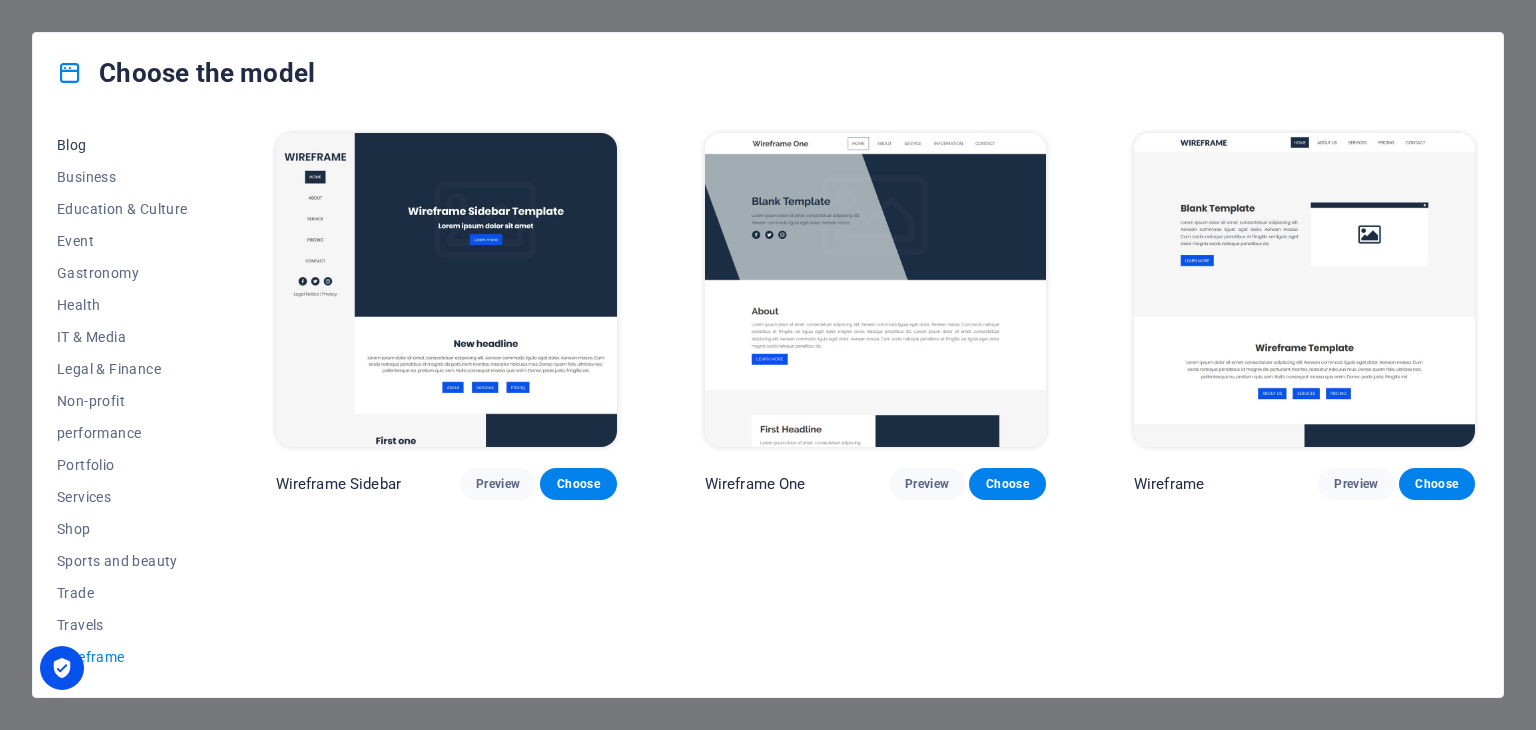 click on "Blog" at bounding box center (72, 145) 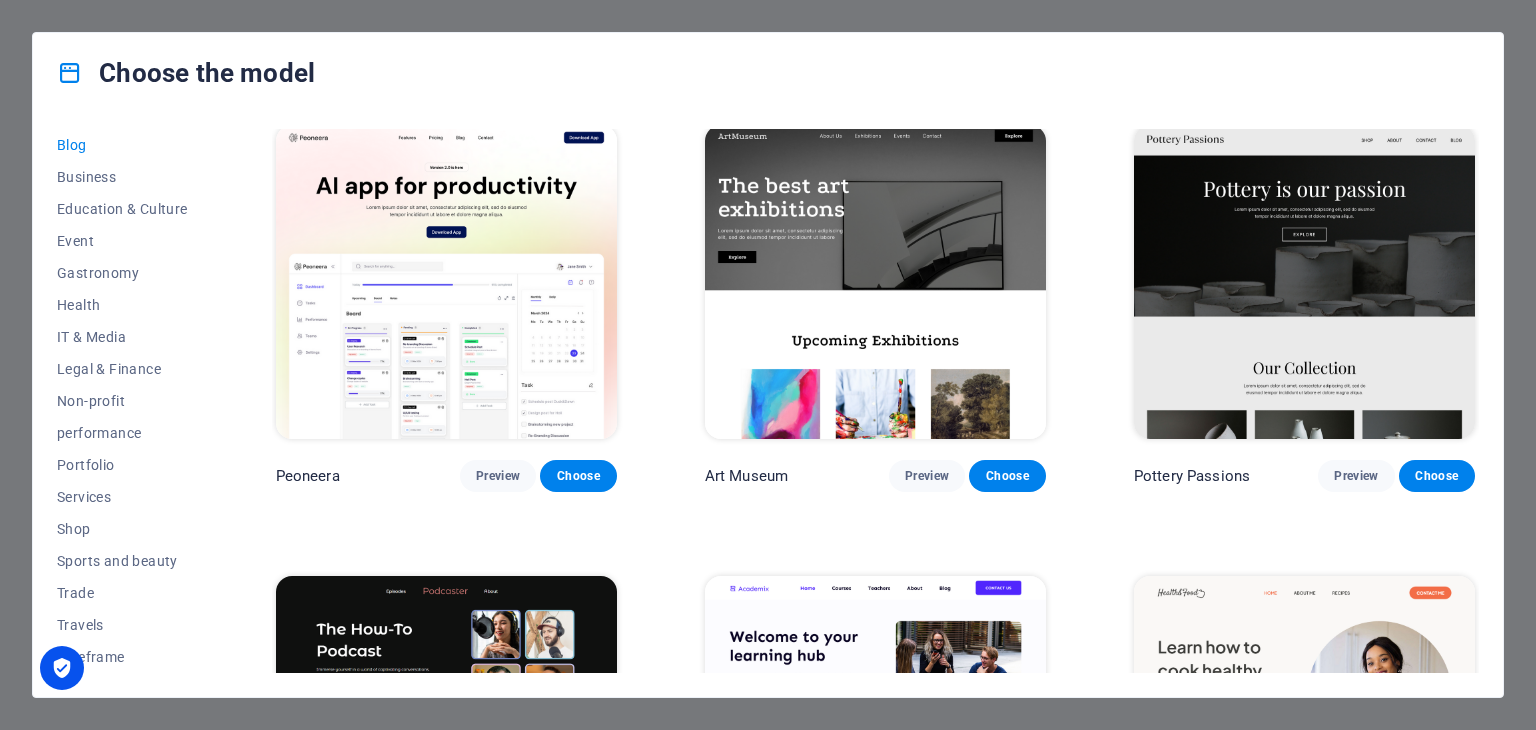 scroll, scrollTop: 0, scrollLeft: 0, axis: both 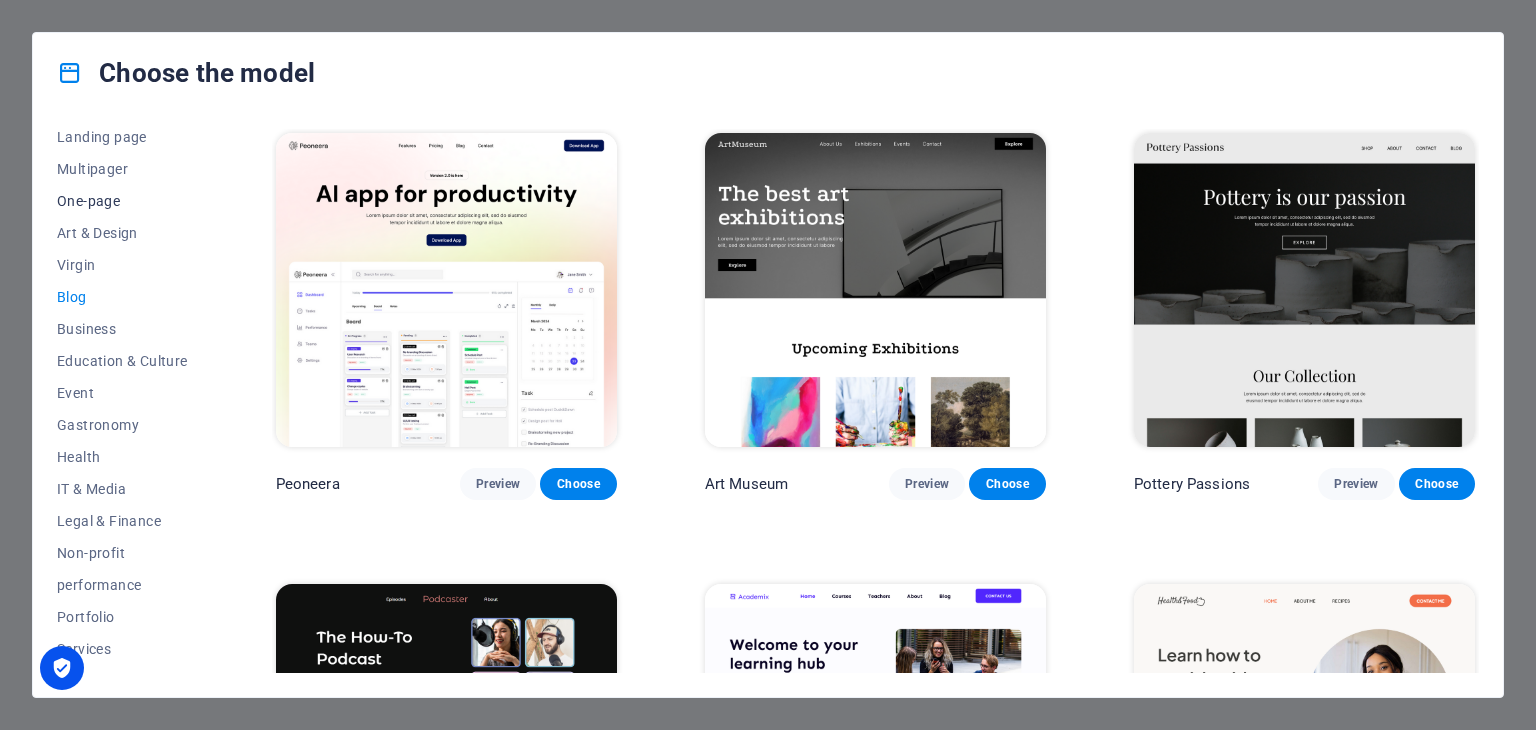 click on "One-page" at bounding box center (122, 201) 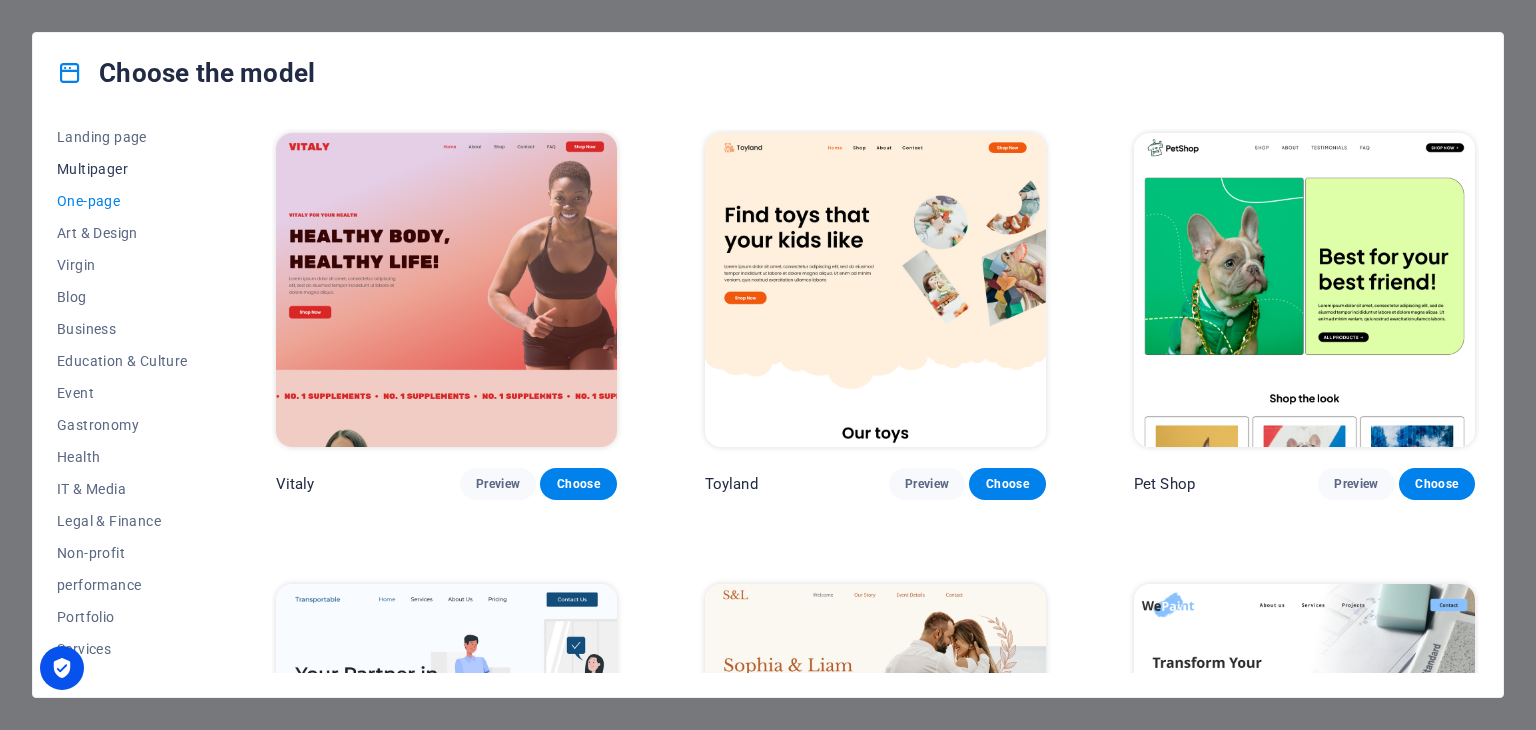 click on "Multipager" at bounding box center [92, 169] 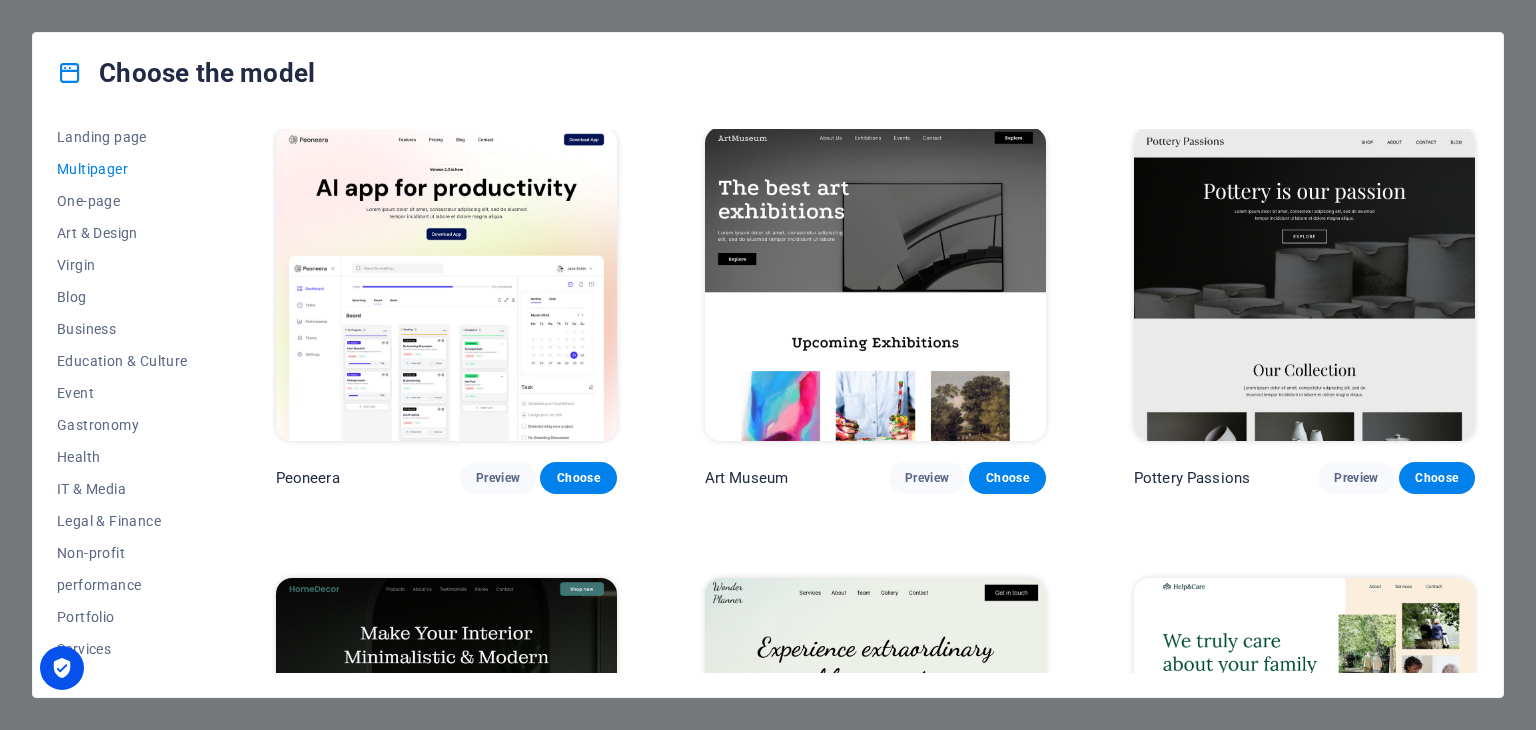scroll, scrollTop: 7, scrollLeft: 0, axis: vertical 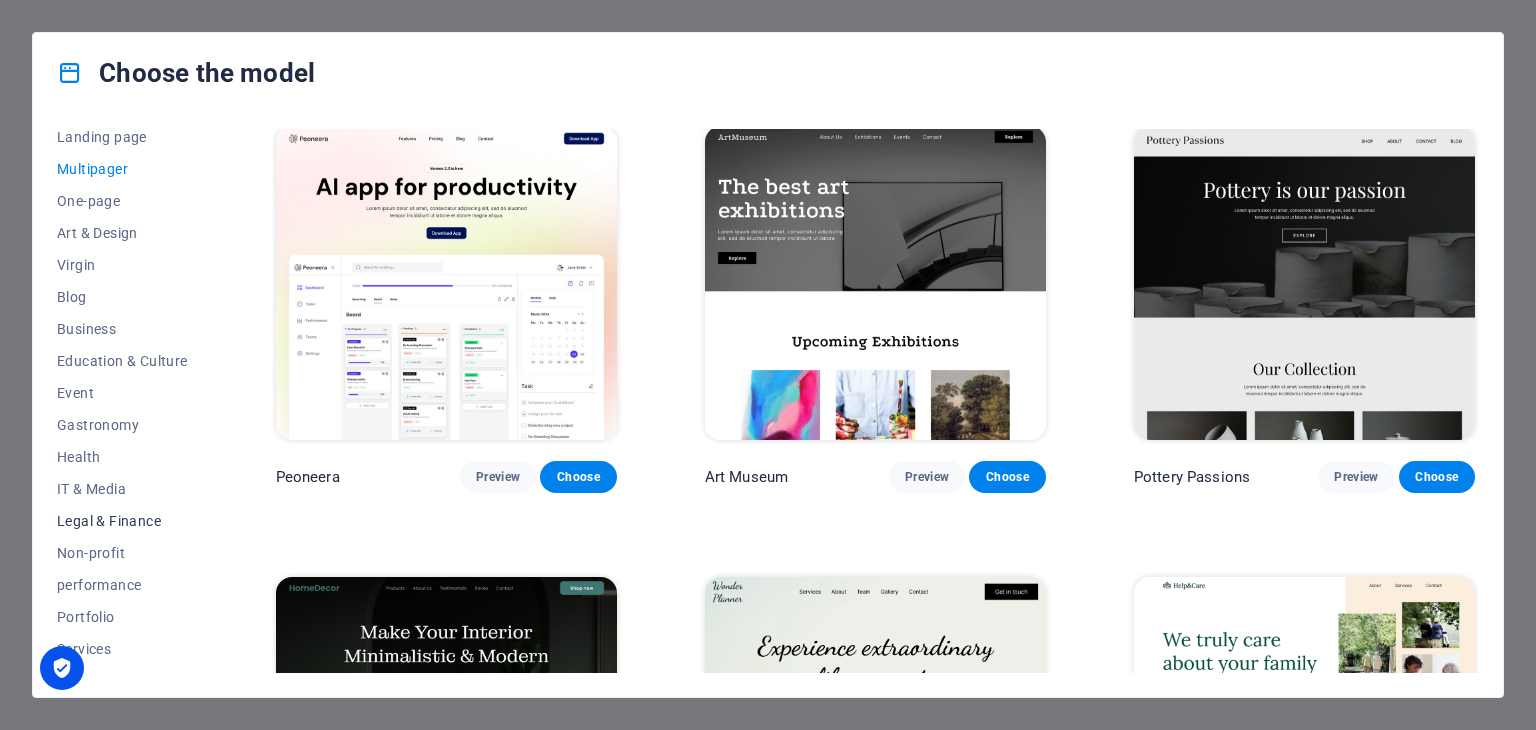 click on "Legal & Finance" at bounding box center [109, 521] 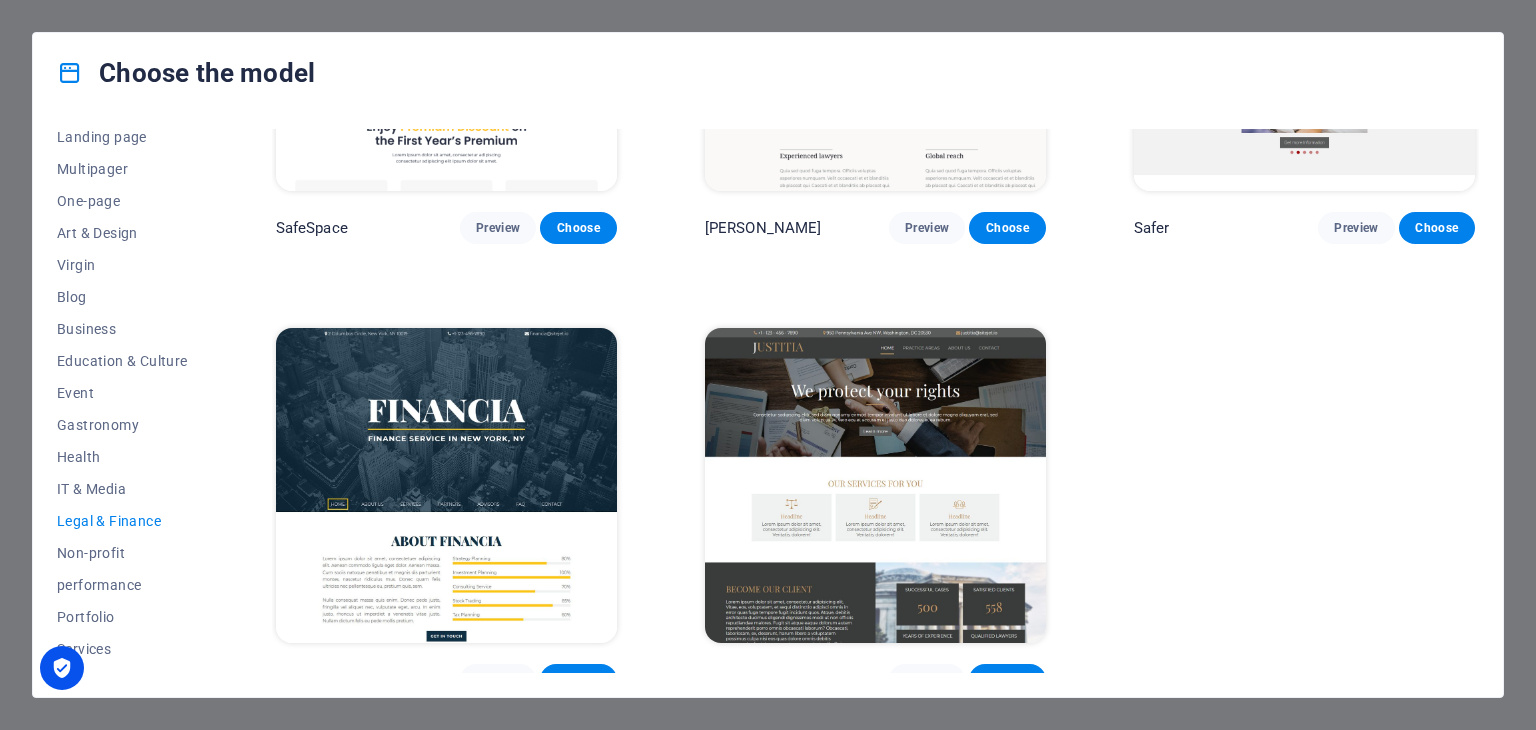 scroll, scrollTop: 274, scrollLeft: 0, axis: vertical 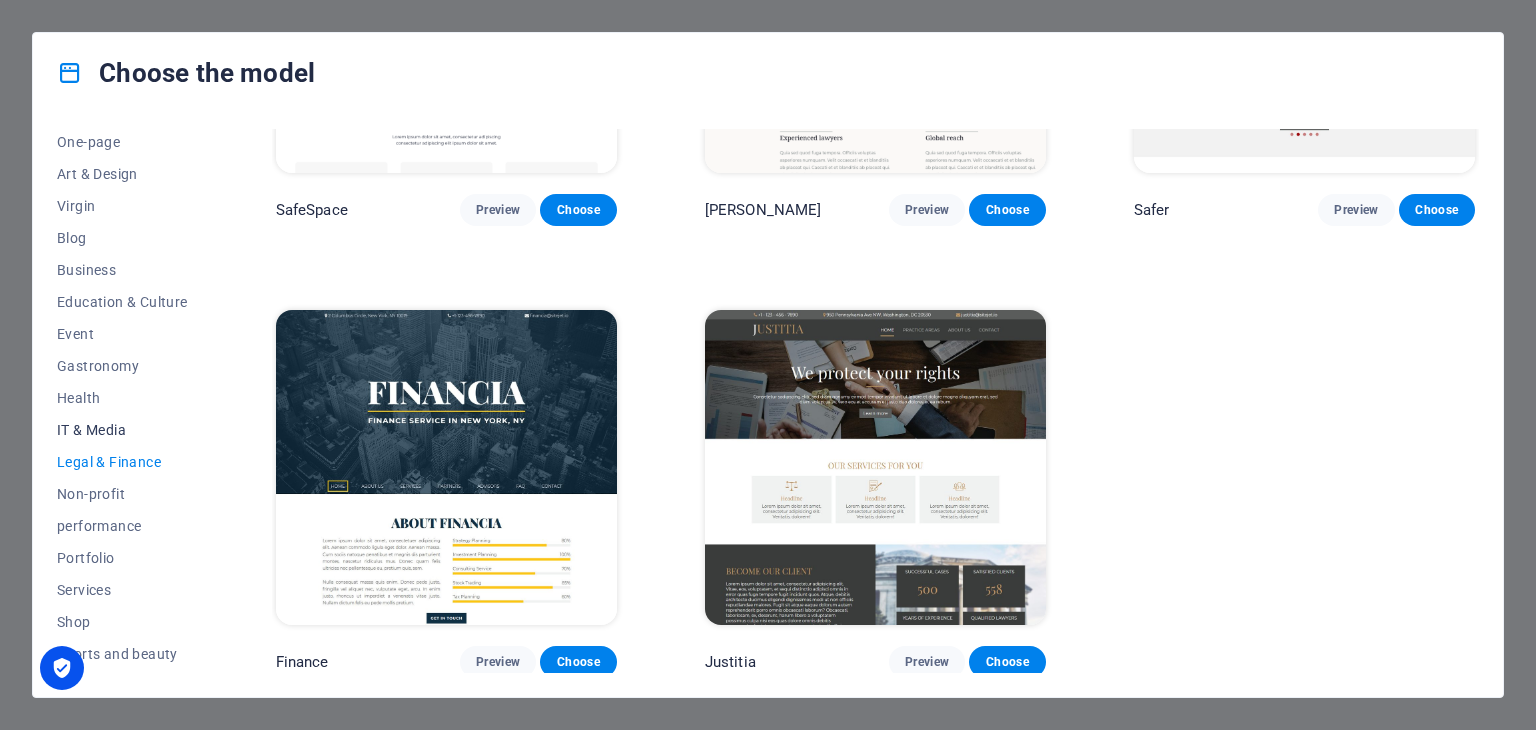 click on "IT & Media" at bounding box center [91, 430] 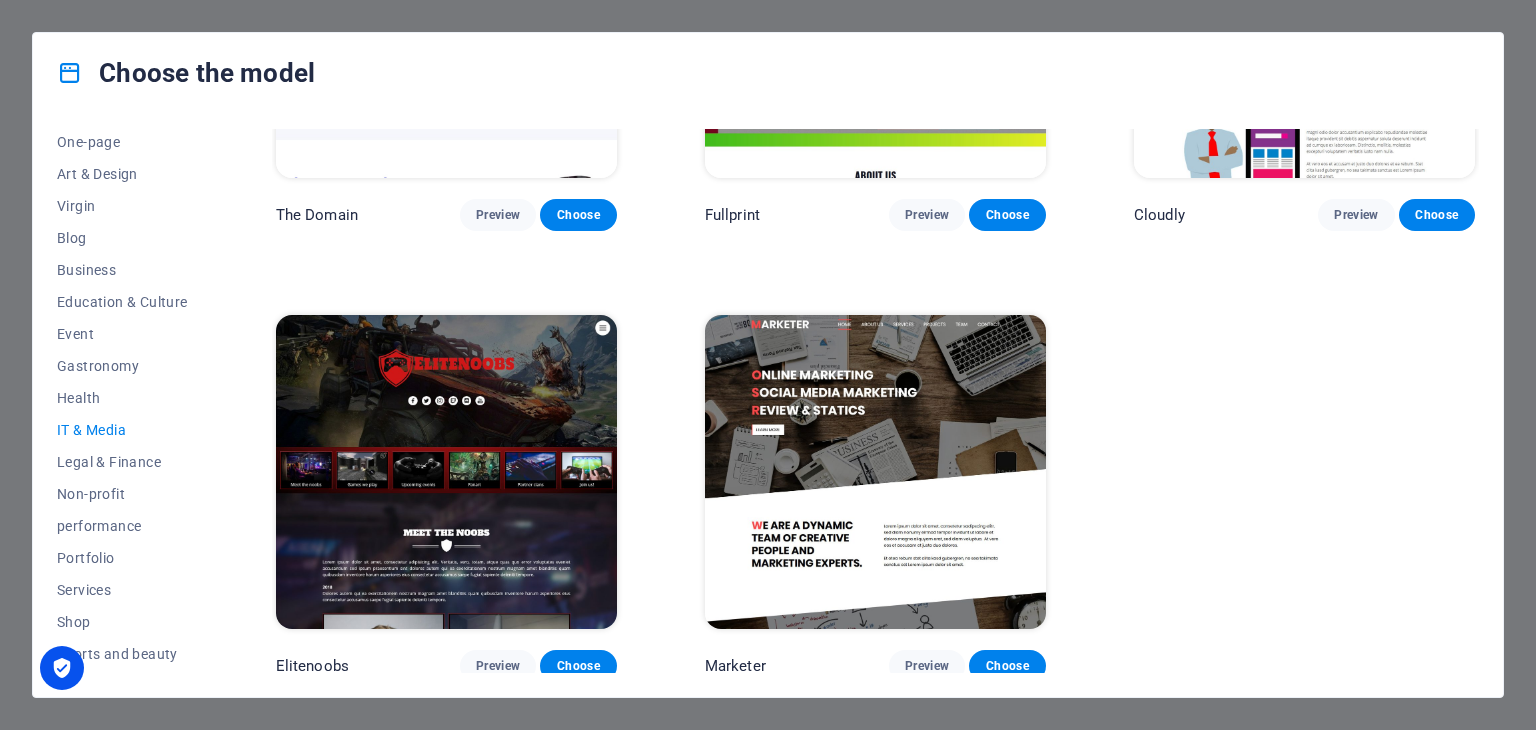 scroll, scrollTop: 1173, scrollLeft: 0, axis: vertical 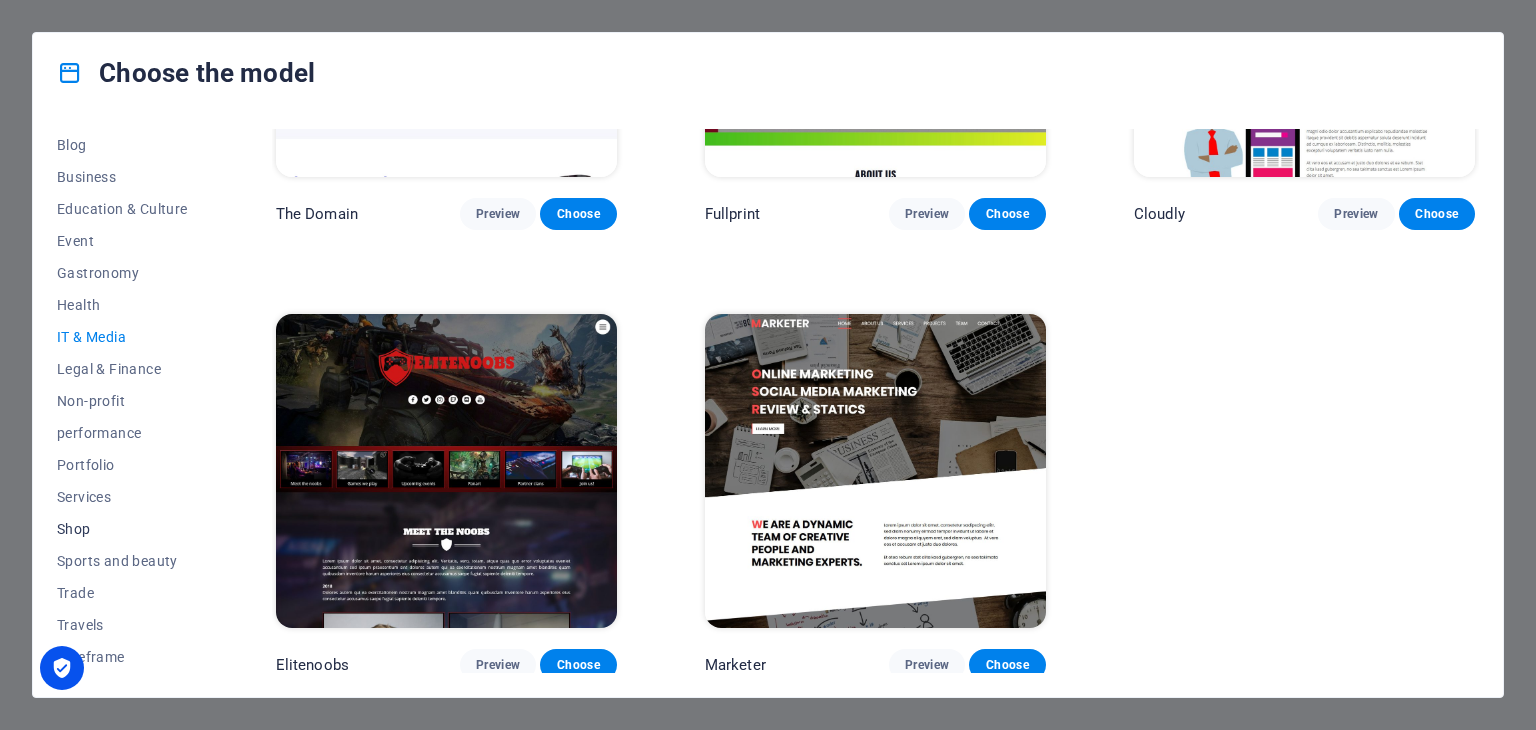 click on "Shop" at bounding box center [74, 529] 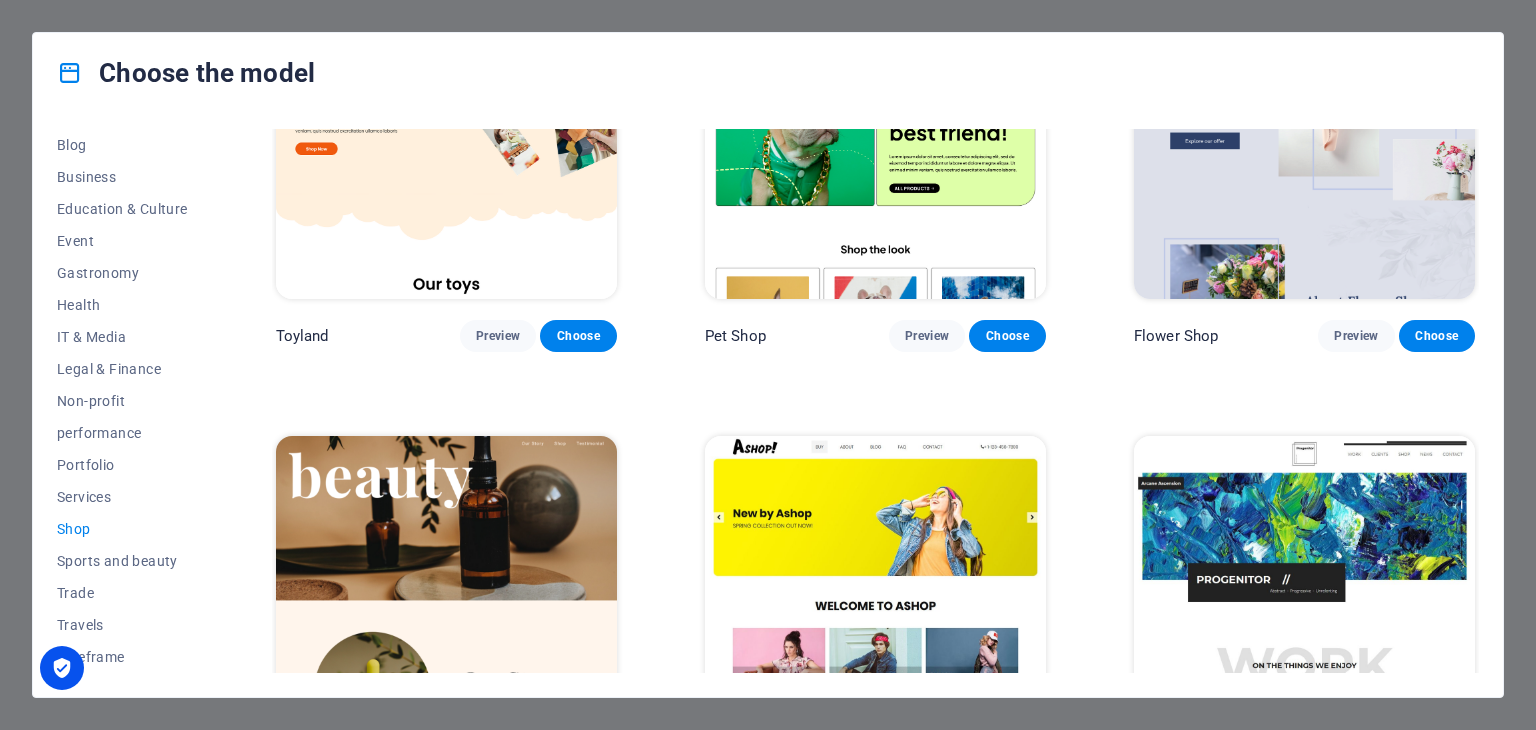 scroll, scrollTop: 1173, scrollLeft: 0, axis: vertical 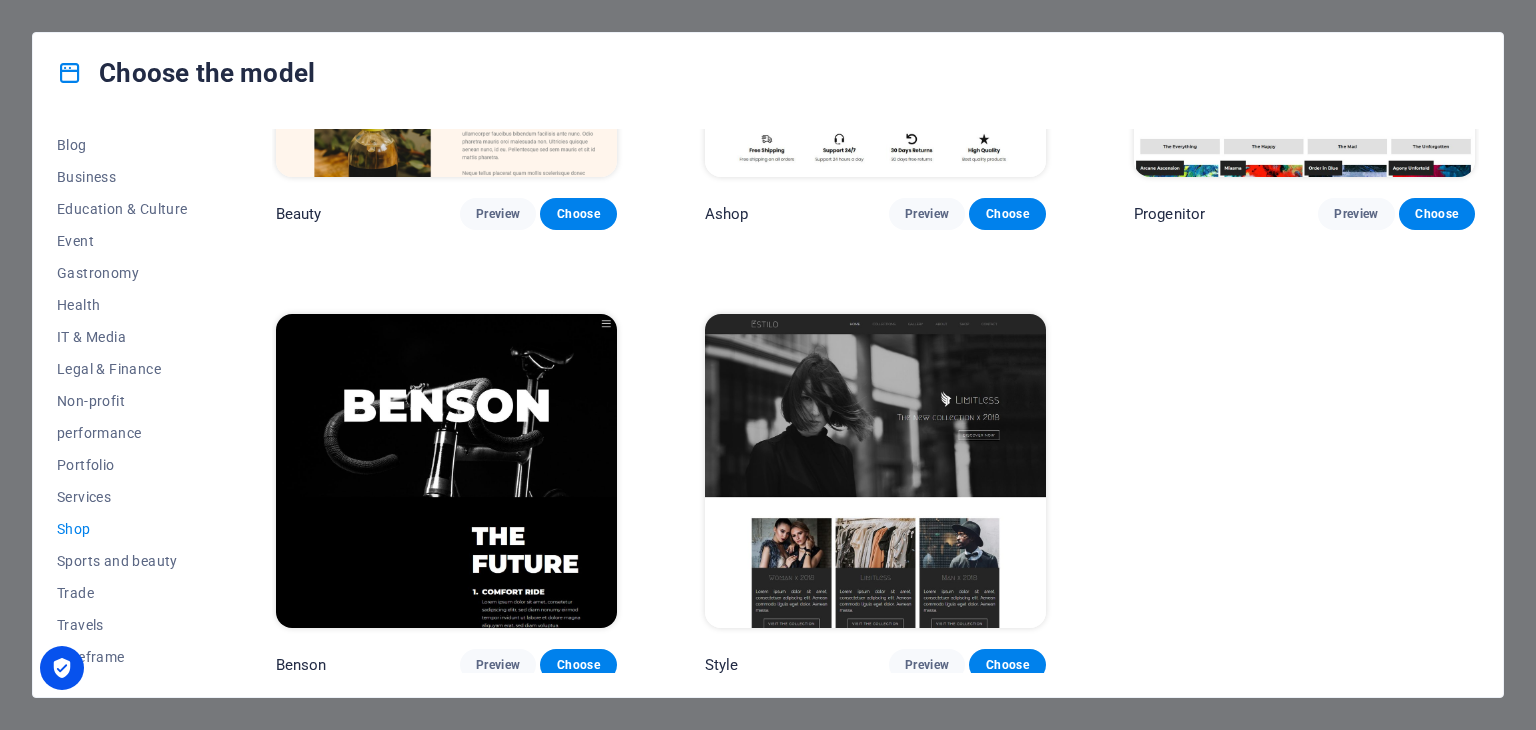 click on "Shop" at bounding box center (74, 529) 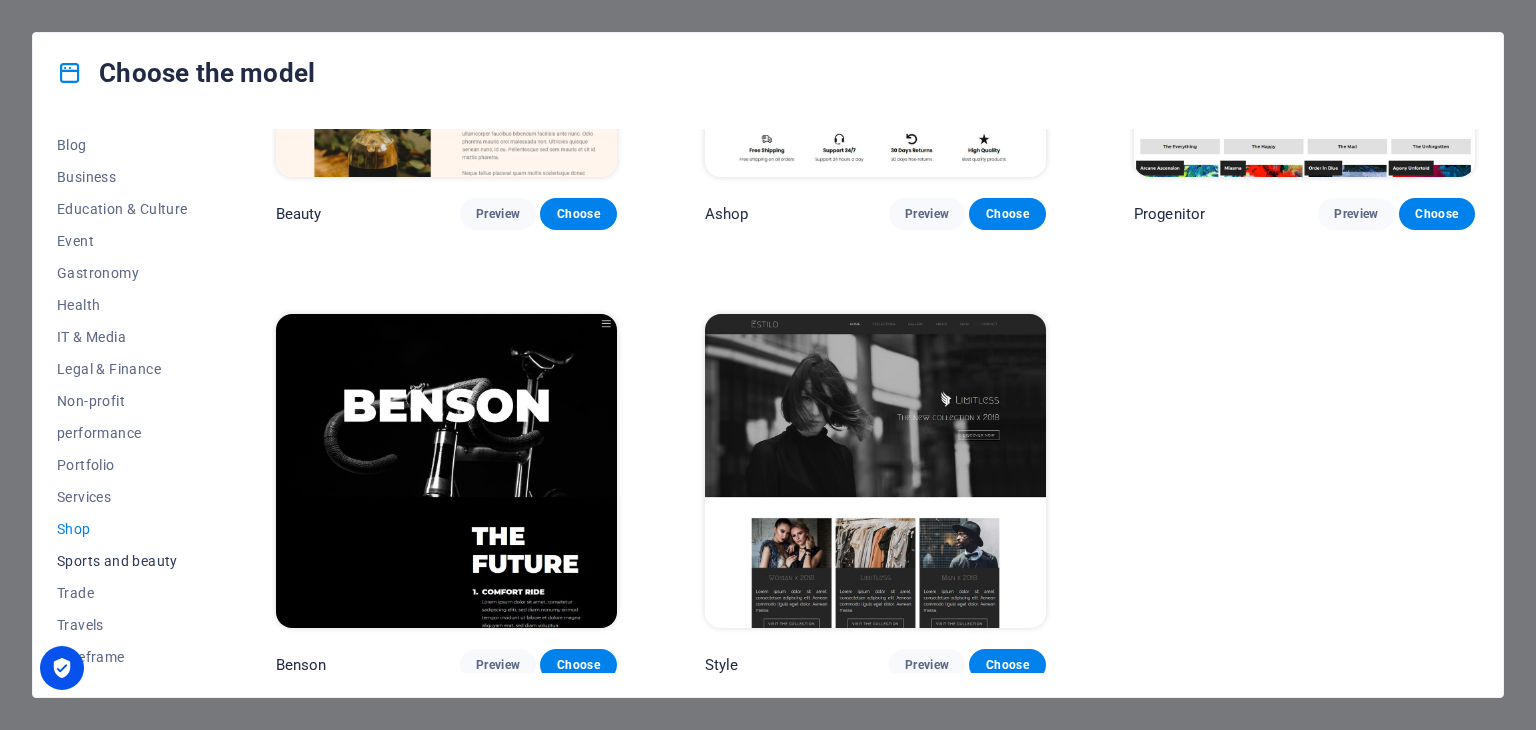 click on "Sports and beauty" at bounding box center (117, 561) 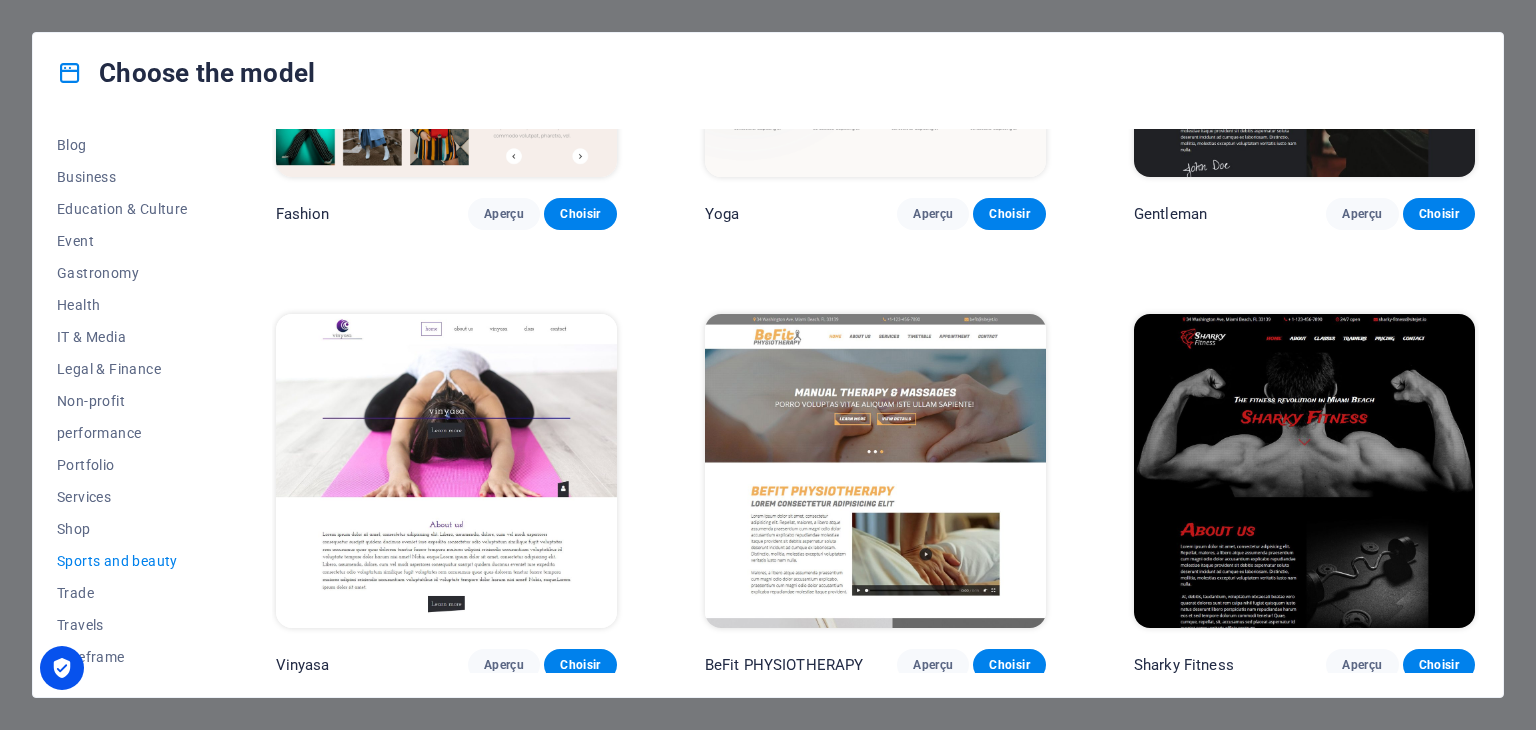 scroll, scrollTop: 724, scrollLeft: 0, axis: vertical 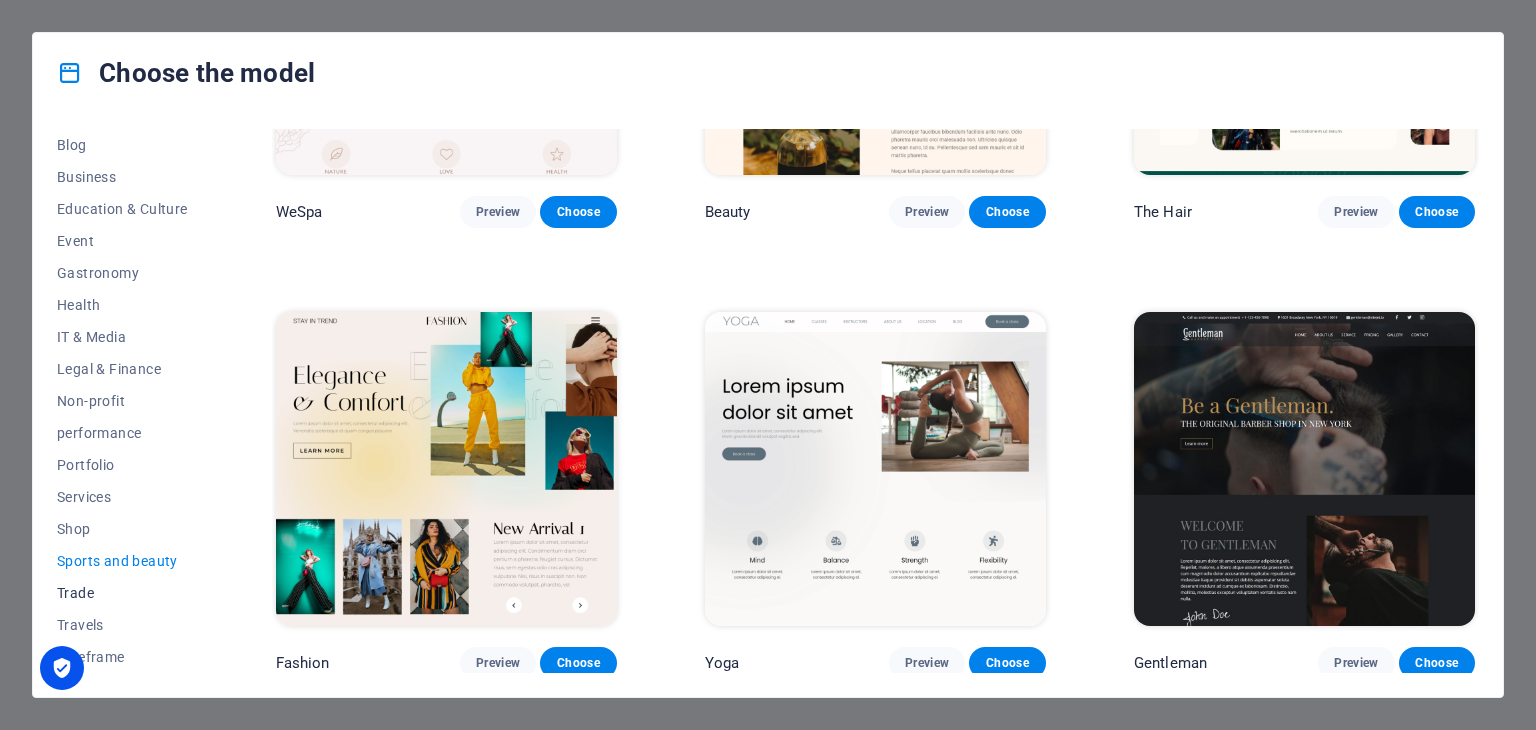 click on "Trade" at bounding box center [75, 593] 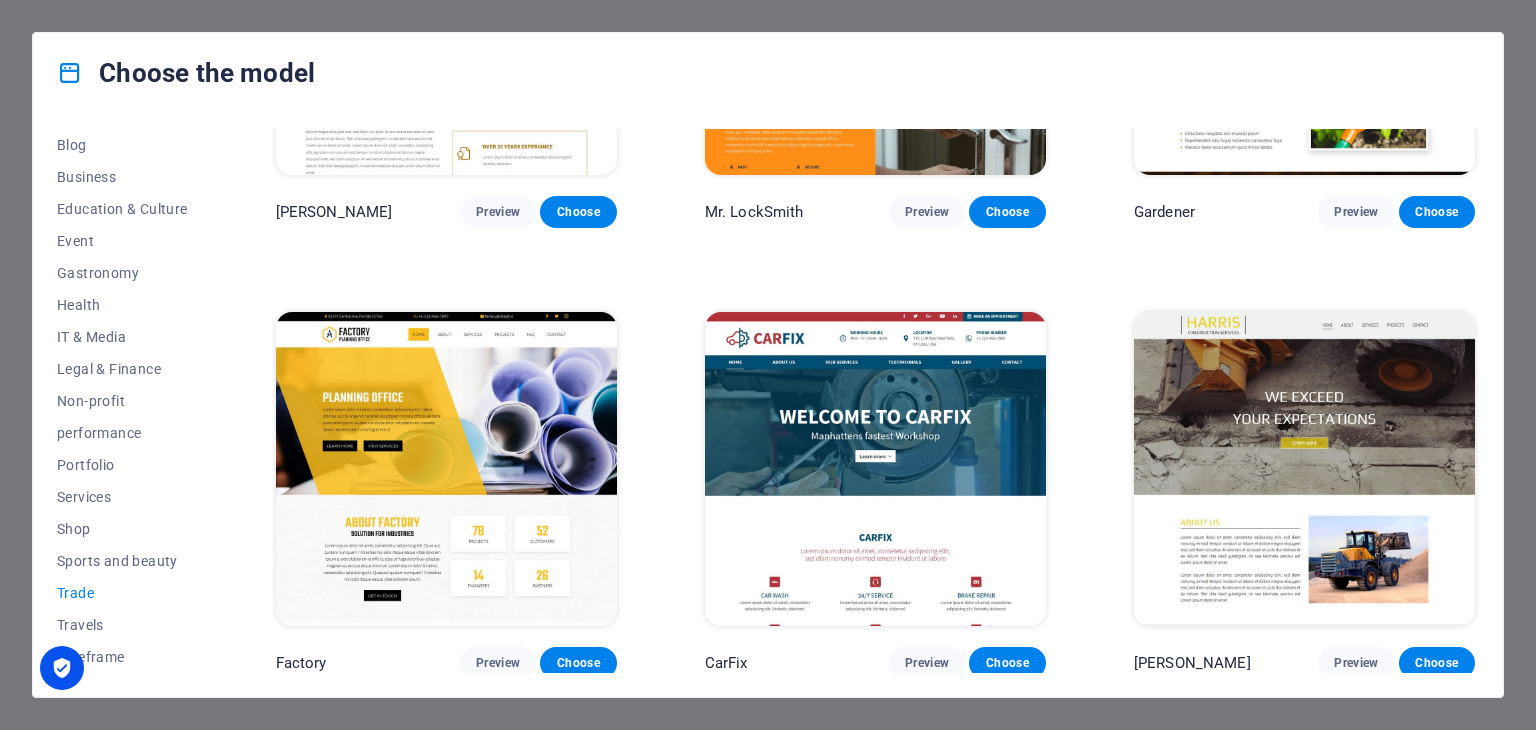 scroll, scrollTop: 724, scrollLeft: 0, axis: vertical 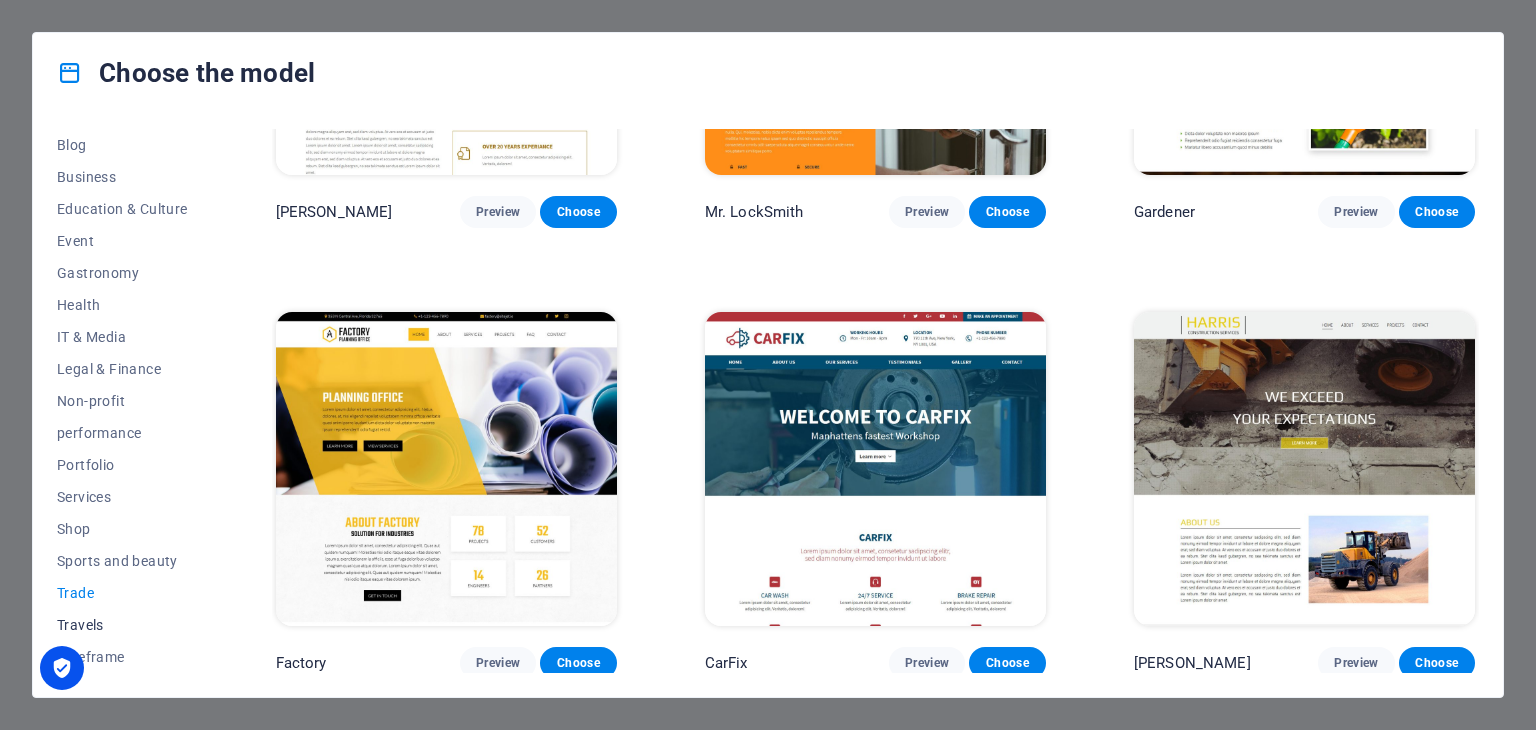 click on "Travels" at bounding box center (80, 625) 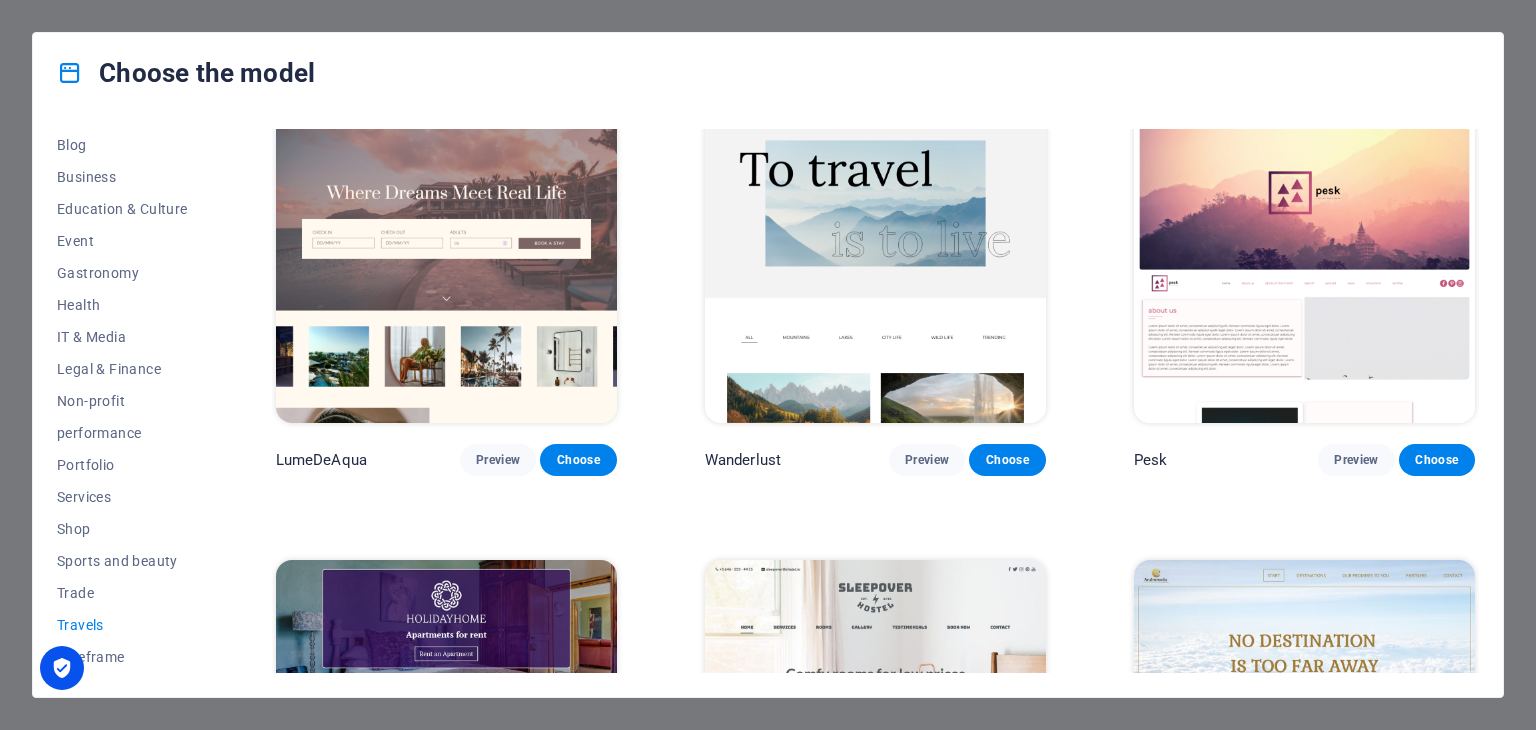 scroll, scrollTop: 0, scrollLeft: 0, axis: both 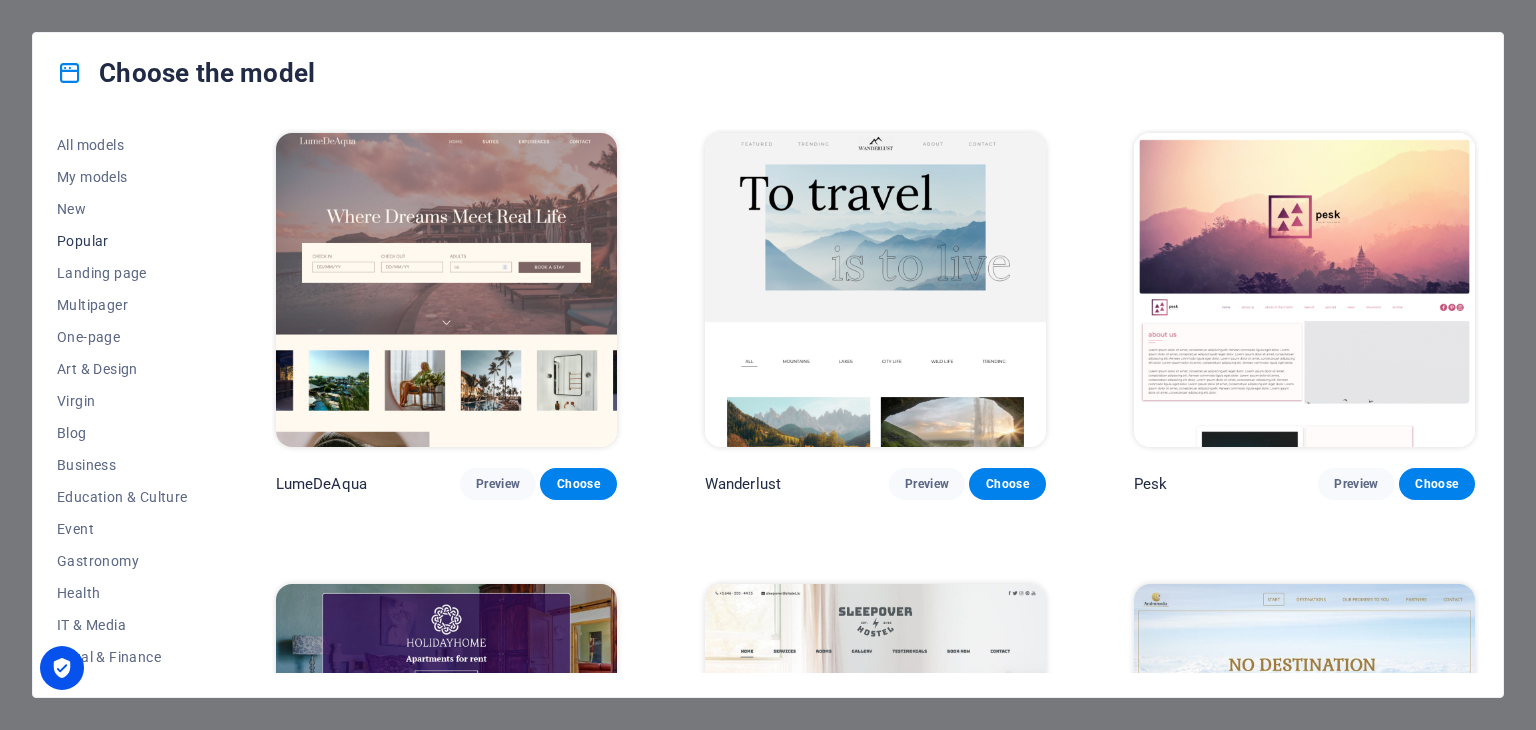 click on "Popular" at bounding box center (83, 241) 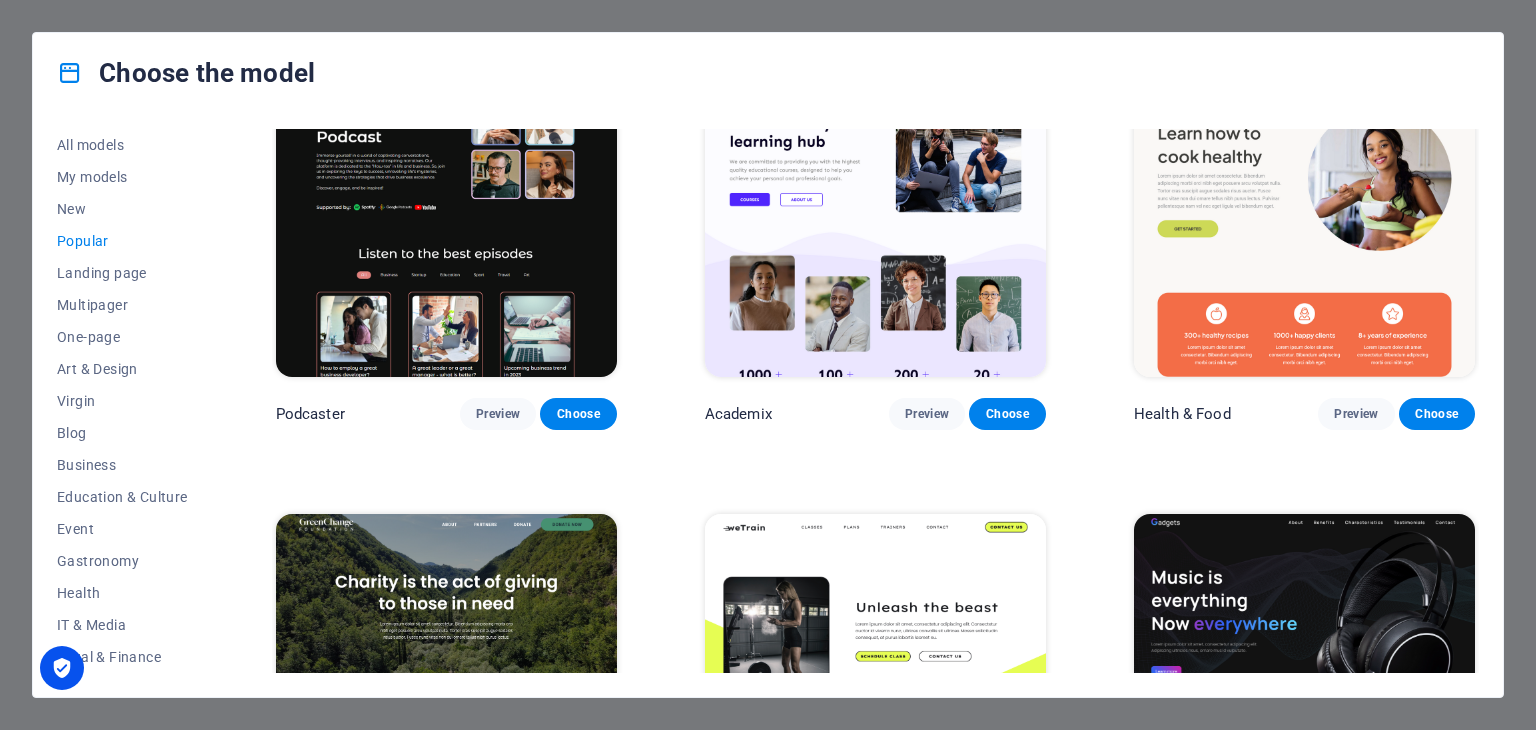 scroll, scrollTop: 1000, scrollLeft: 0, axis: vertical 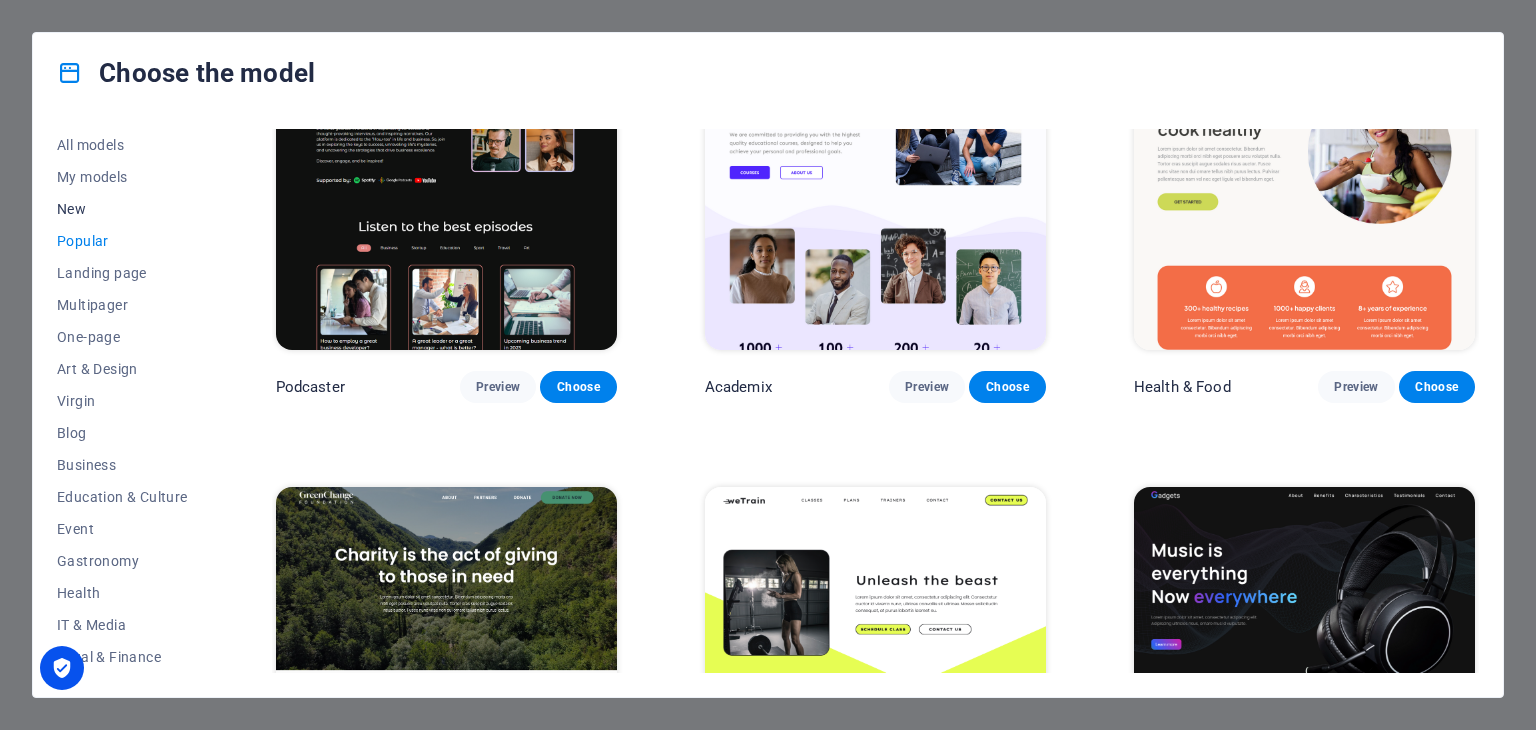 click on "New" at bounding box center [71, 209] 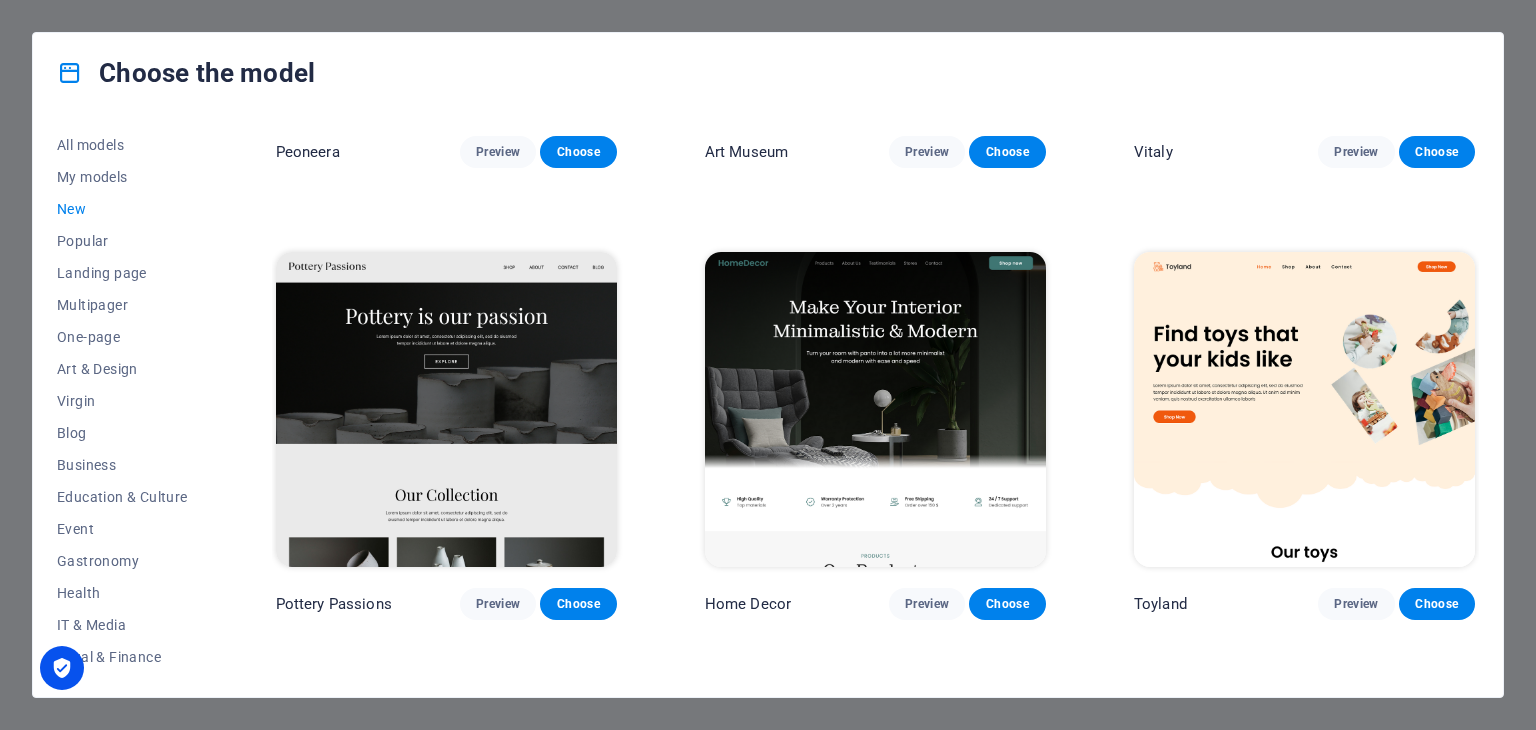 scroll, scrollTop: 299, scrollLeft: 0, axis: vertical 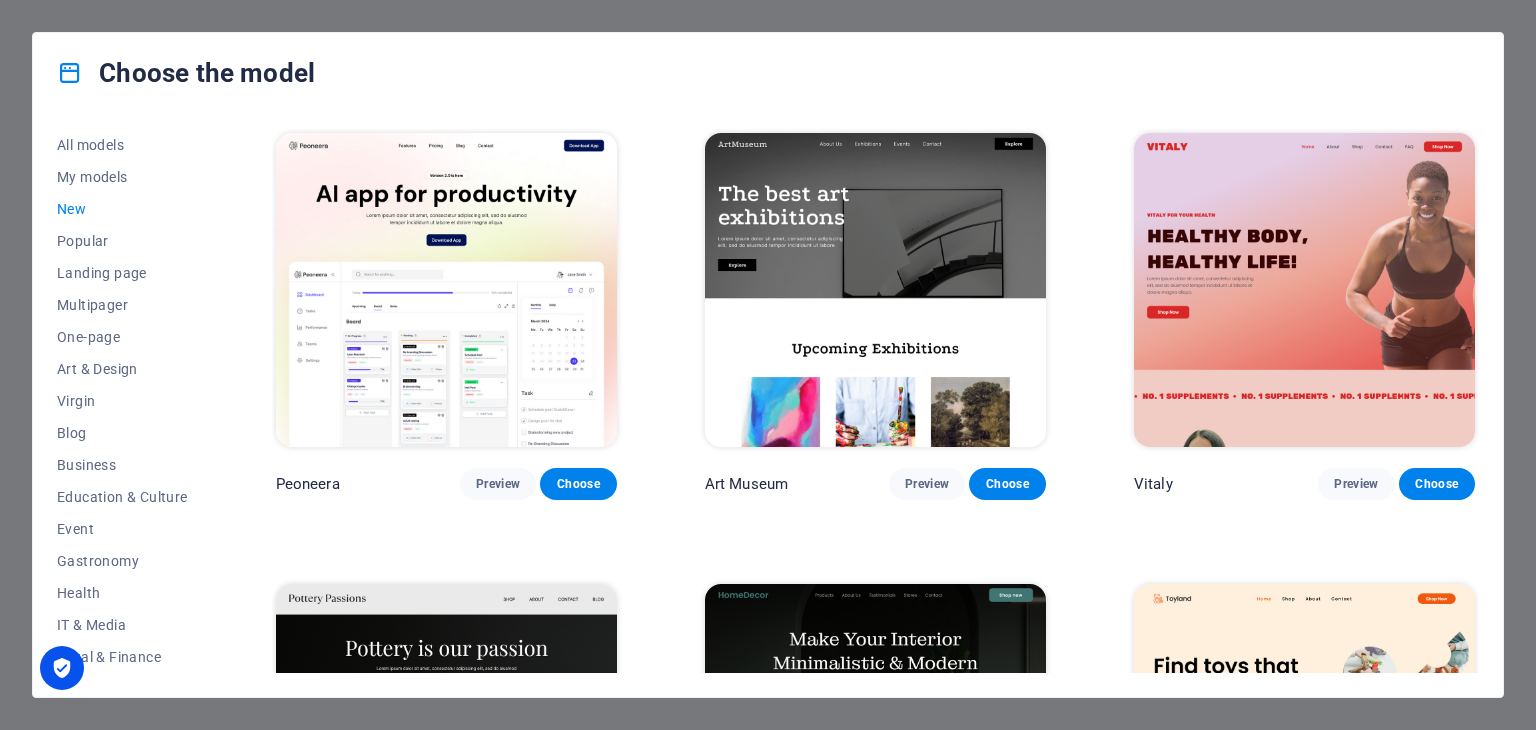 click at bounding box center (70, 73) 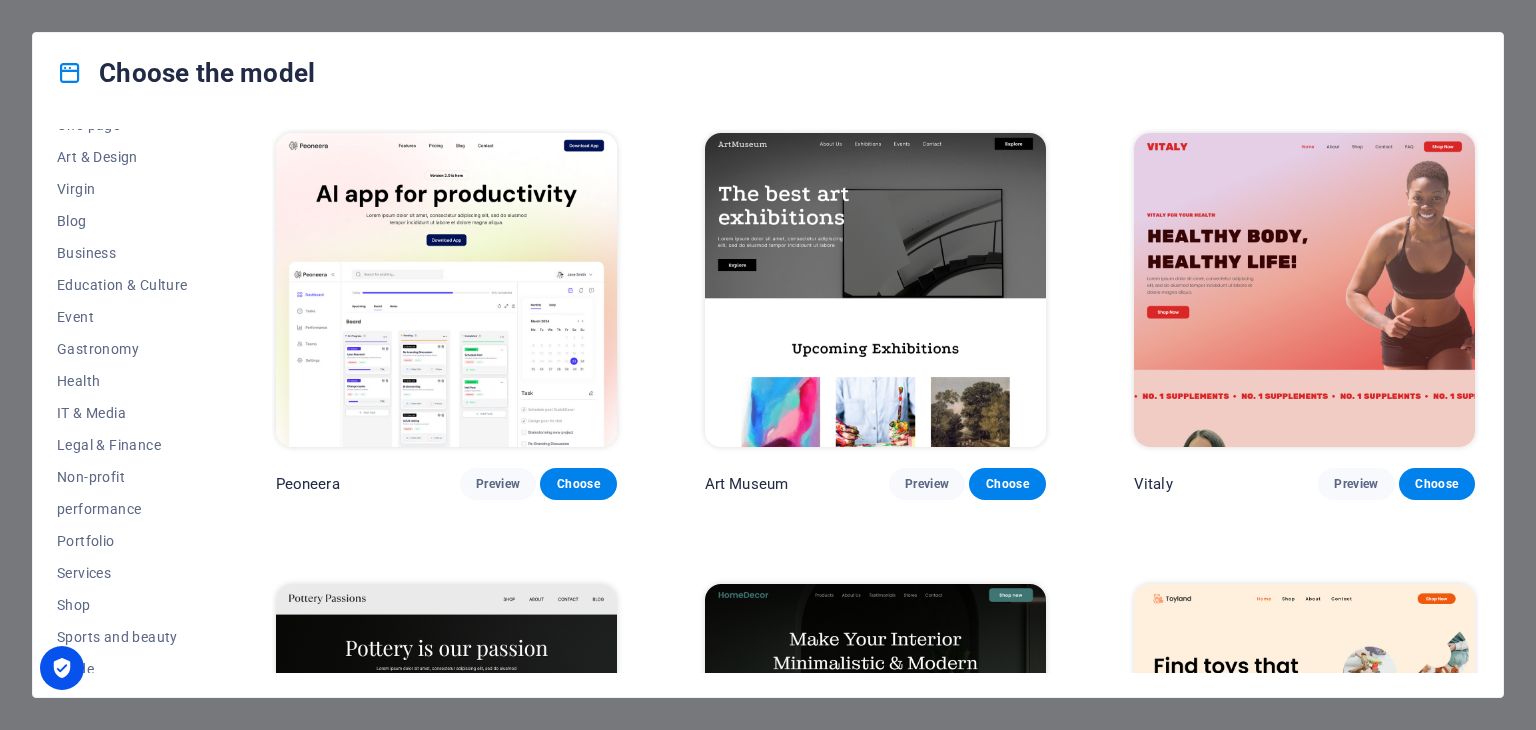 scroll, scrollTop: 288, scrollLeft: 0, axis: vertical 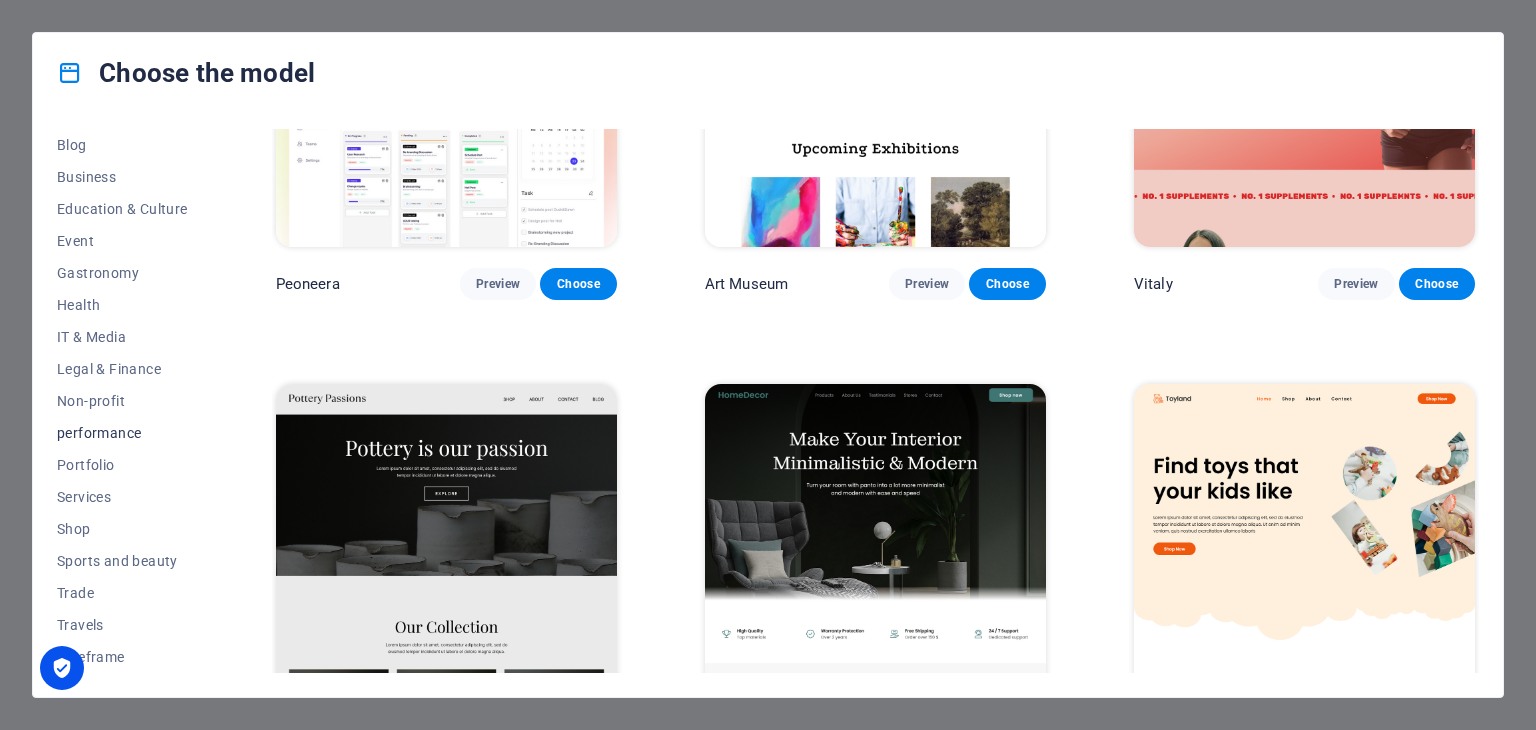 click on "performance" at bounding box center [99, 433] 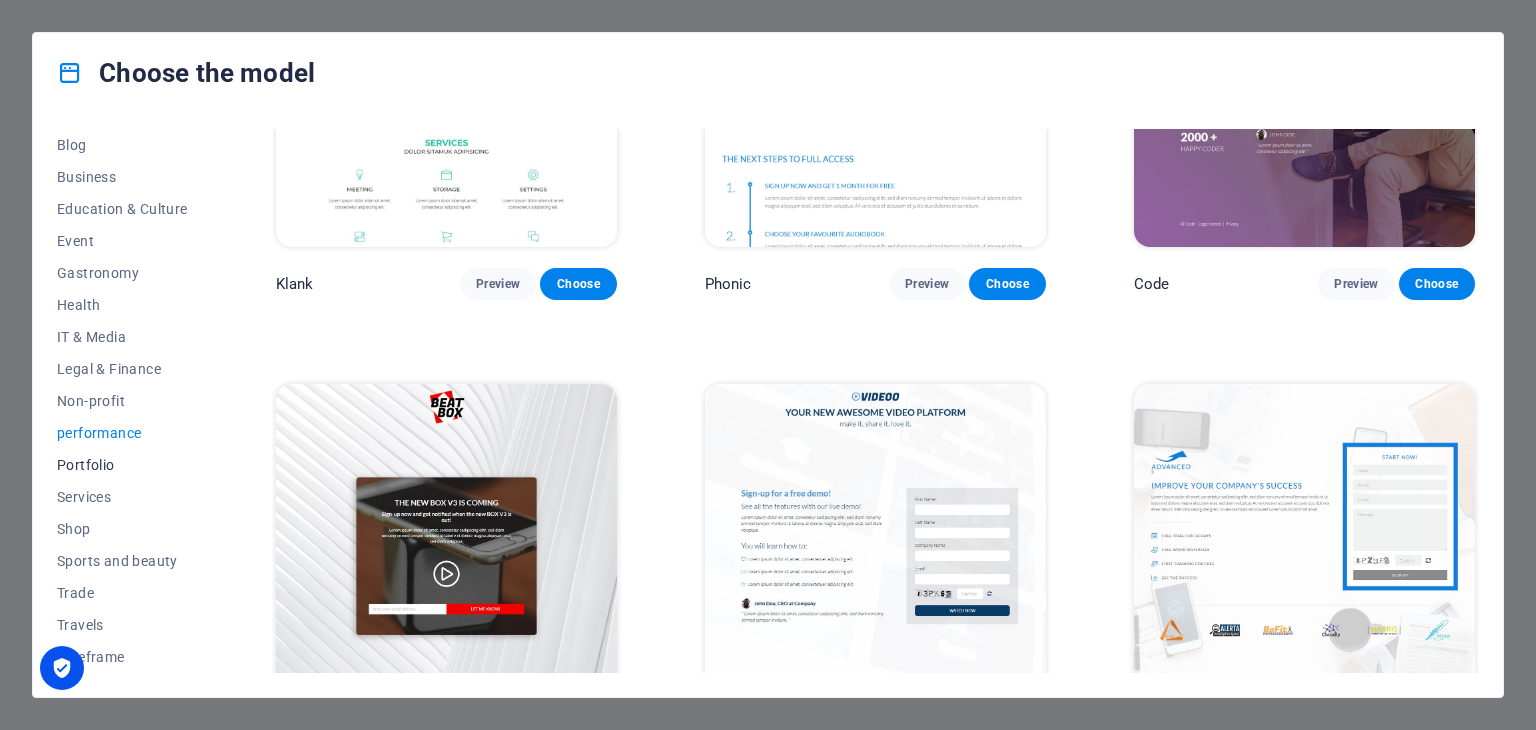 click on "Portfolio" at bounding box center [86, 465] 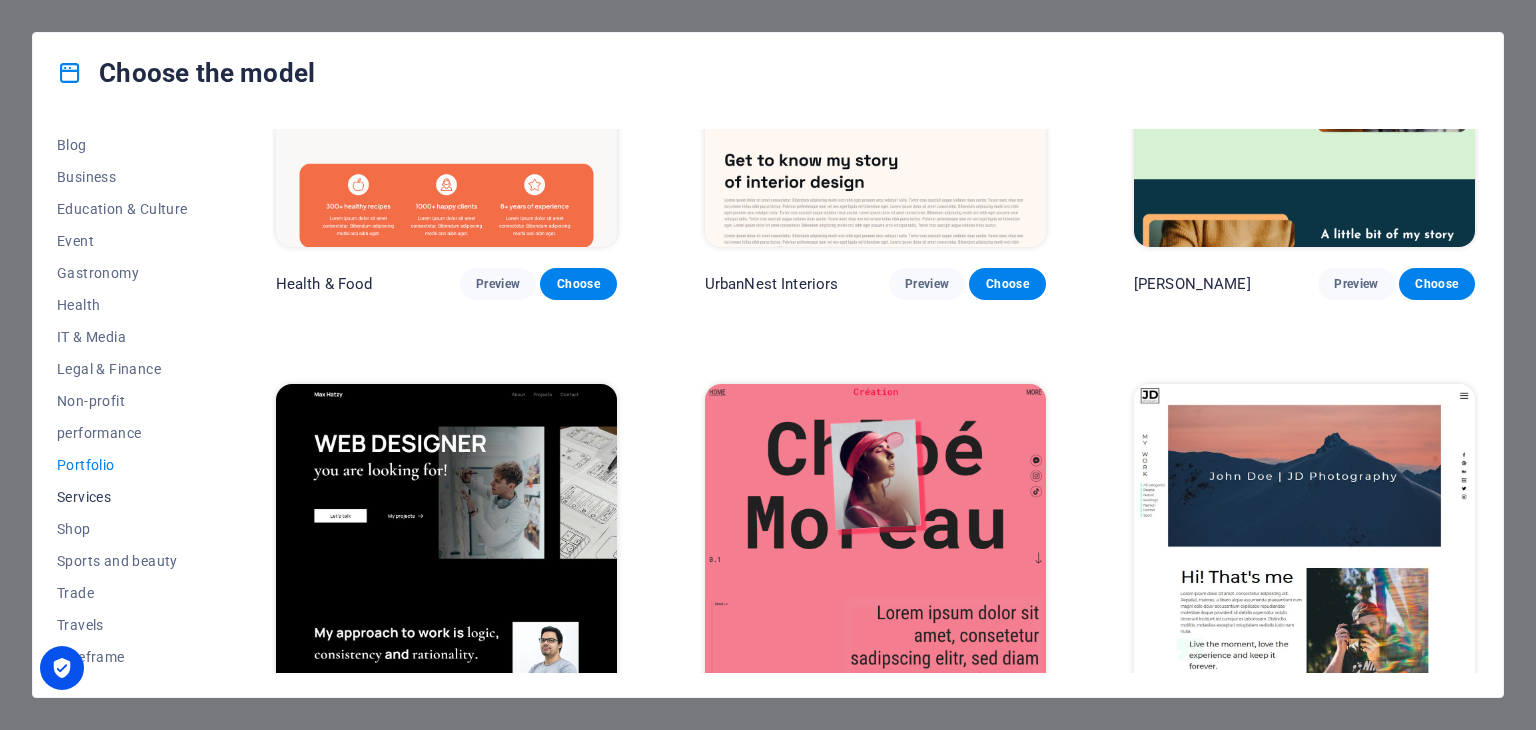click on "Services" at bounding box center (84, 497) 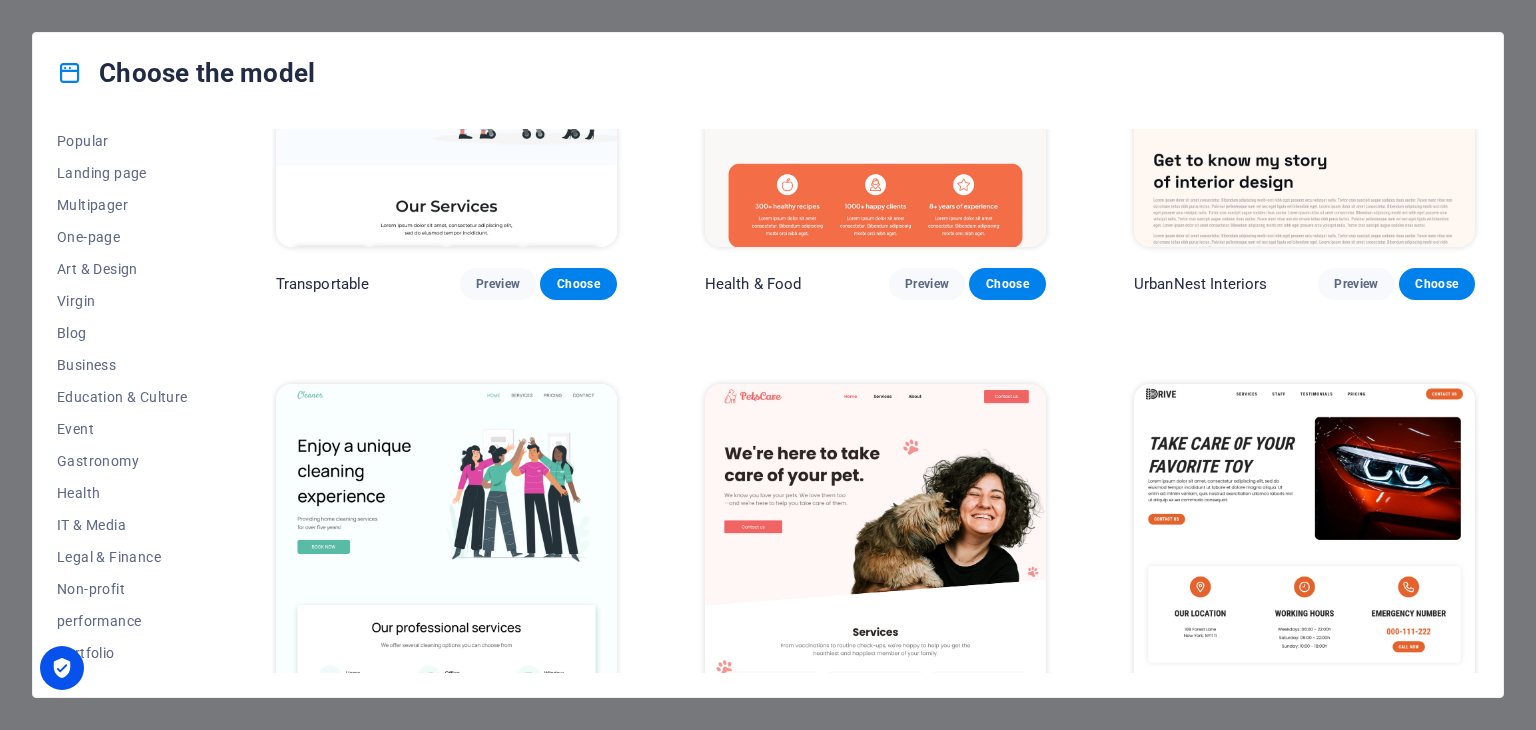 scroll, scrollTop: 88, scrollLeft: 0, axis: vertical 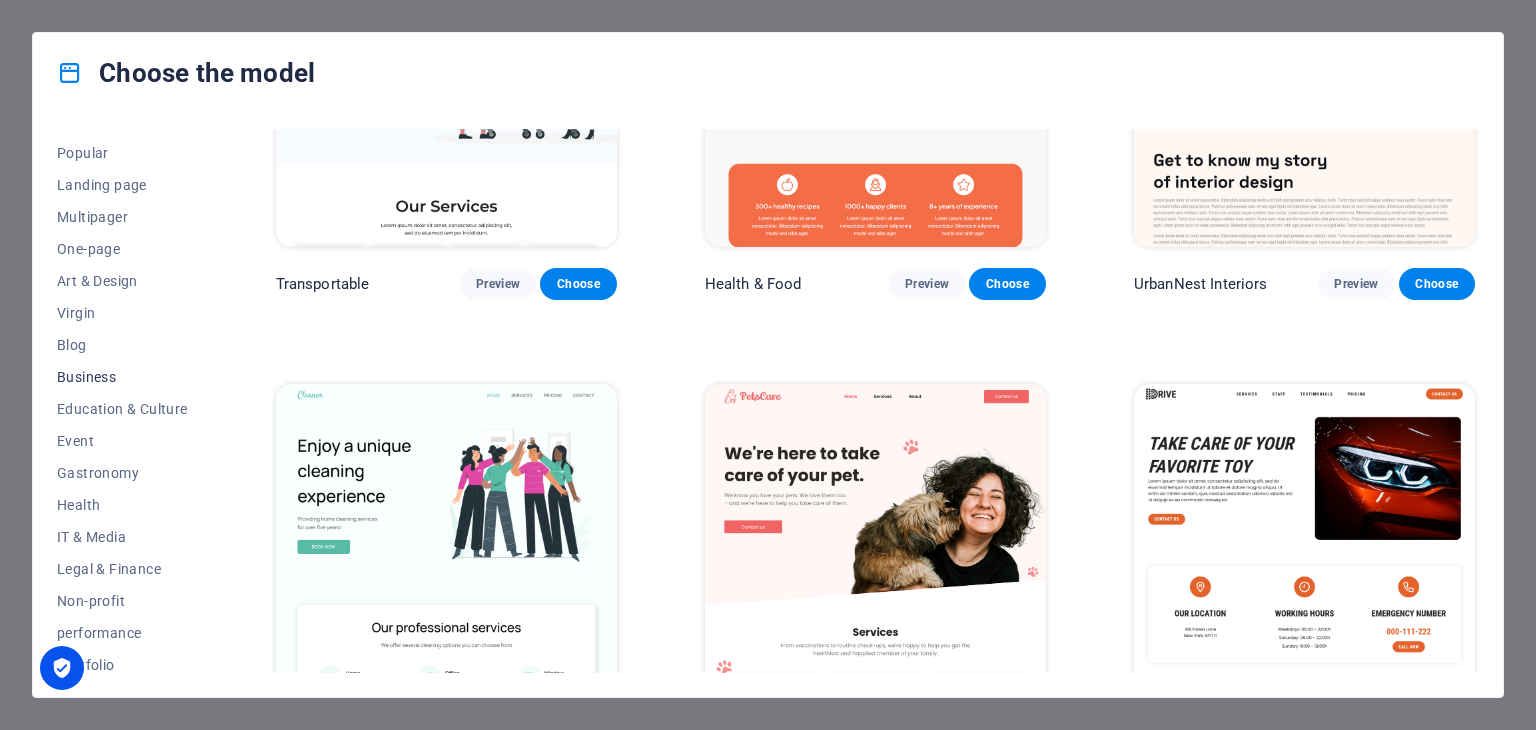 click on "Business" at bounding box center (86, 377) 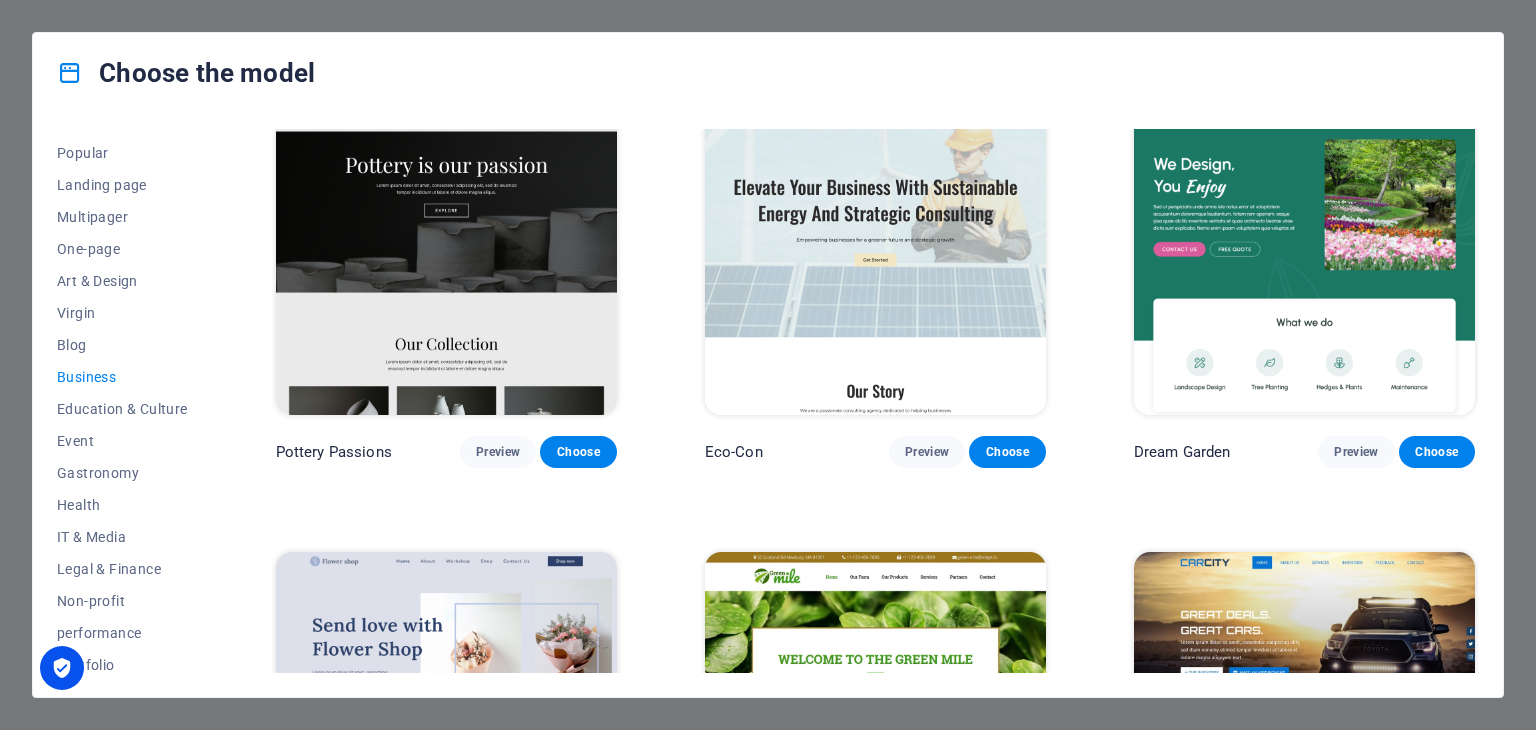 scroll, scrollTop: 0, scrollLeft: 0, axis: both 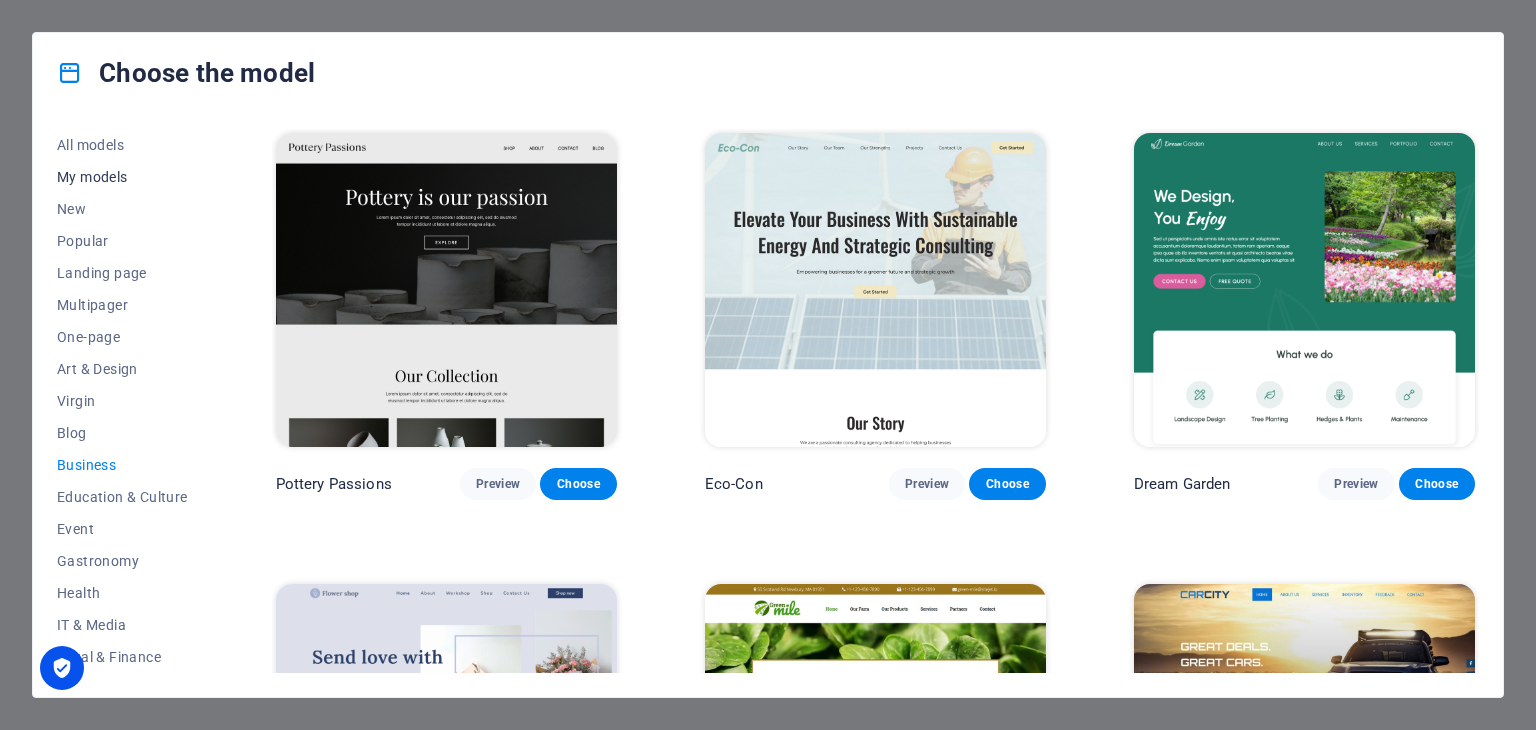 click on "My models" at bounding box center [92, 177] 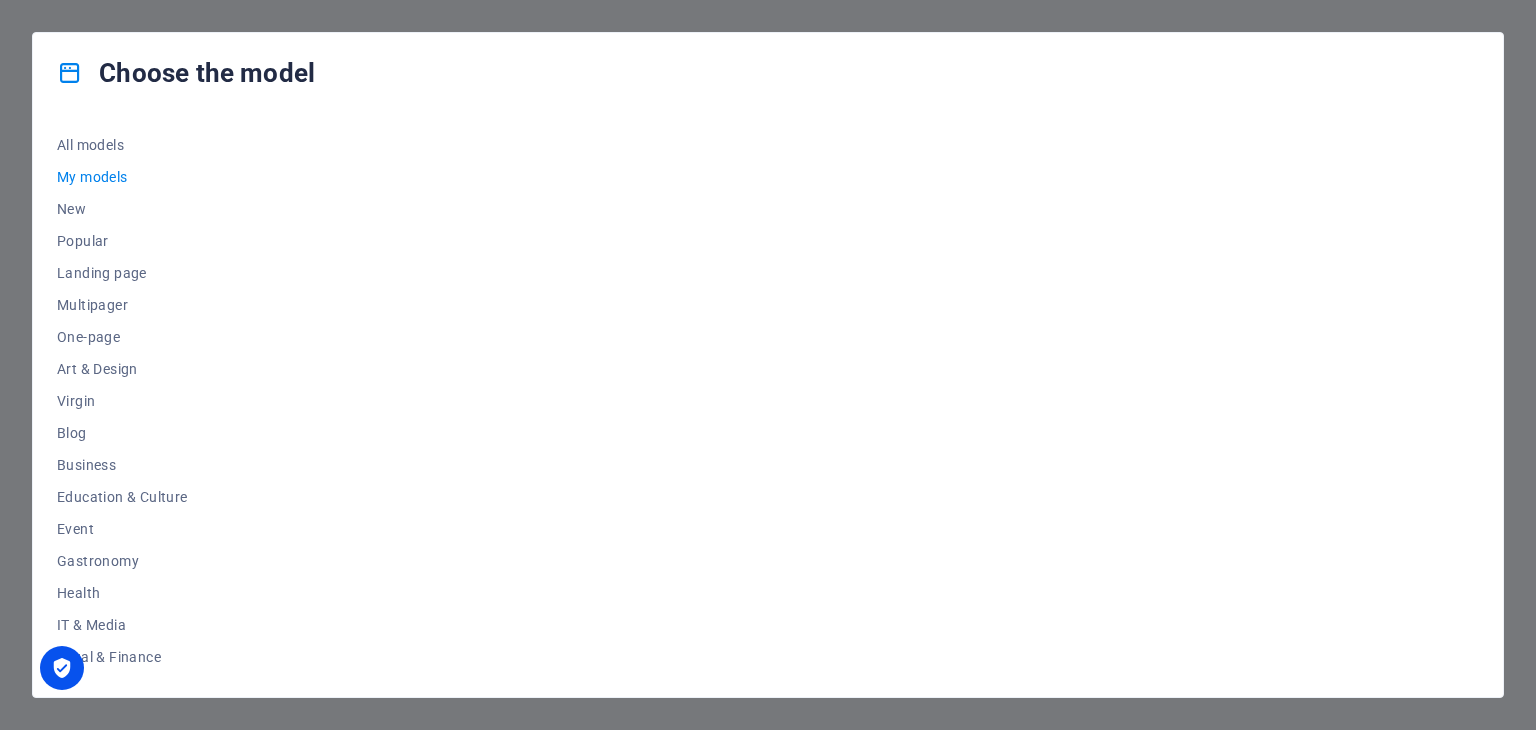 click on "My models" at bounding box center [92, 177] 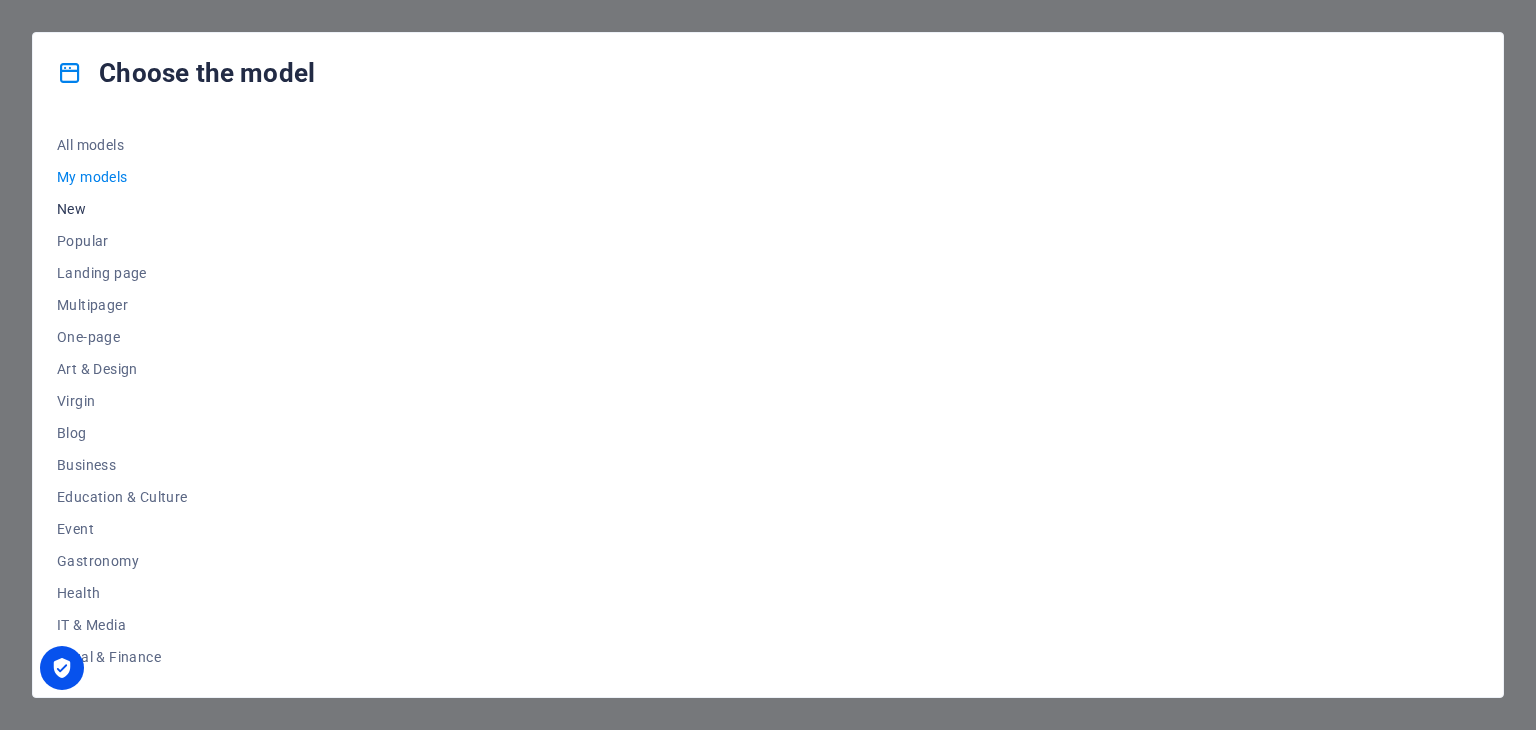 click on "New" at bounding box center [71, 209] 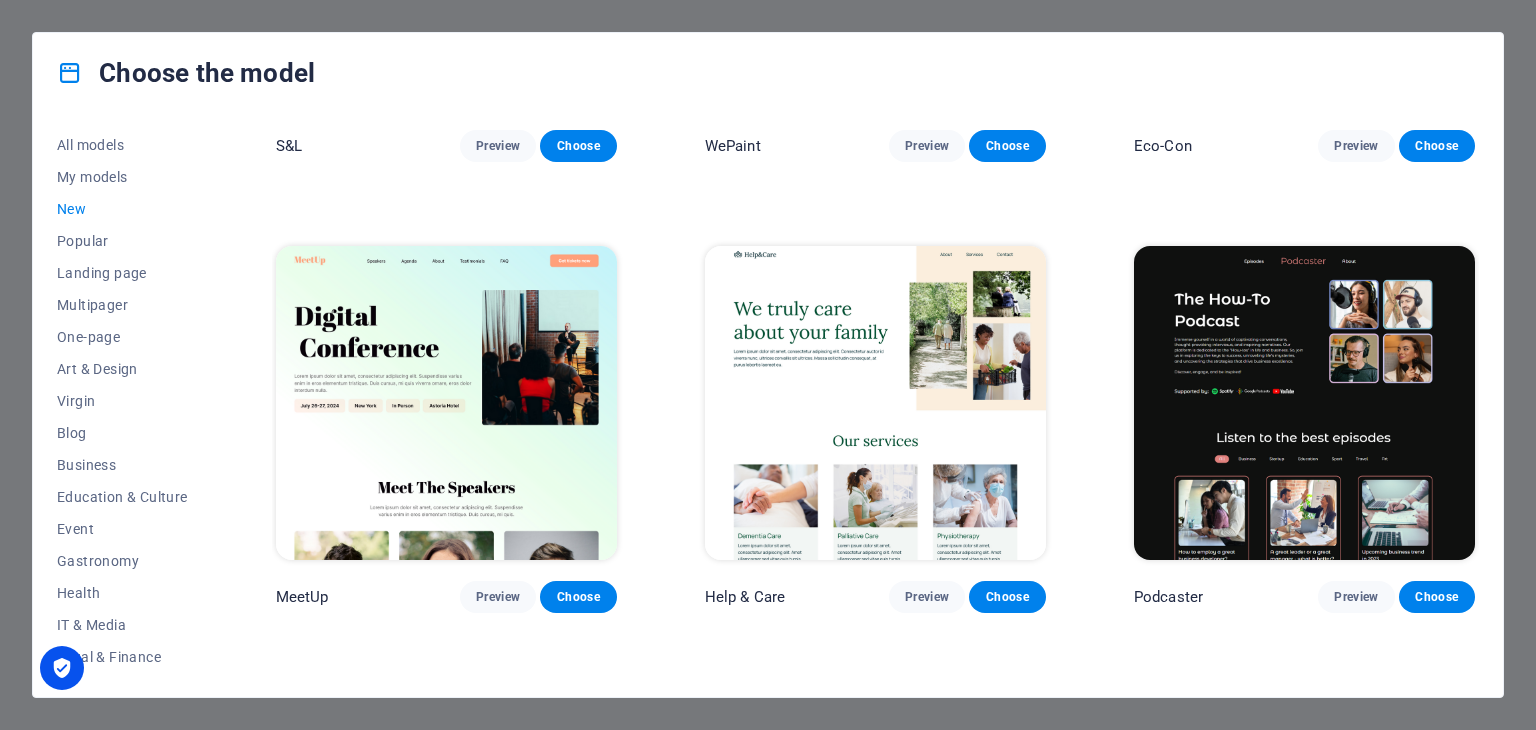 scroll, scrollTop: 1700, scrollLeft: 0, axis: vertical 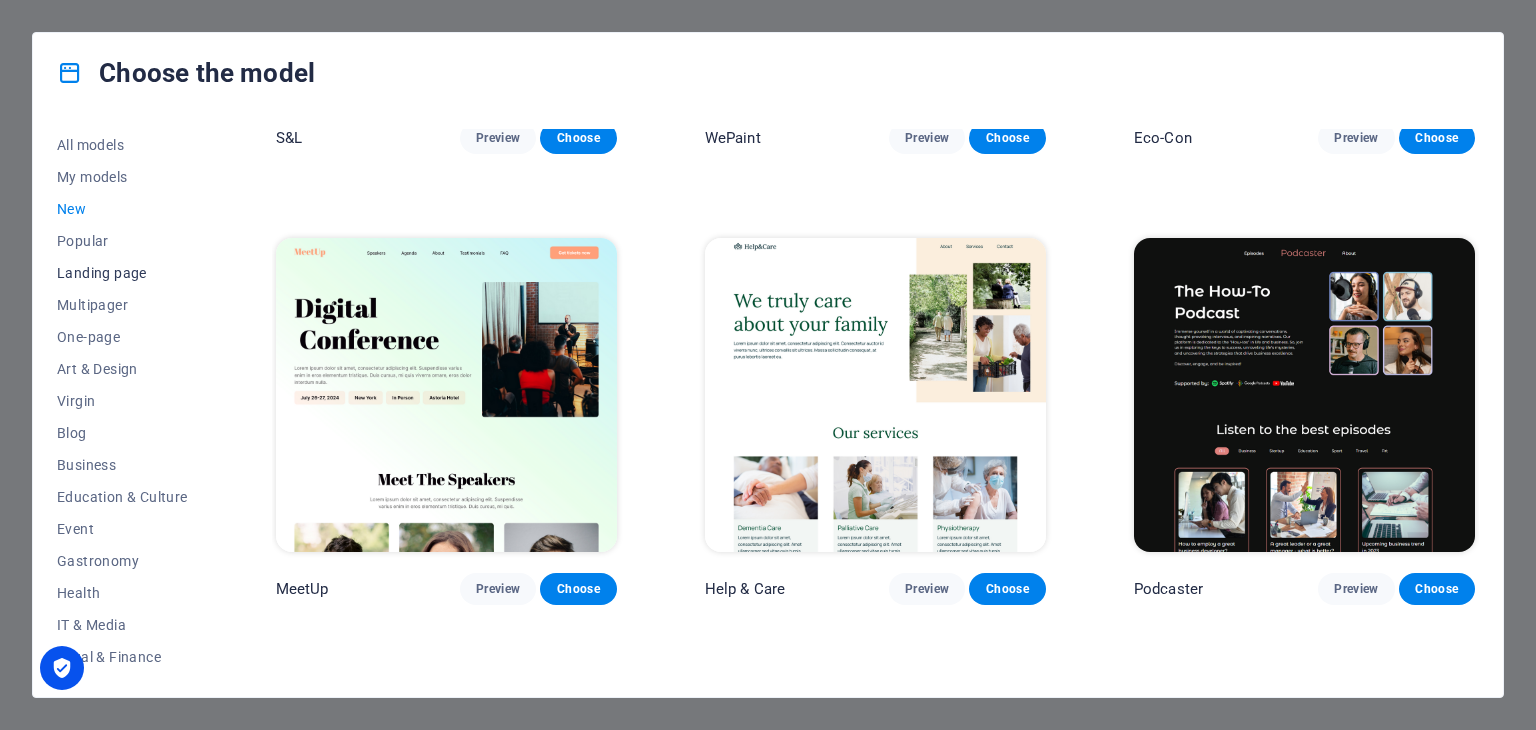 click on "Landing page" at bounding box center (102, 273) 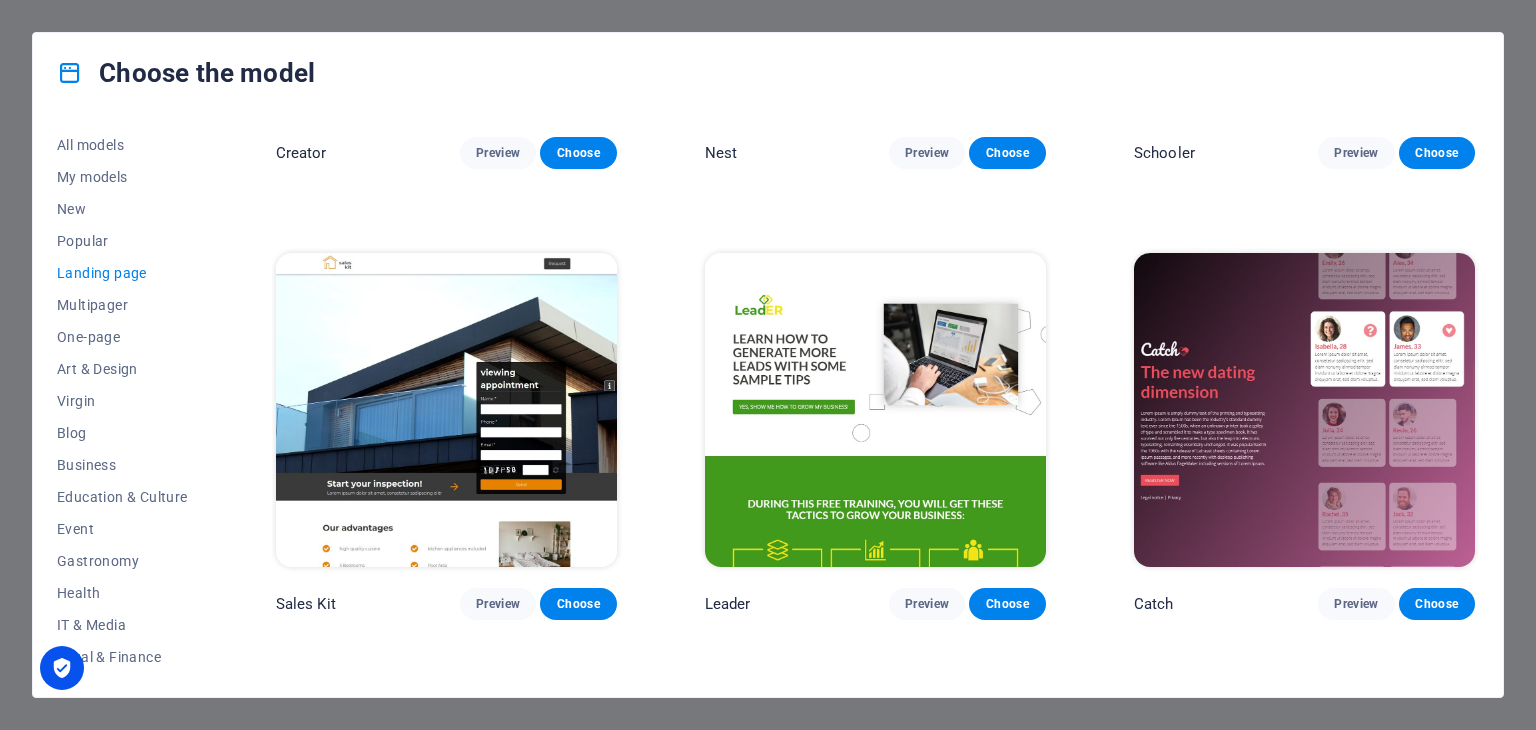 scroll, scrollTop: 2600, scrollLeft: 0, axis: vertical 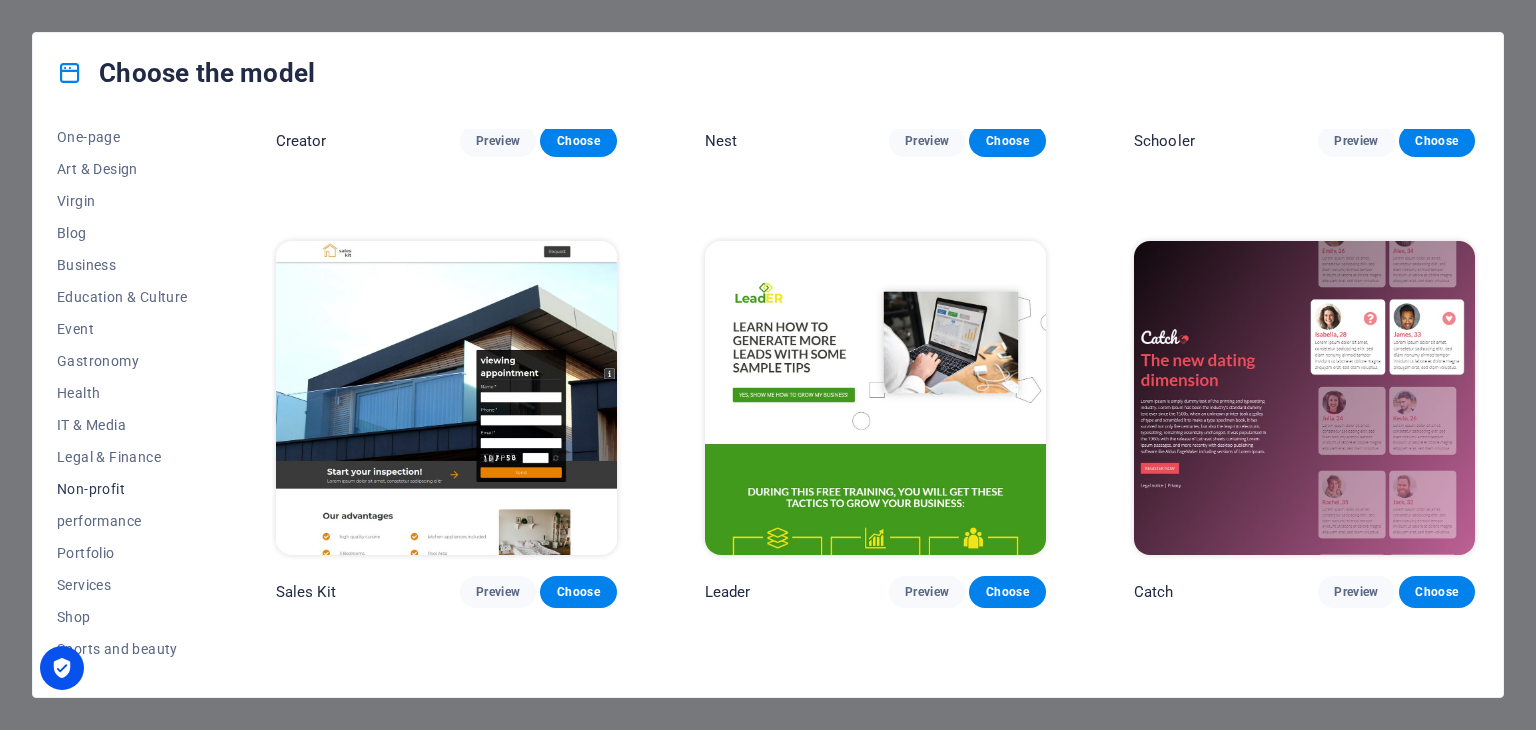 click on "Non-profit" at bounding box center [91, 489] 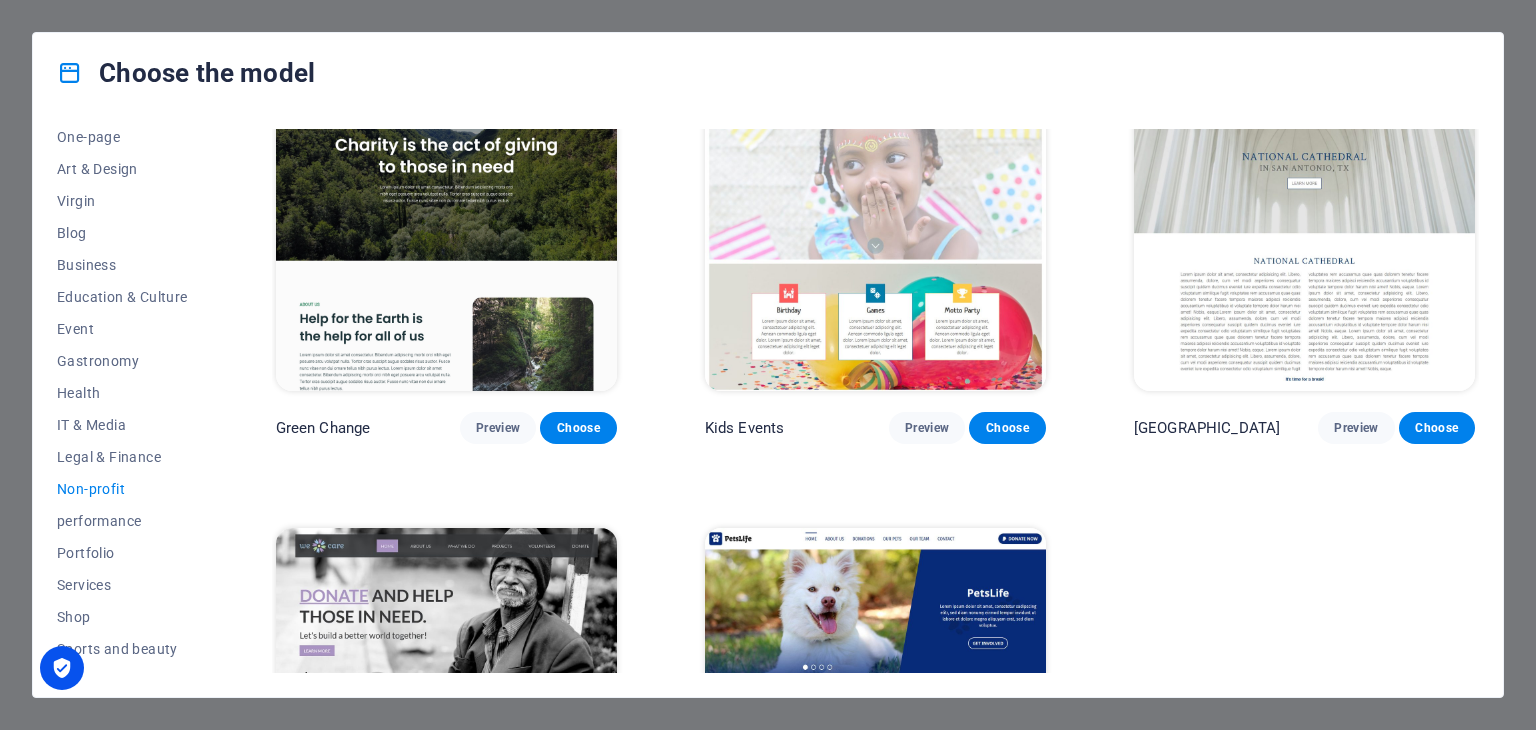 scroll, scrollTop: 0, scrollLeft: 0, axis: both 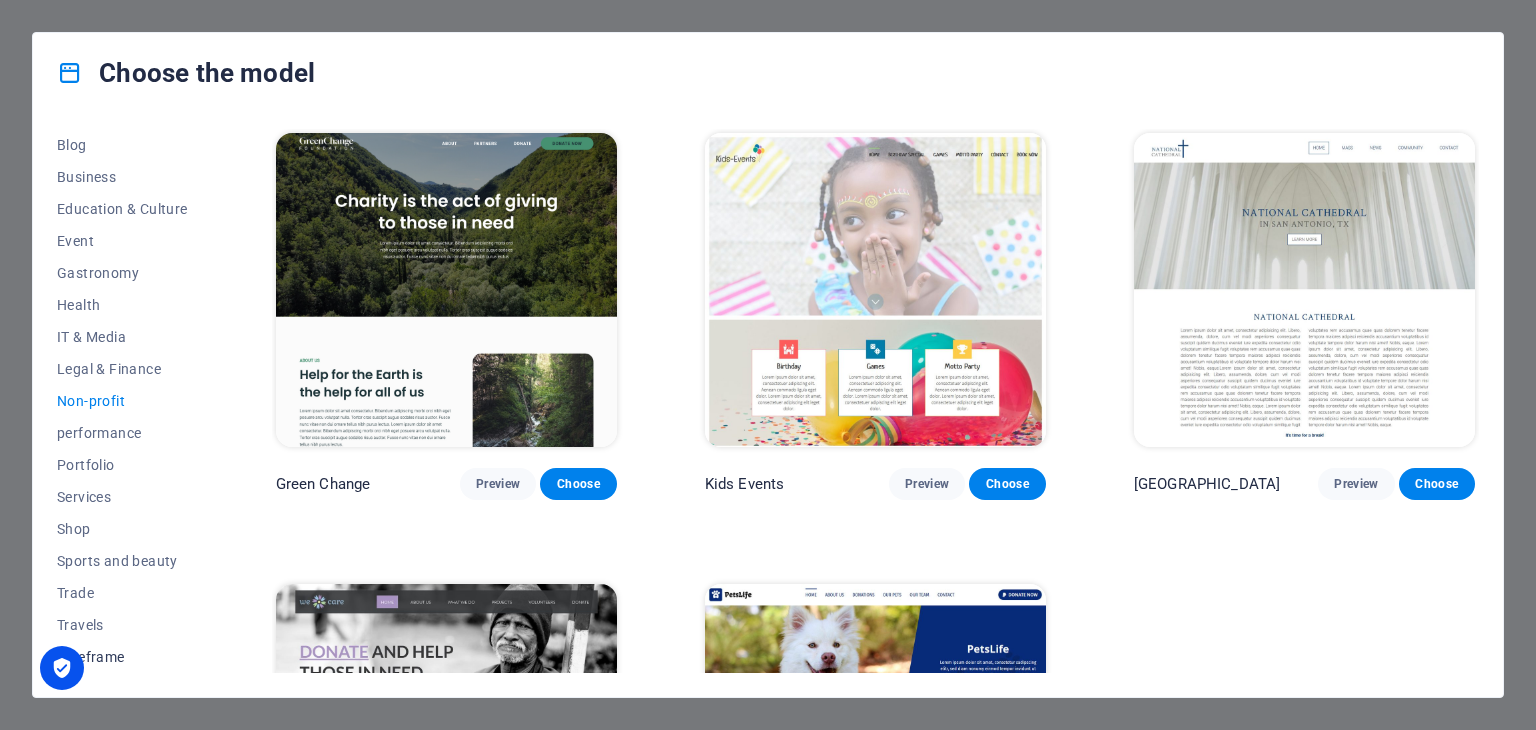 click on "Wireframe" at bounding box center (91, 657) 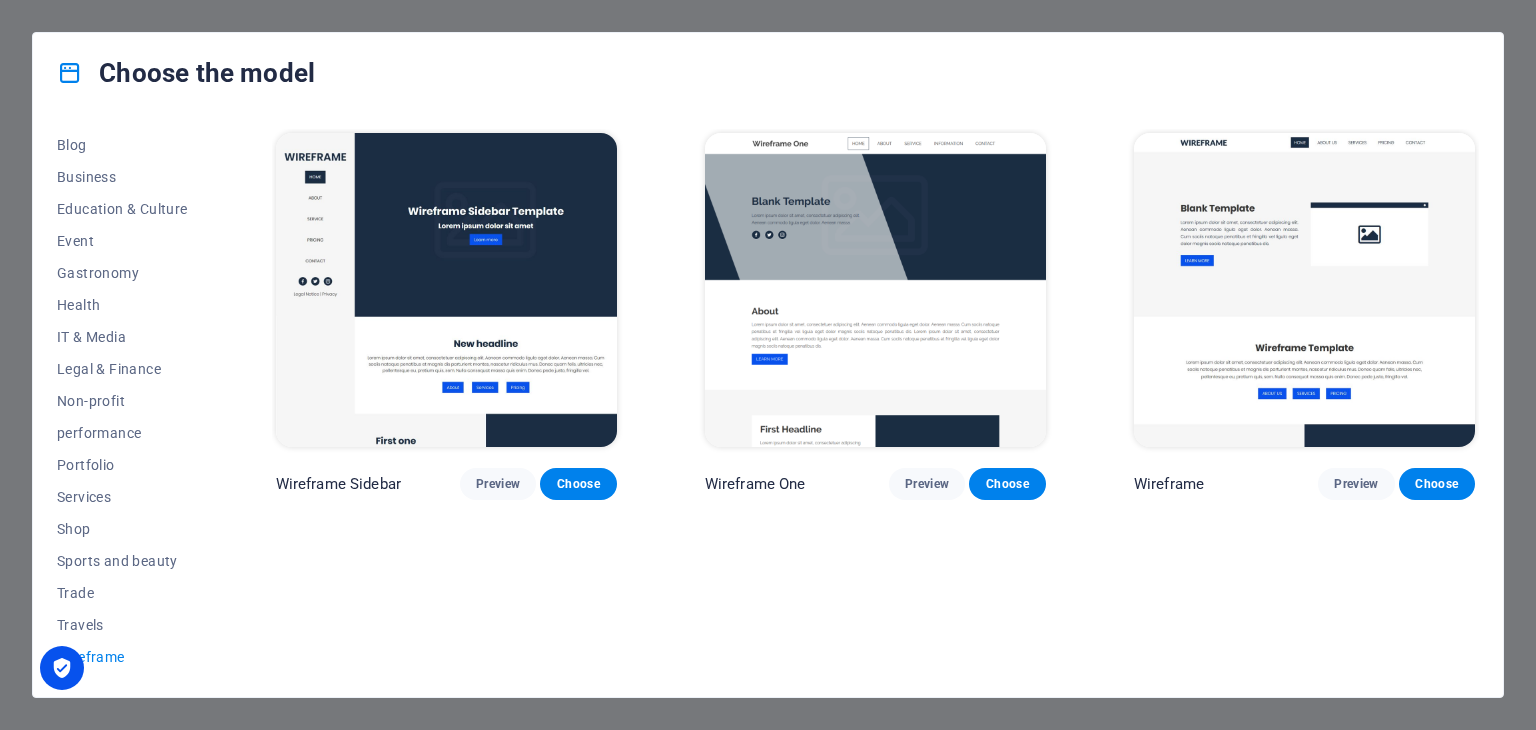 click at bounding box center [62, 668] 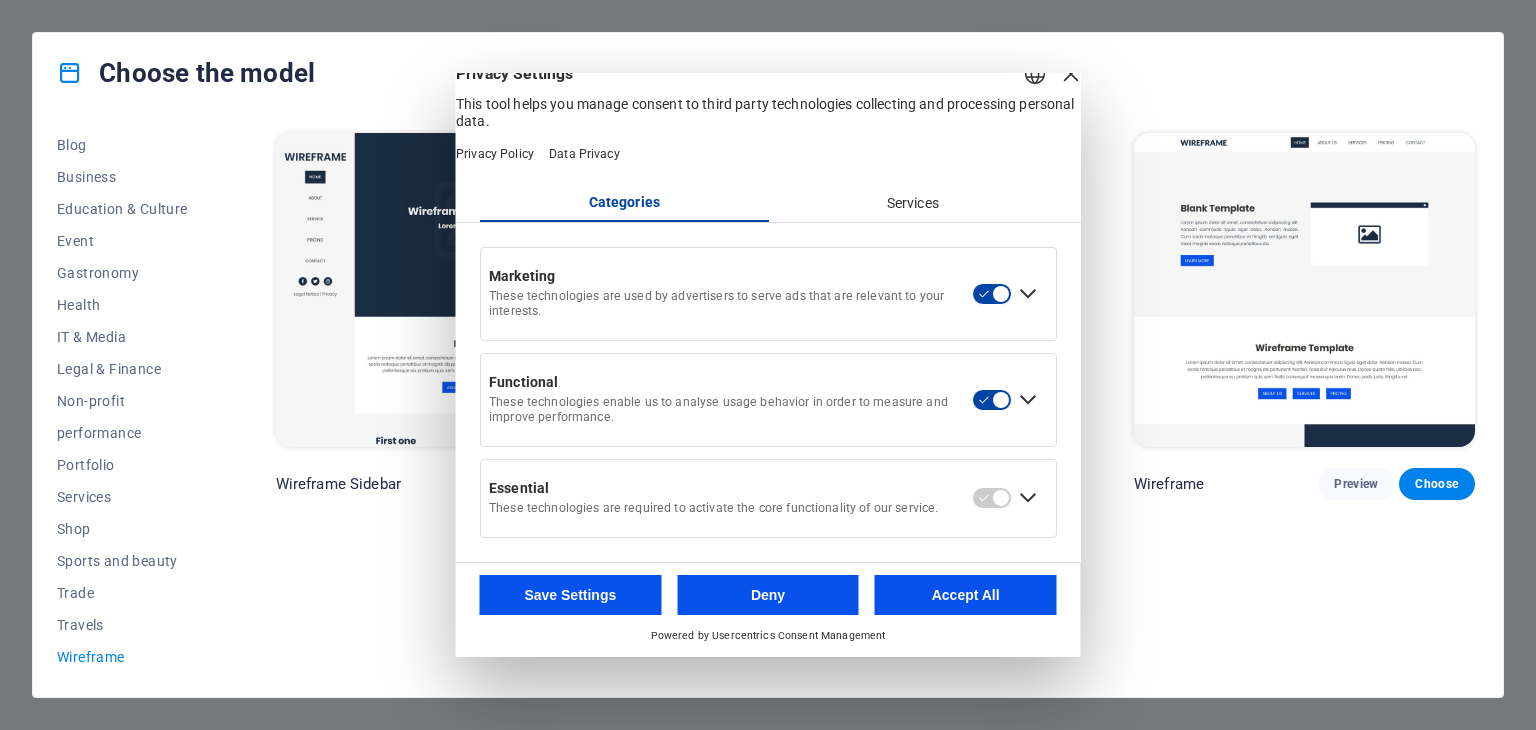 scroll, scrollTop: 32, scrollLeft: 0, axis: vertical 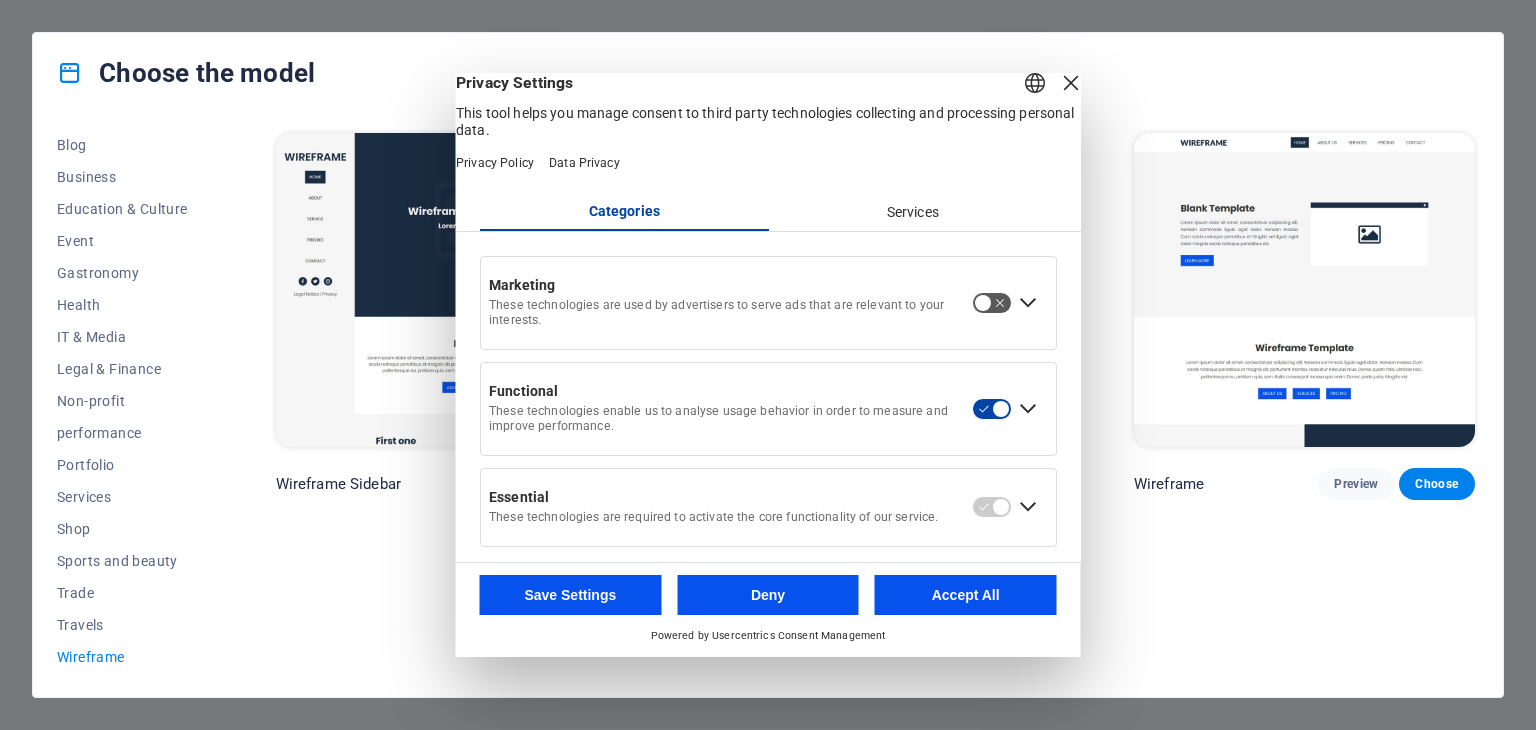 click on "Save Settings" at bounding box center (571, 595) 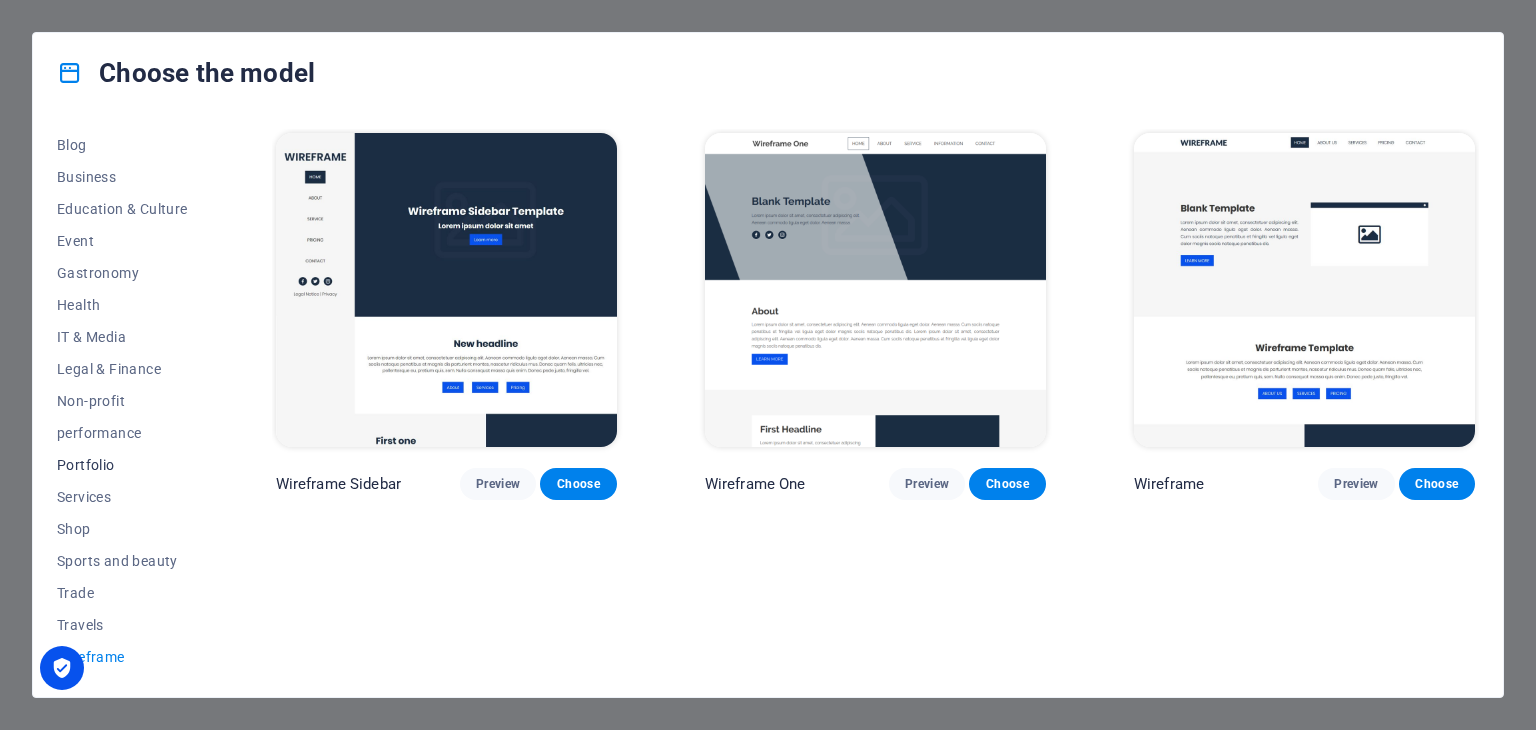 click on "Portfolio" at bounding box center (86, 465) 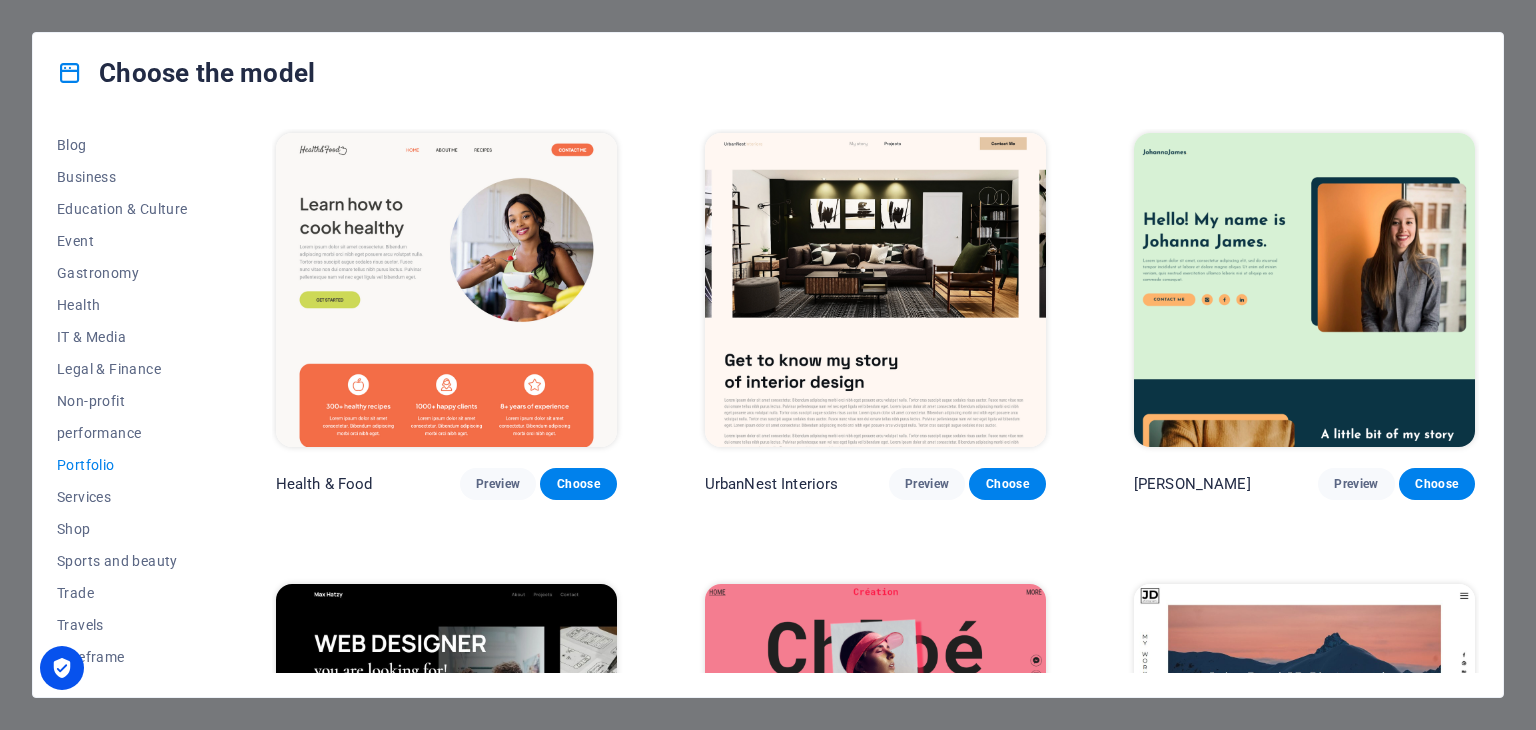 click at bounding box center (1304, 290) 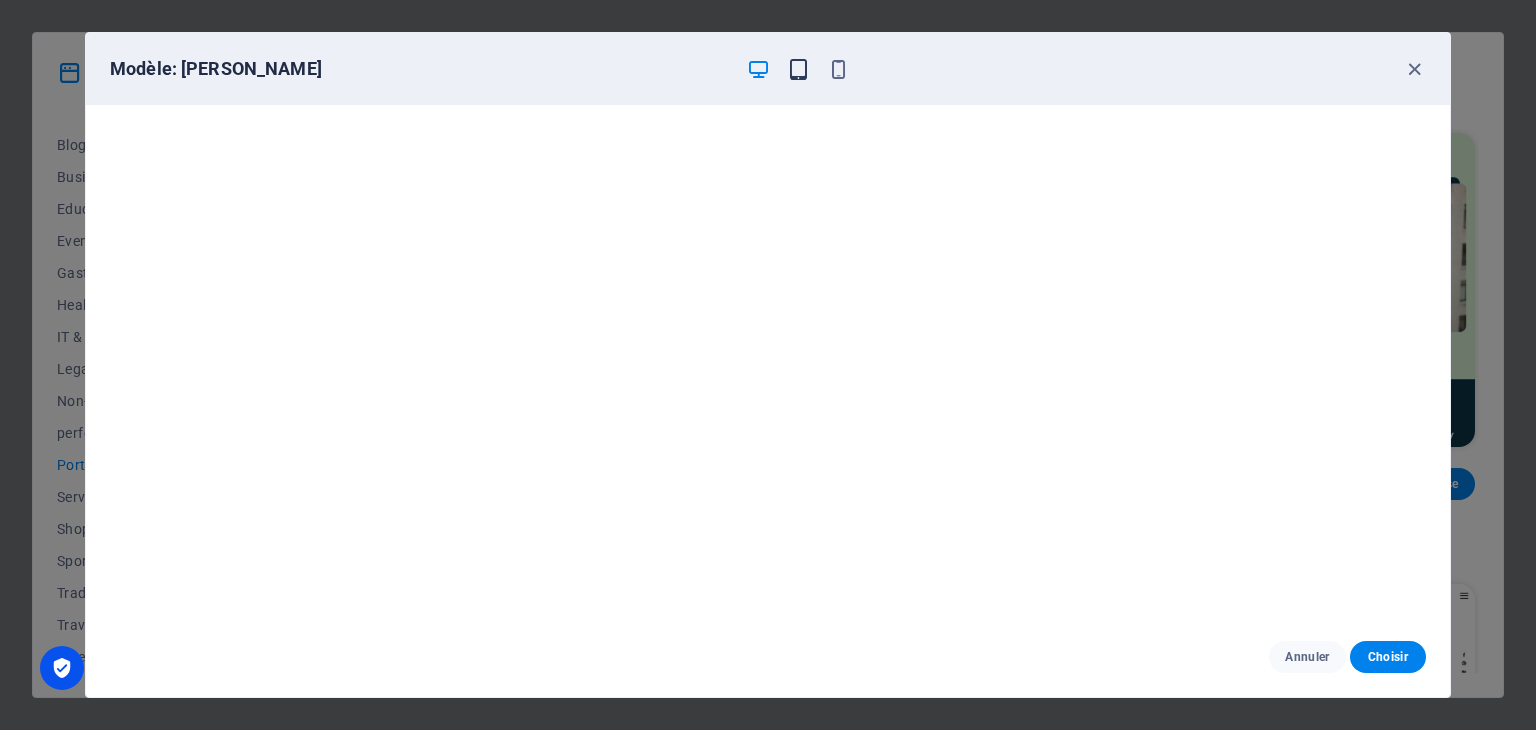 click at bounding box center [798, 69] 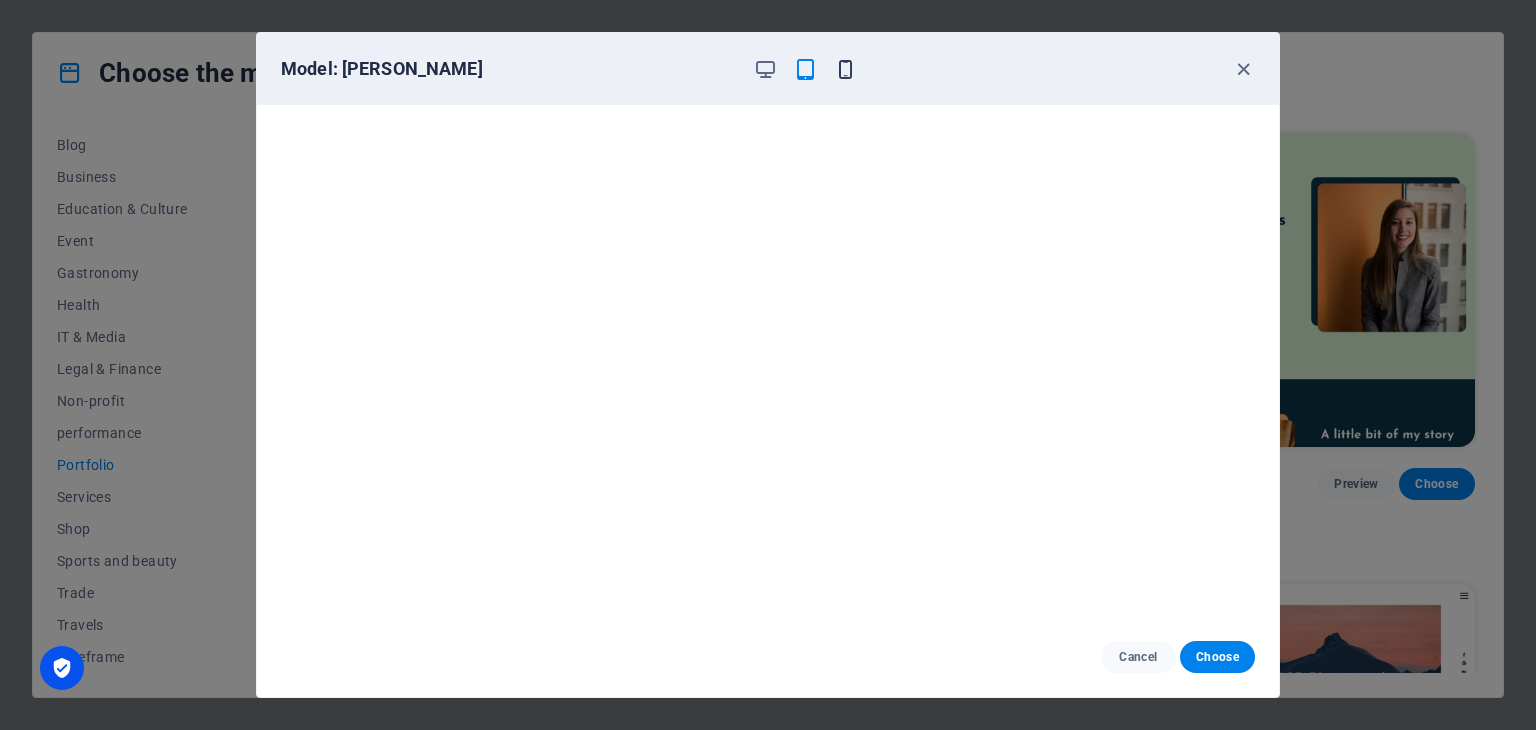 click at bounding box center (845, 69) 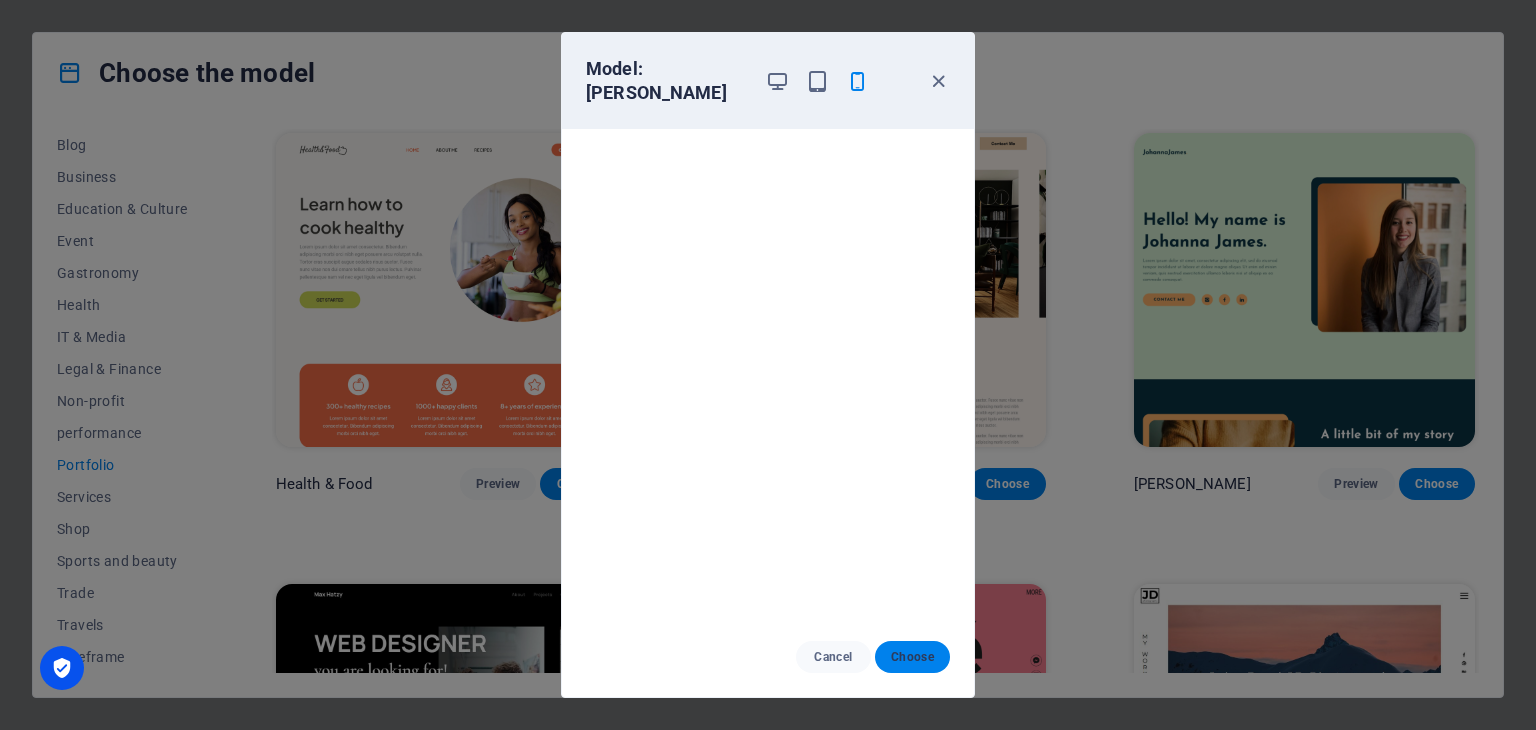 click on "Choose" at bounding box center [912, 657] 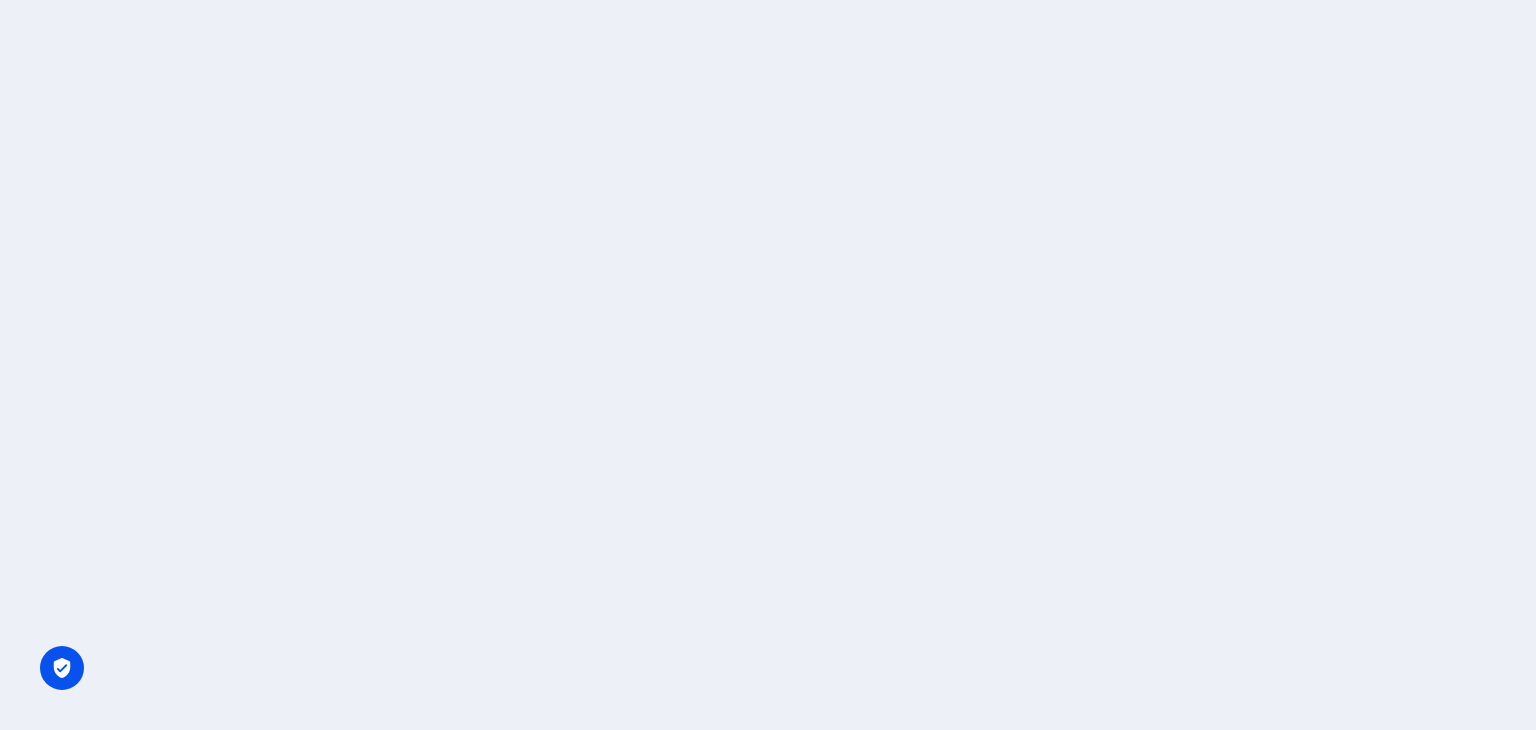 scroll, scrollTop: 0, scrollLeft: 0, axis: both 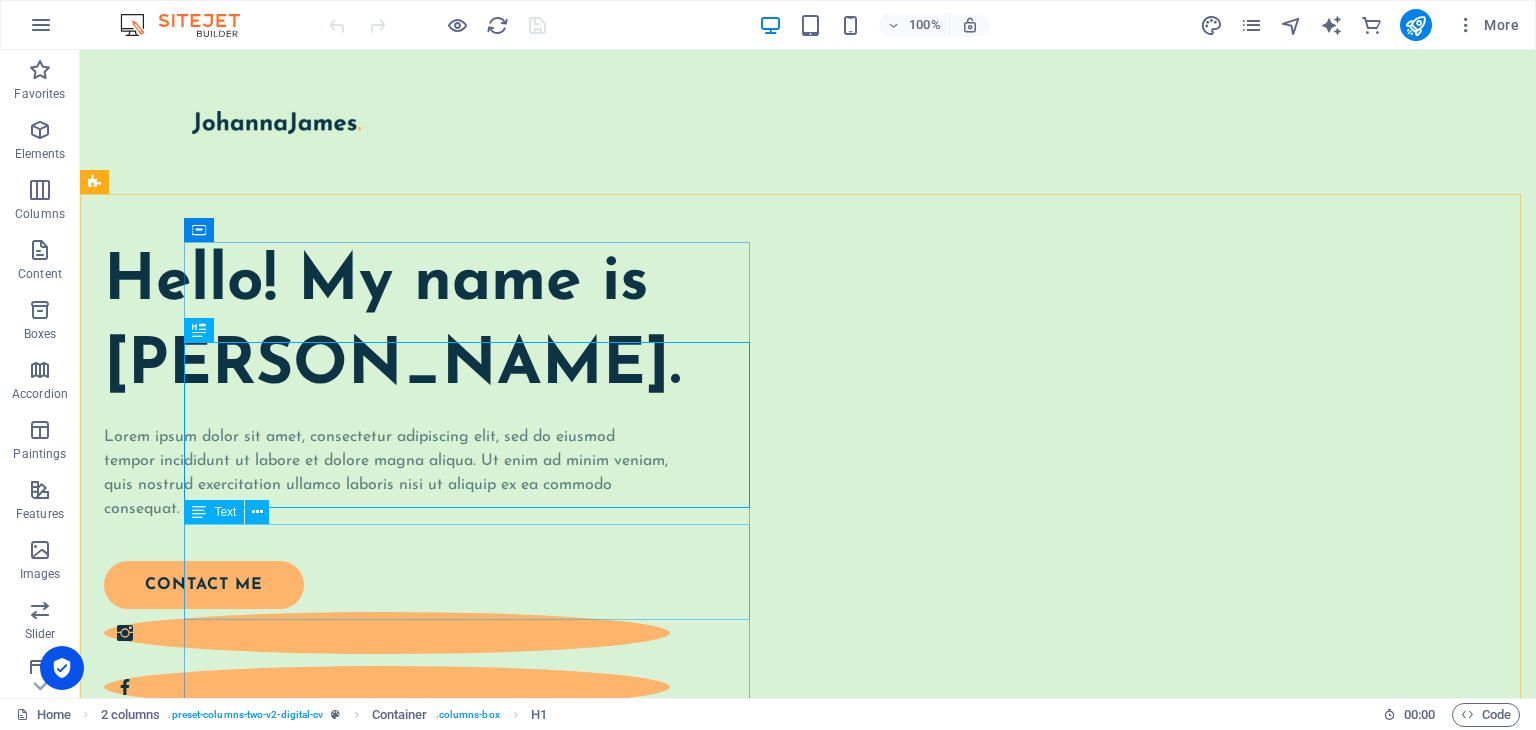 click on "Text" at bounding box center [214, 512] 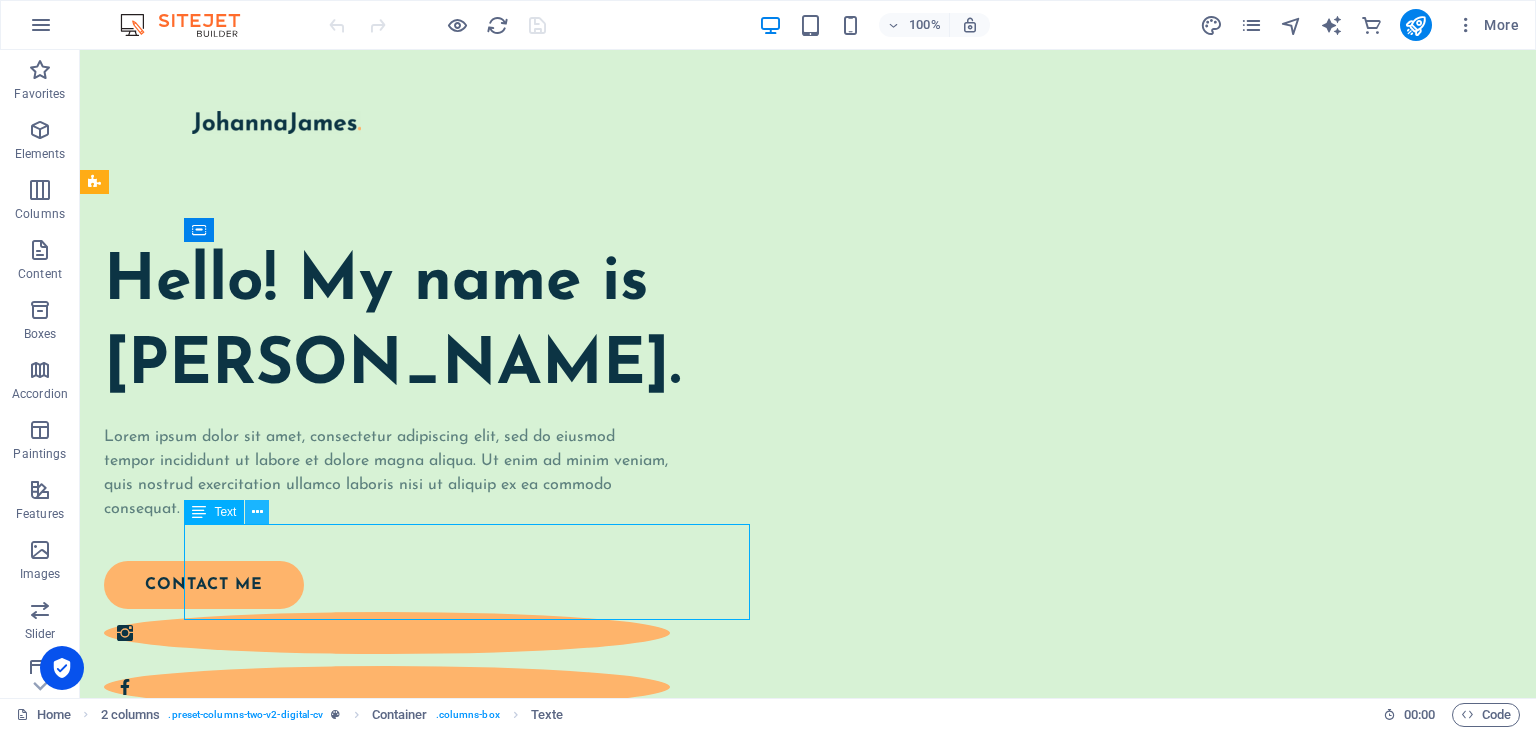 click at bounding box center [257, 512] 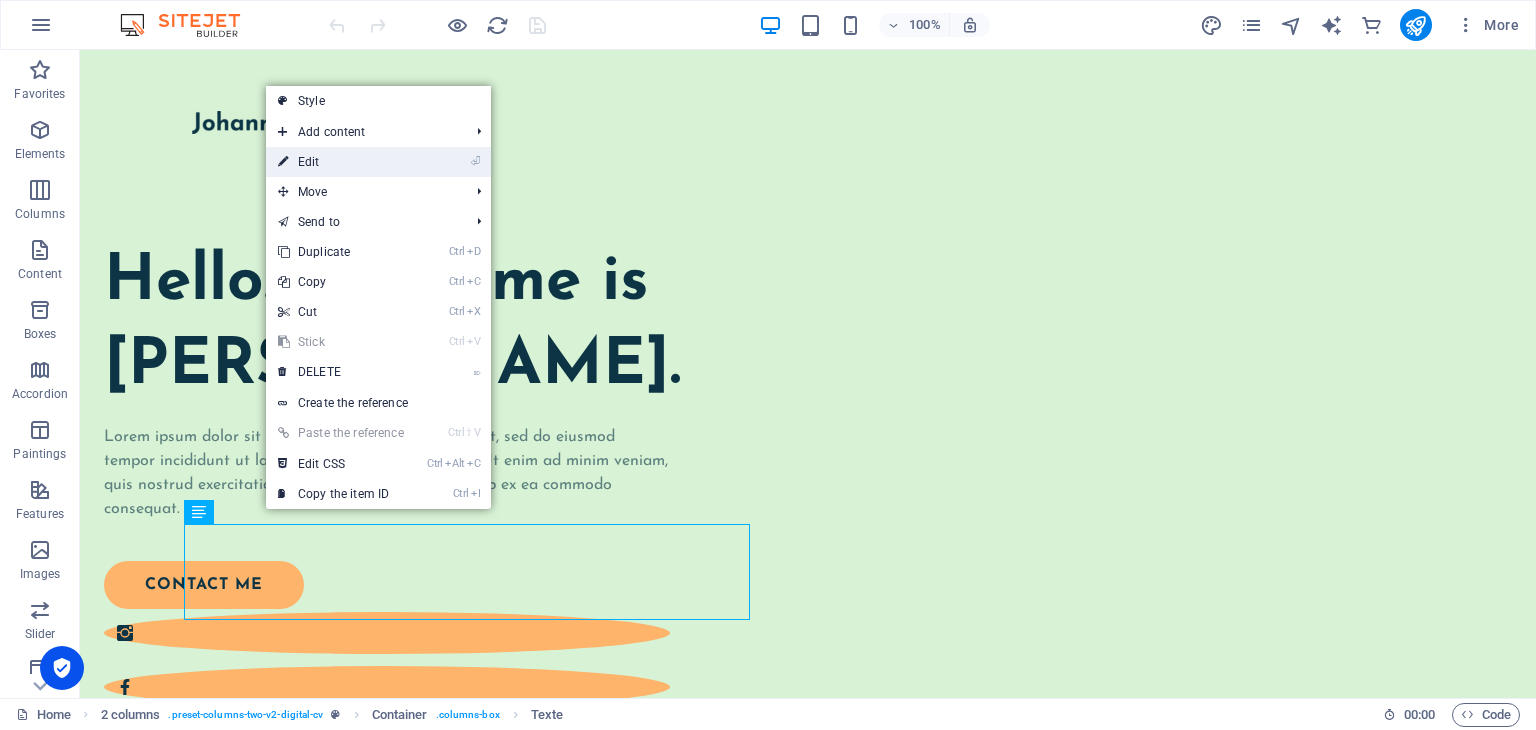 click on "⏎ Edit" at bounding box center (341, 162) 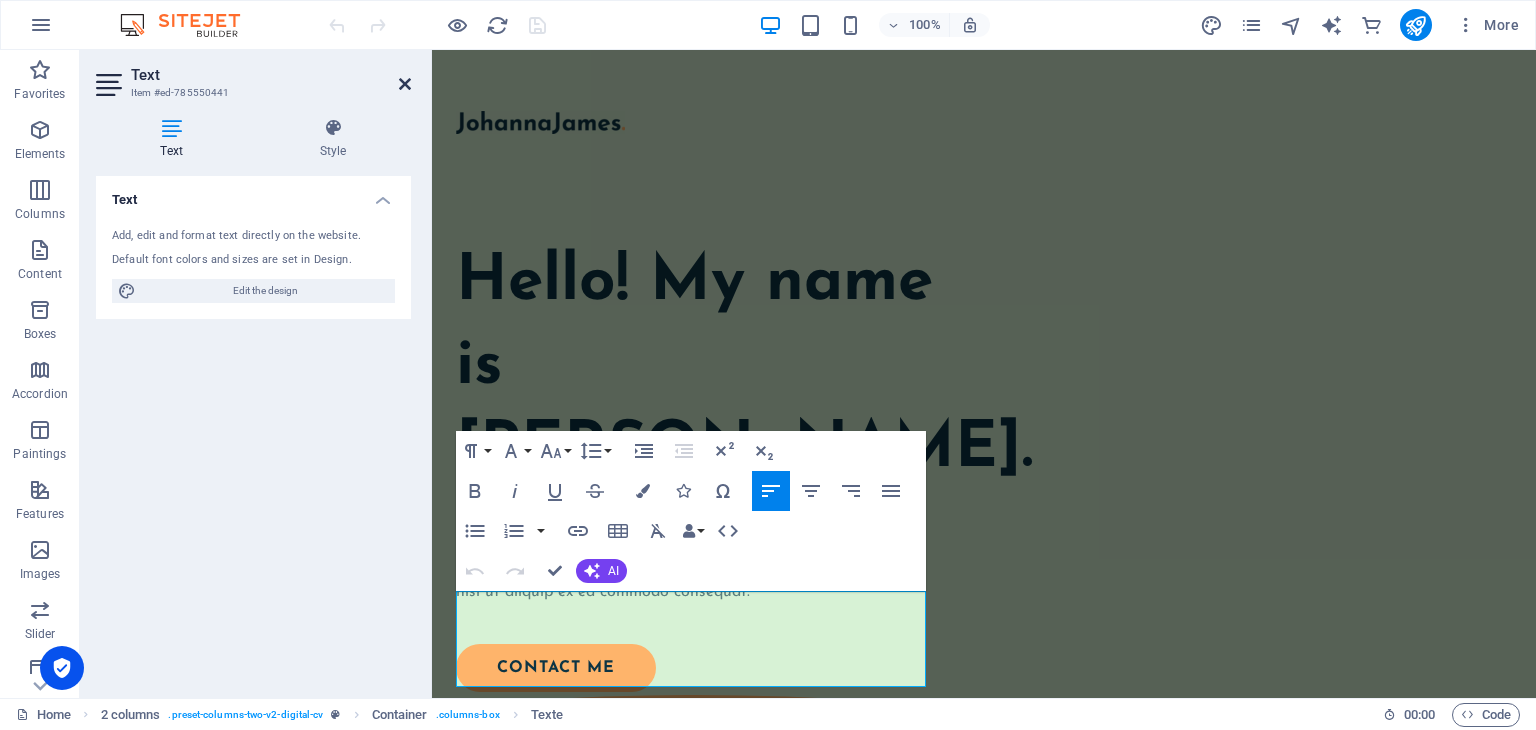click at bounding box center [405, 84] 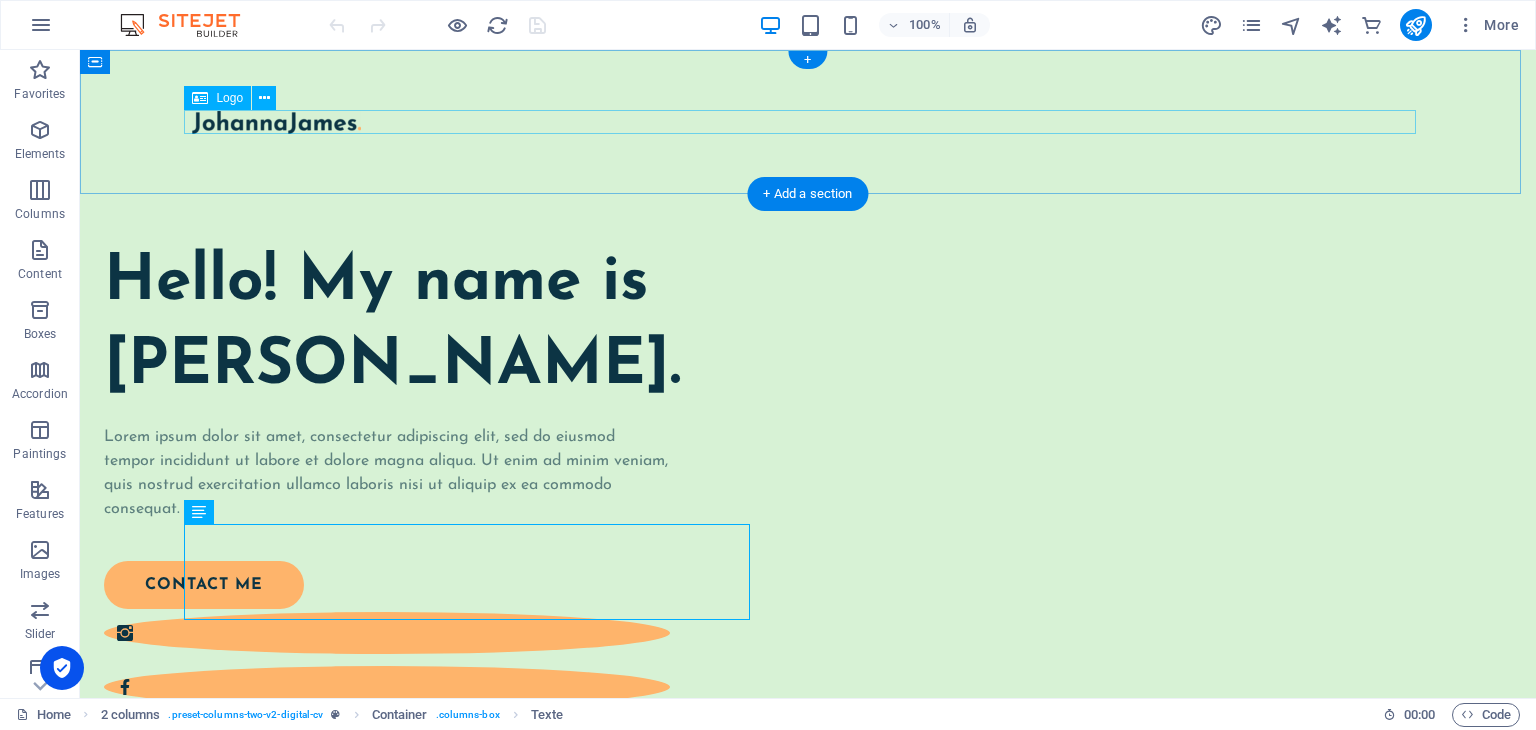 click at bounding box center [808, 122] 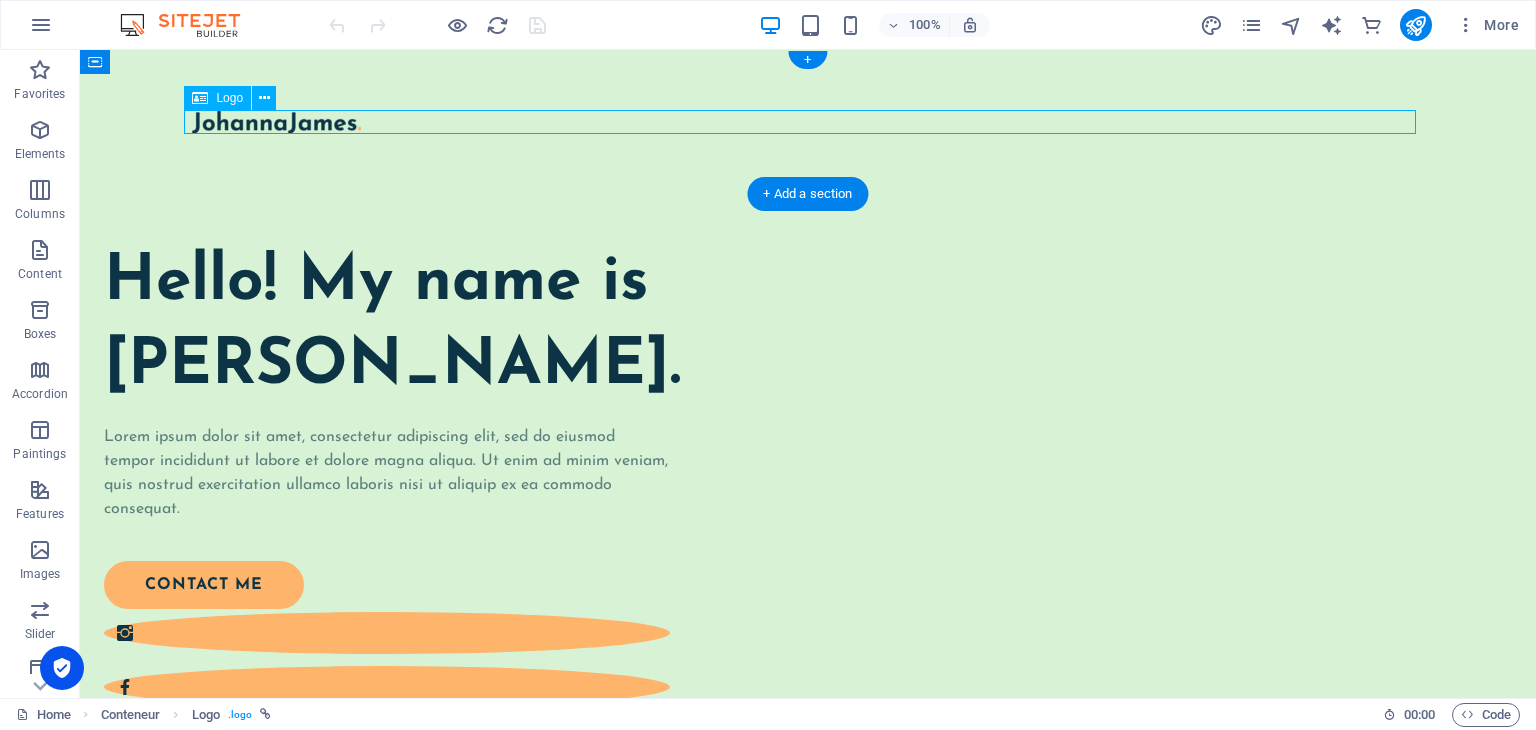 click at bounding box center (808, 122) 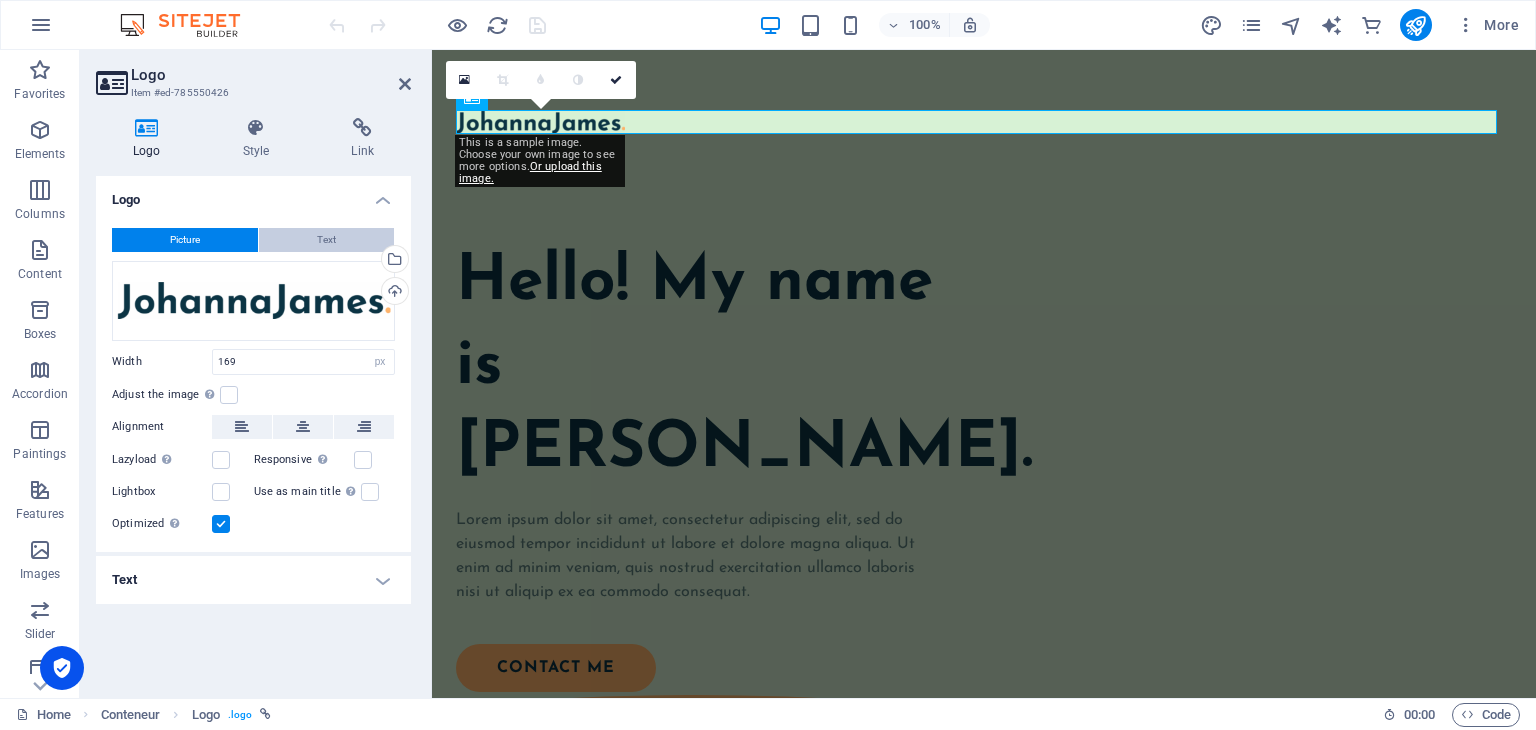 click on "Text" at bounding box center [326, 240] 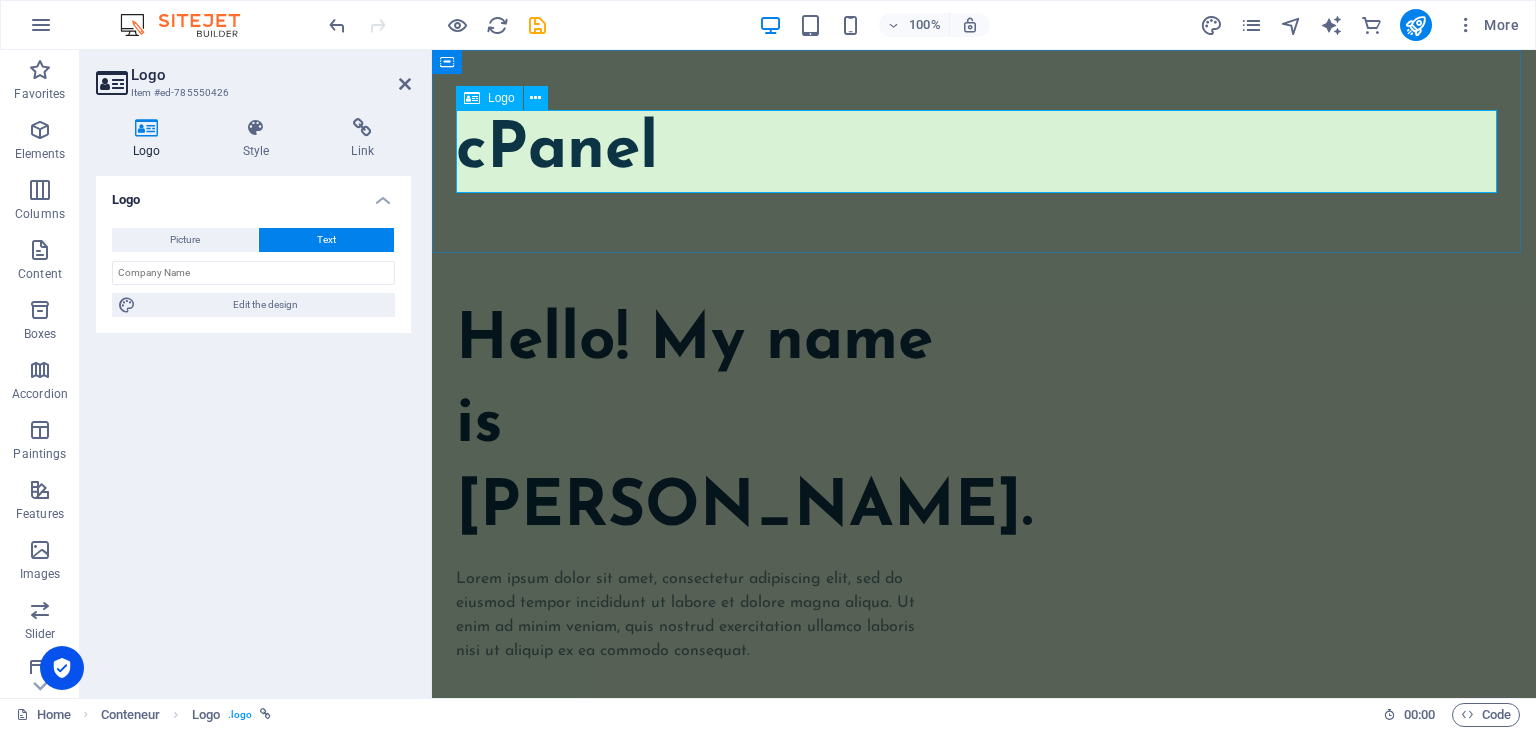 click on "cPanel" at bounding box center [984, 151] 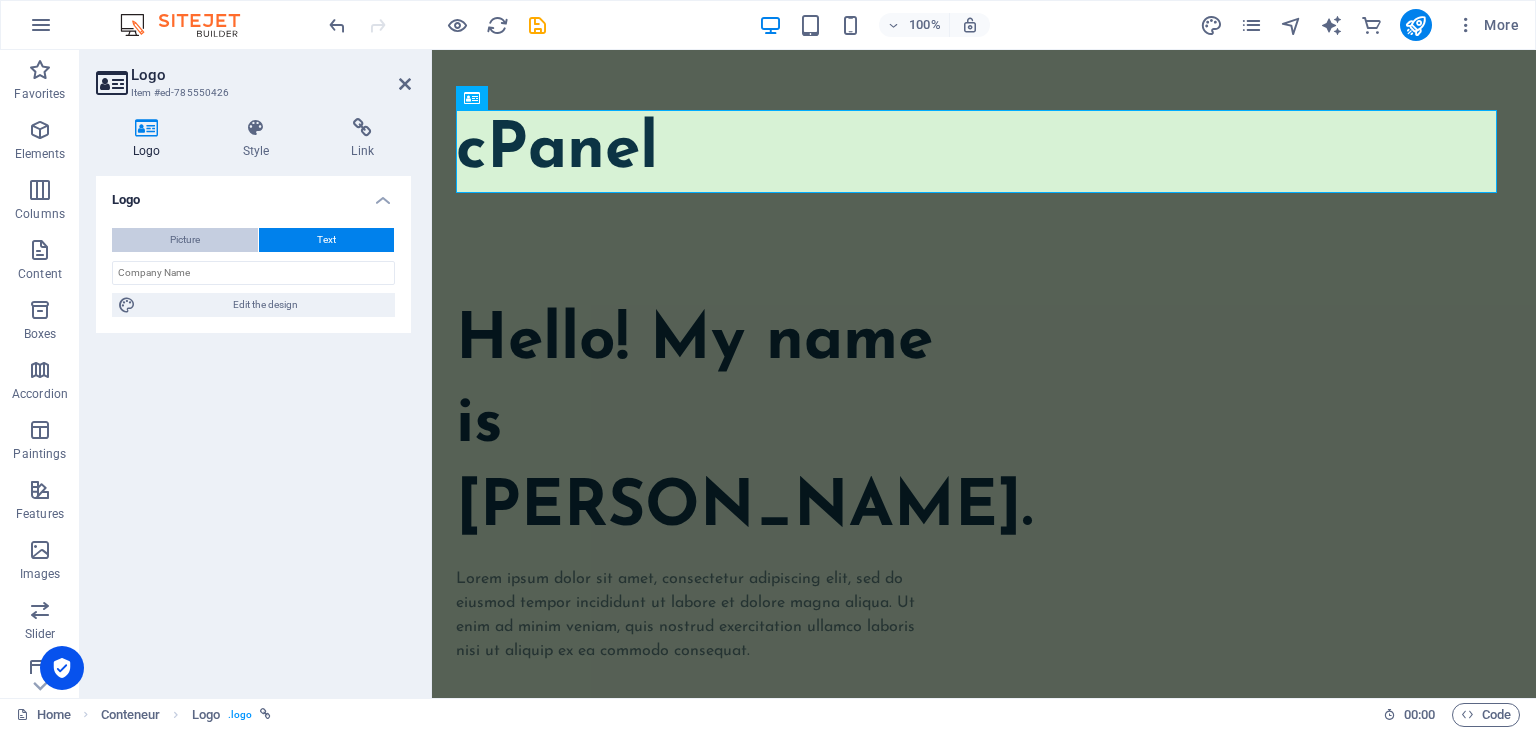 click on "Picture" at bounding box center [185, 239] 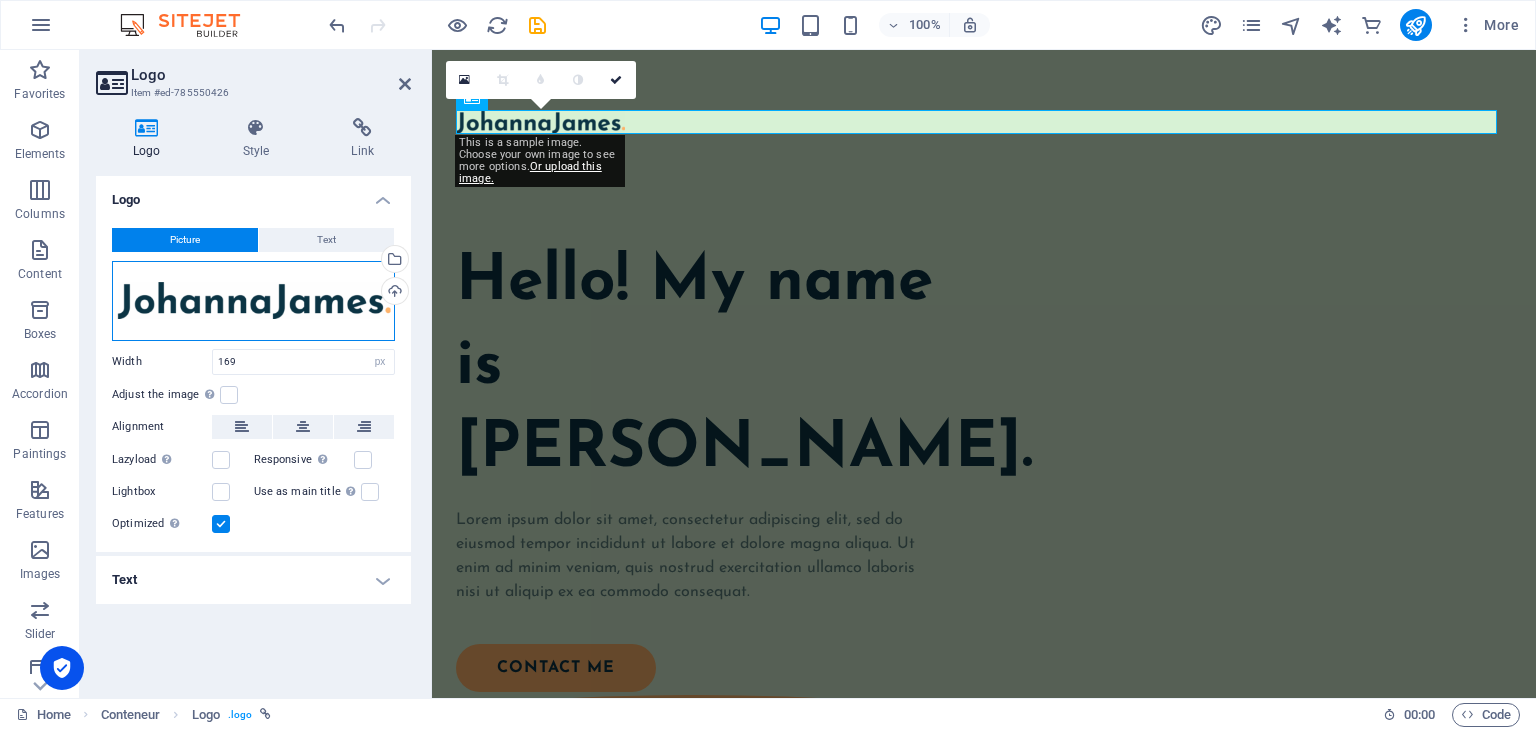 click on "Drag files here, click to choose files, or  select files from Files or from our free stock photos and videos" at bounding box center [253, 301] 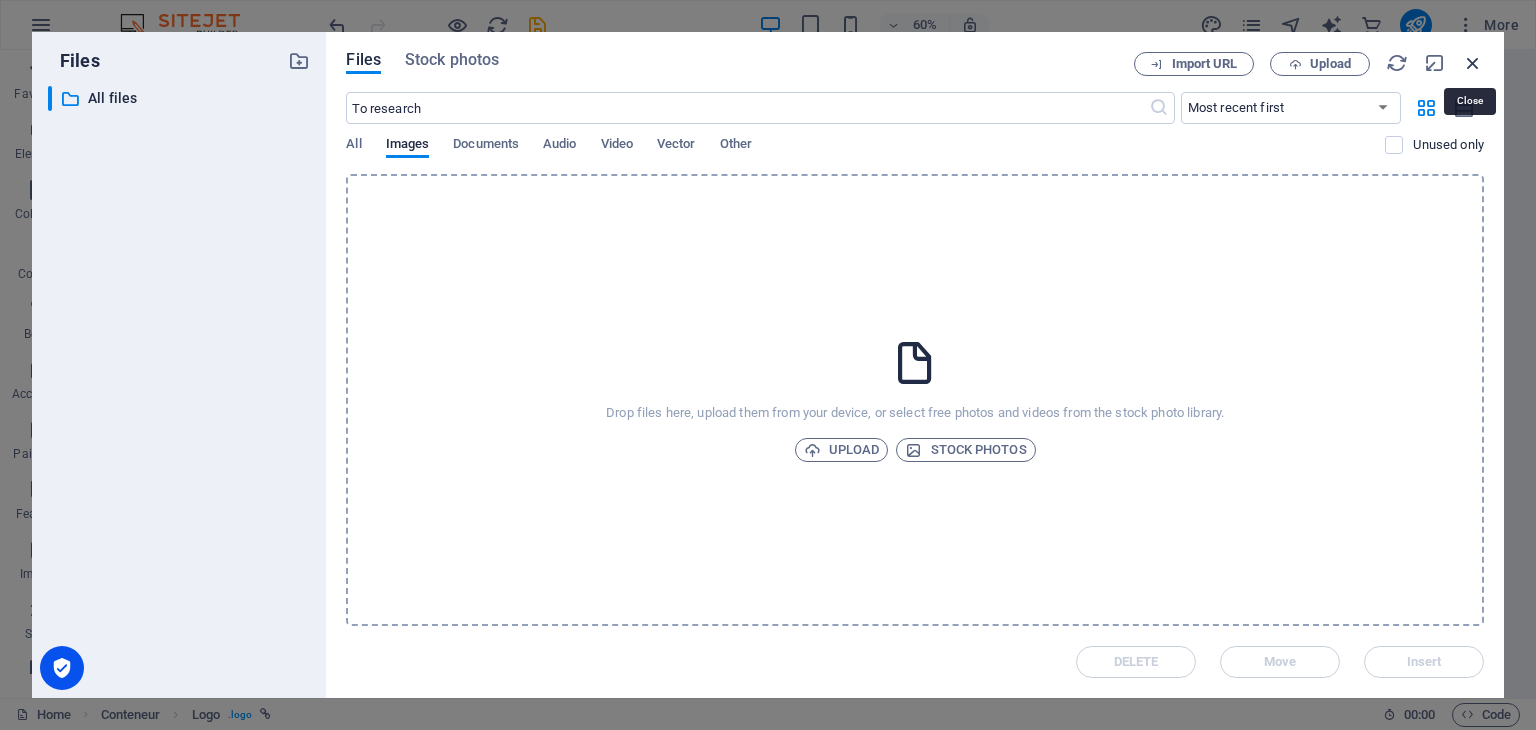 click at bounding box center (1473, 63) 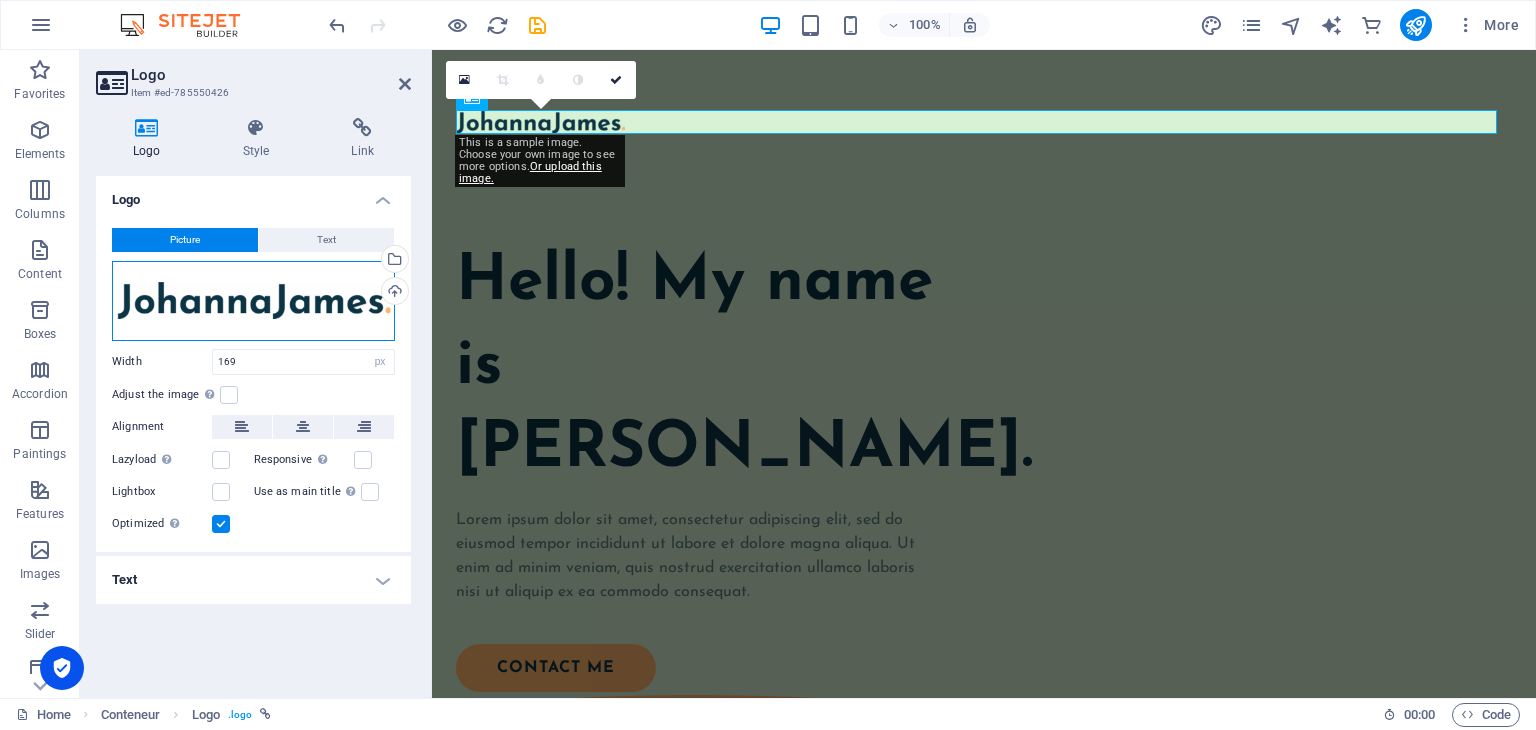 click on "Drag files here, click to choose files, or  select files from Files or from our free stock photos and videos" at bounding box center (253, 301) 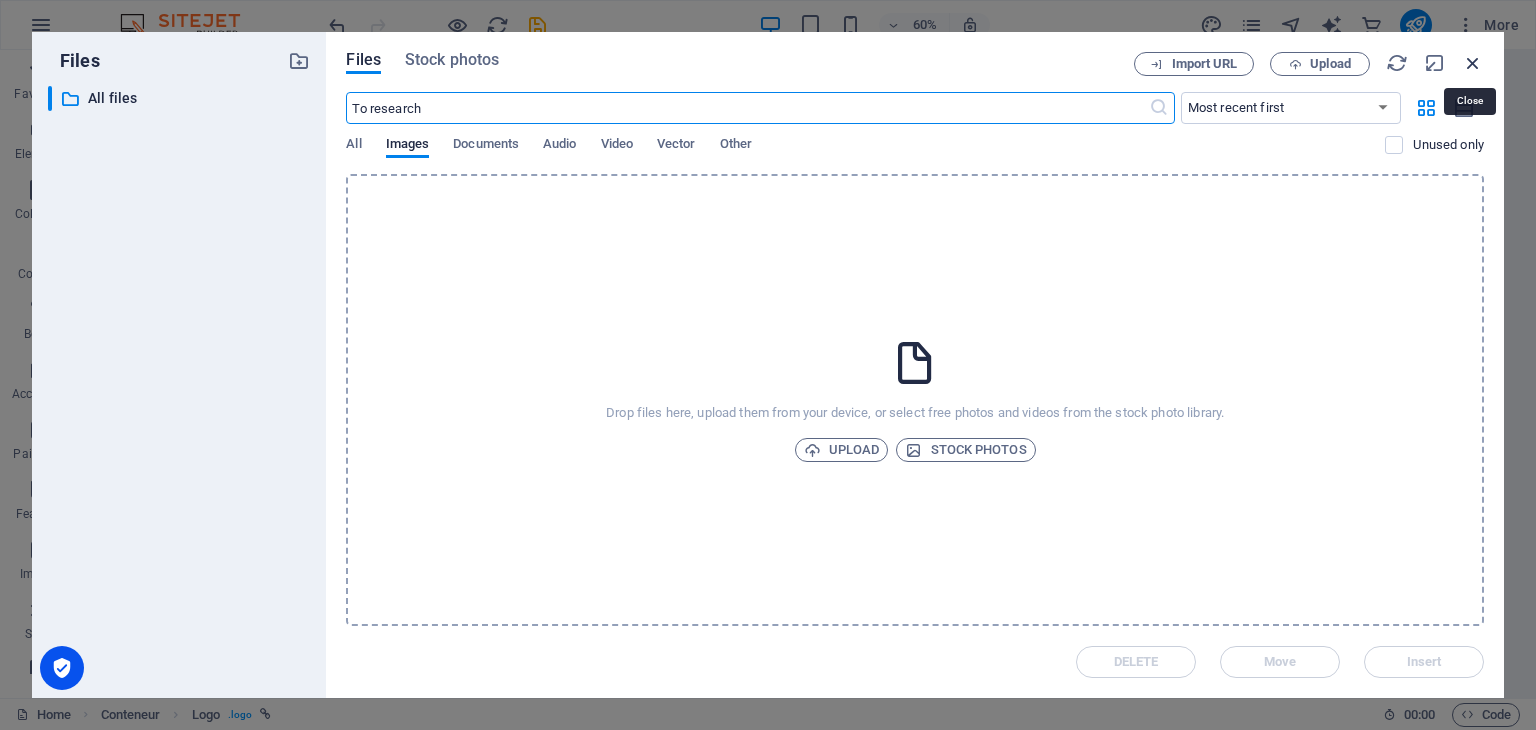 click at bounding box center [1473, 63] 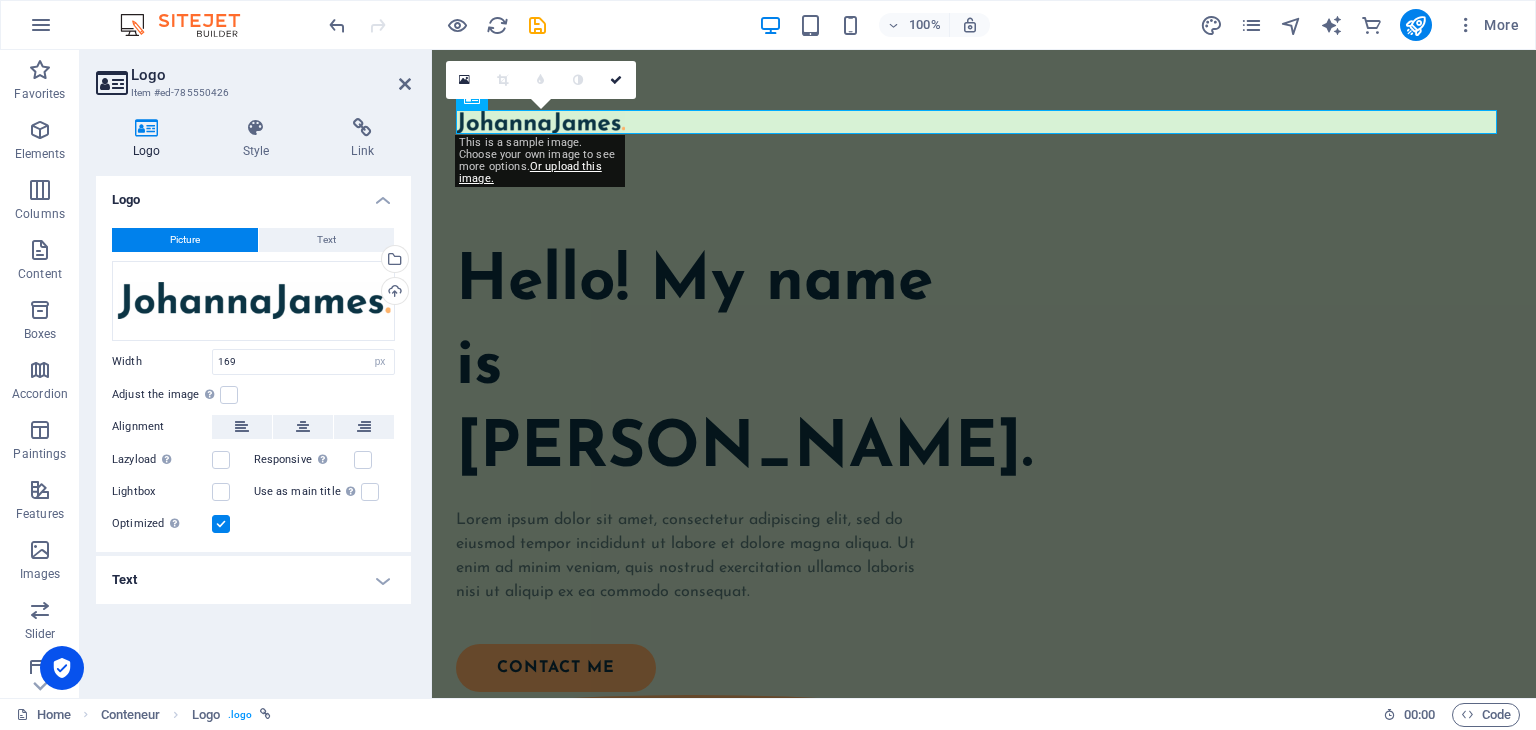 click on "Text" at bounding box center (253, 580) 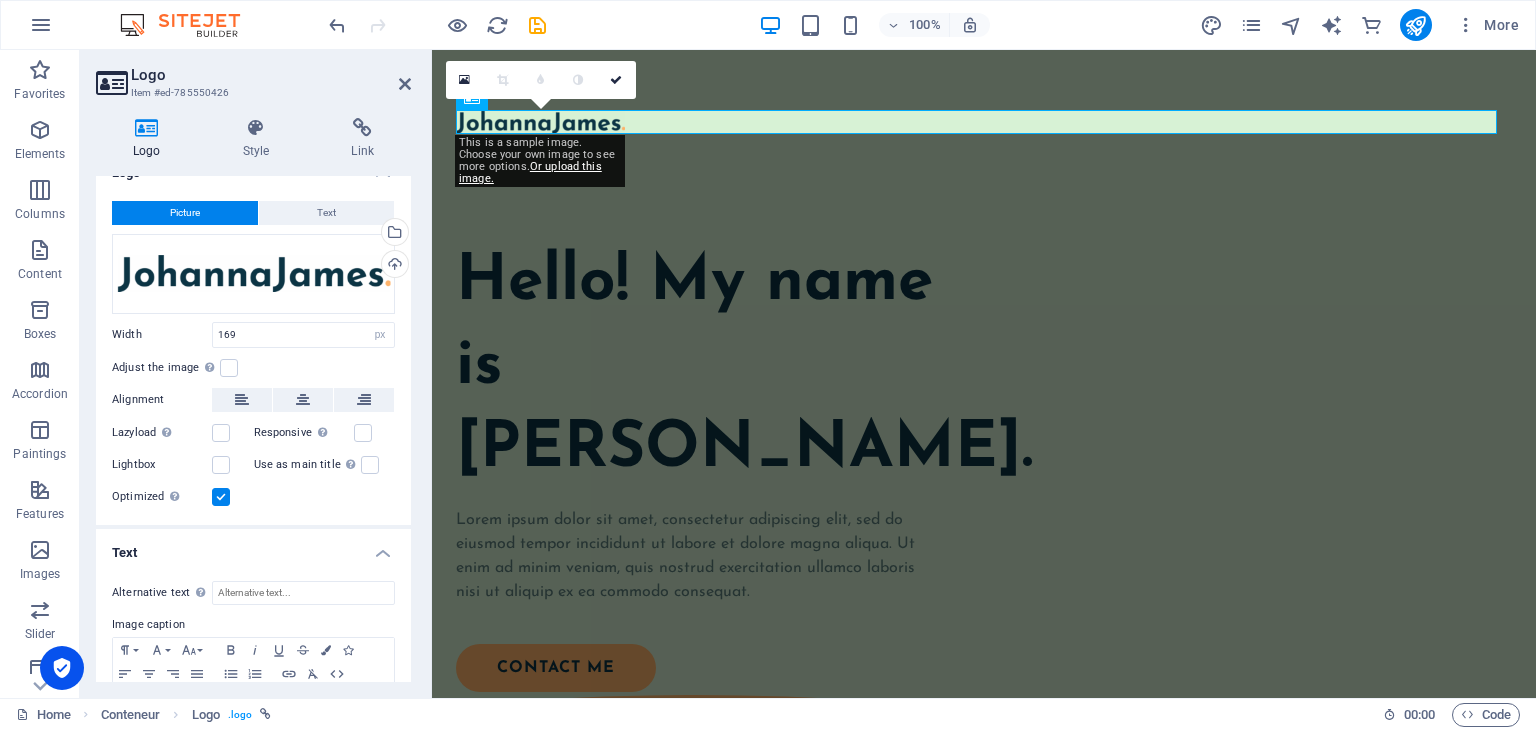 scroll, scrollTop: 0, scrollLeft: 0, axis: both 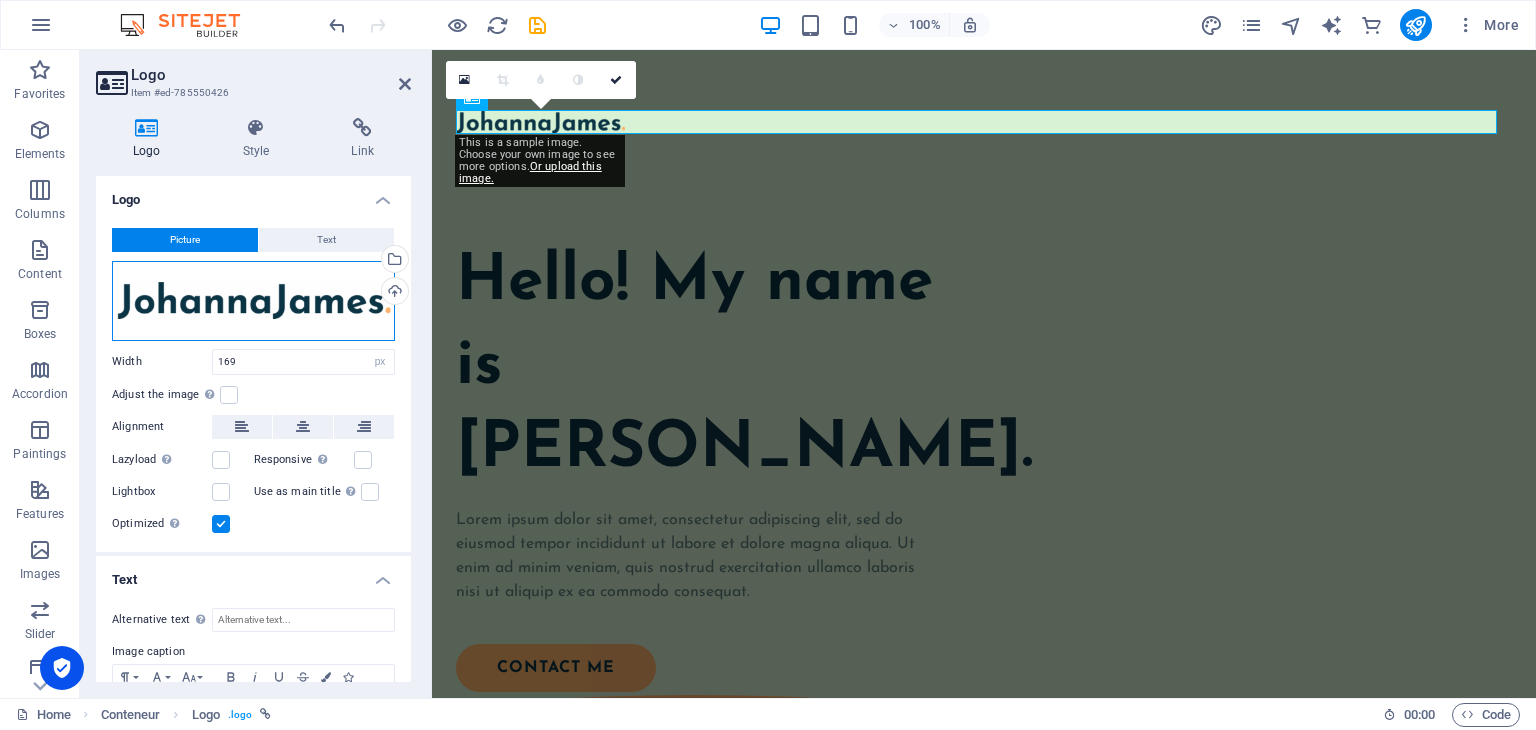 click on "Drag files here, click to choose files, or  select files from Files or from our free stock photos and videos" at bounding box center [253, 301] 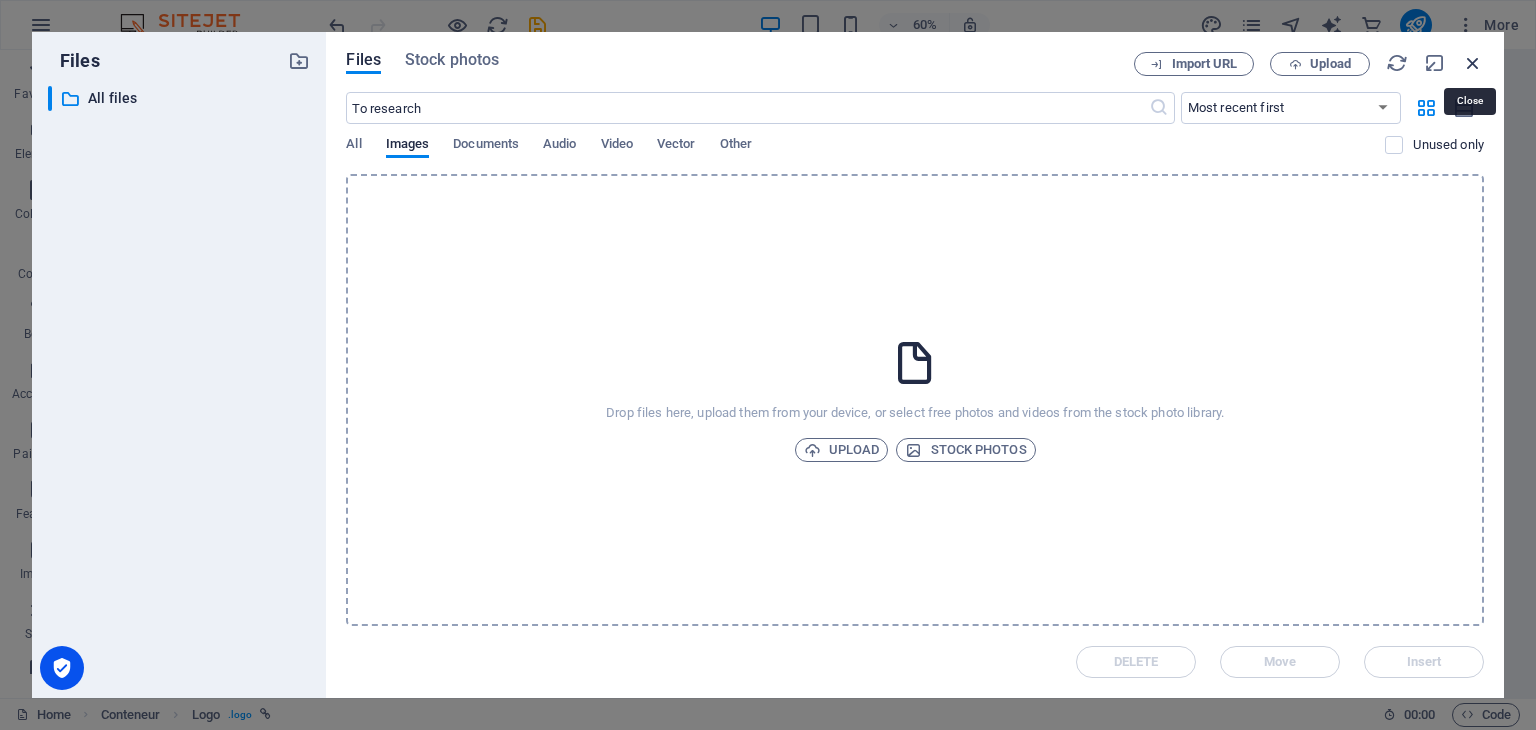 click at bounding box center [1473, 63] 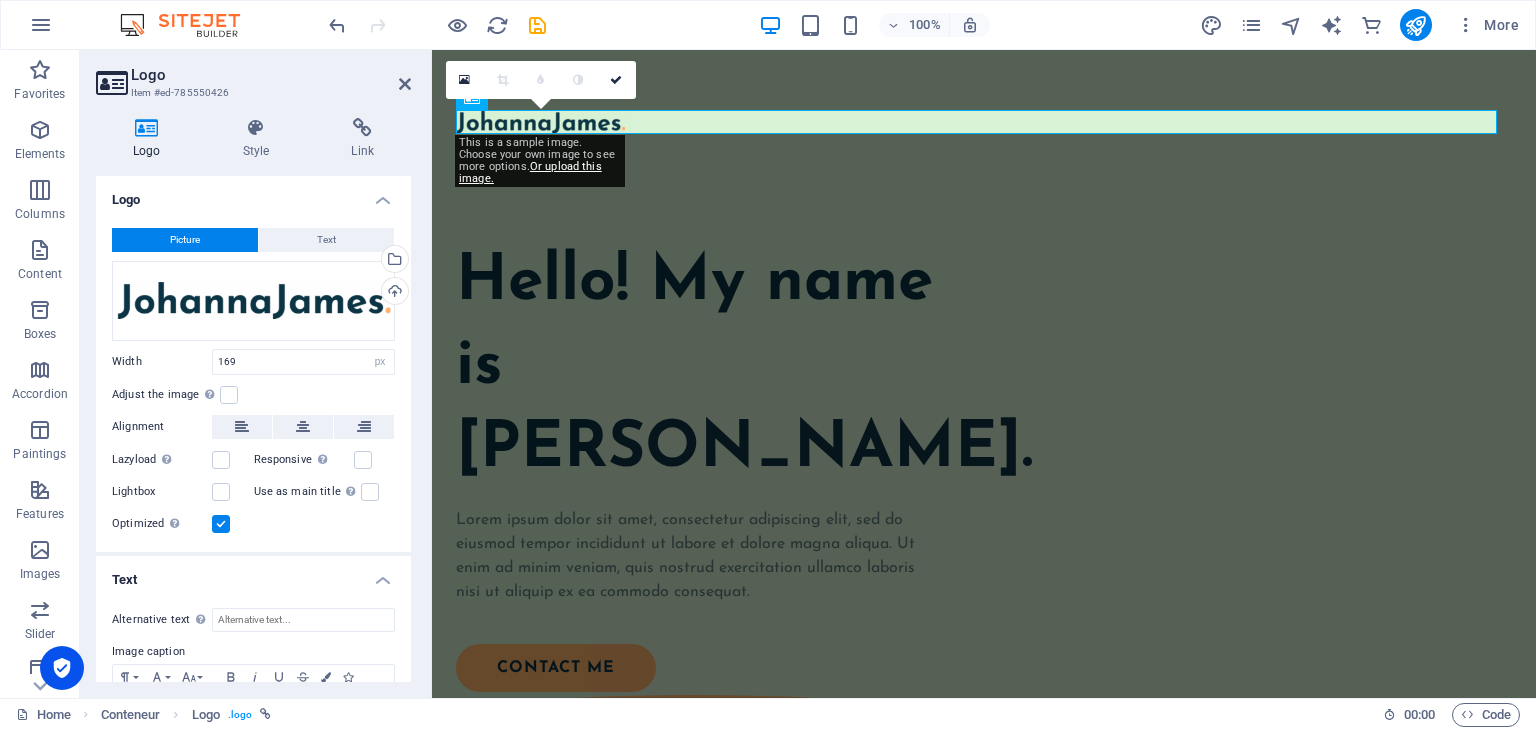click on "Logo Item #ed-785550426" at bounding box center [253, 76] 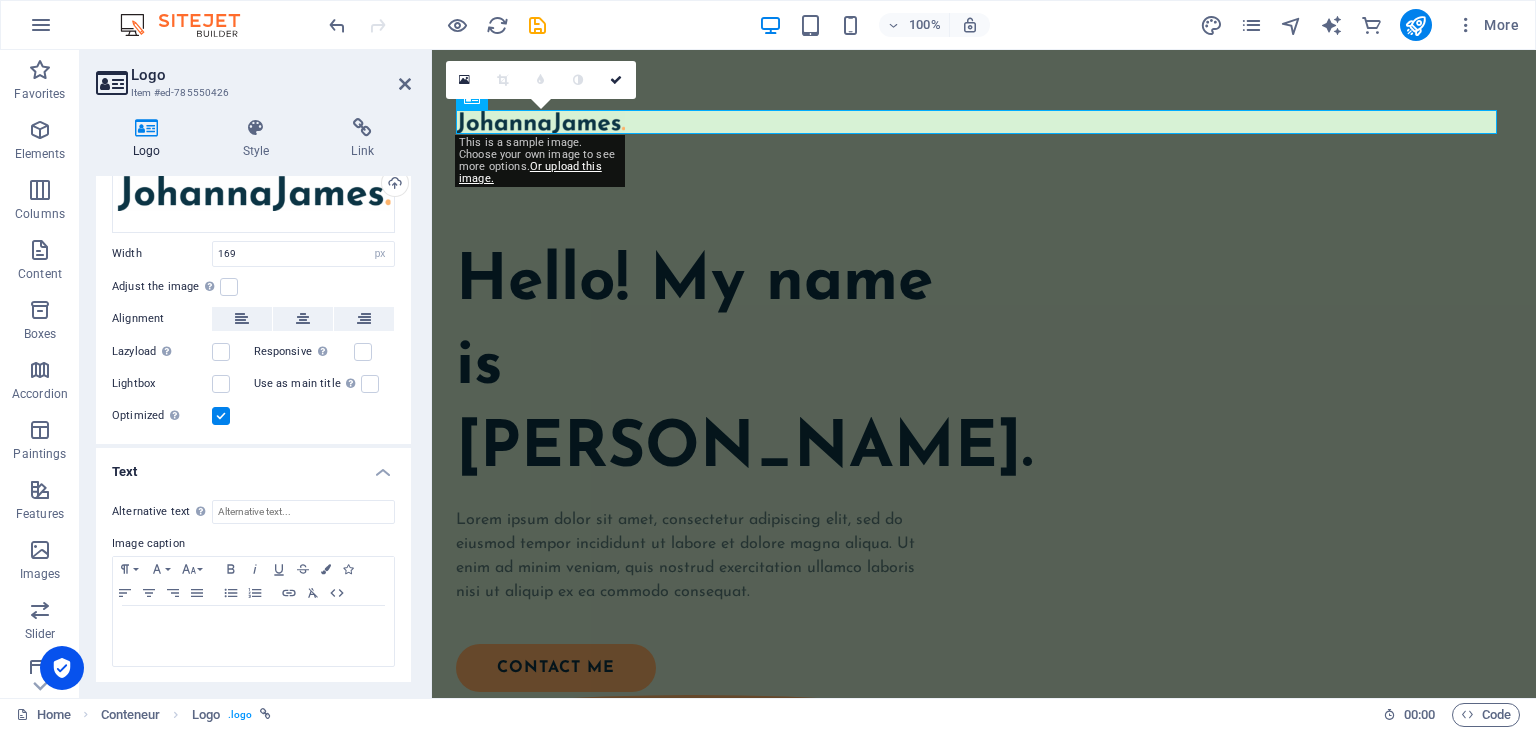 scroll, scrollTop: 108, scrollLeft: 0, axis: vertical 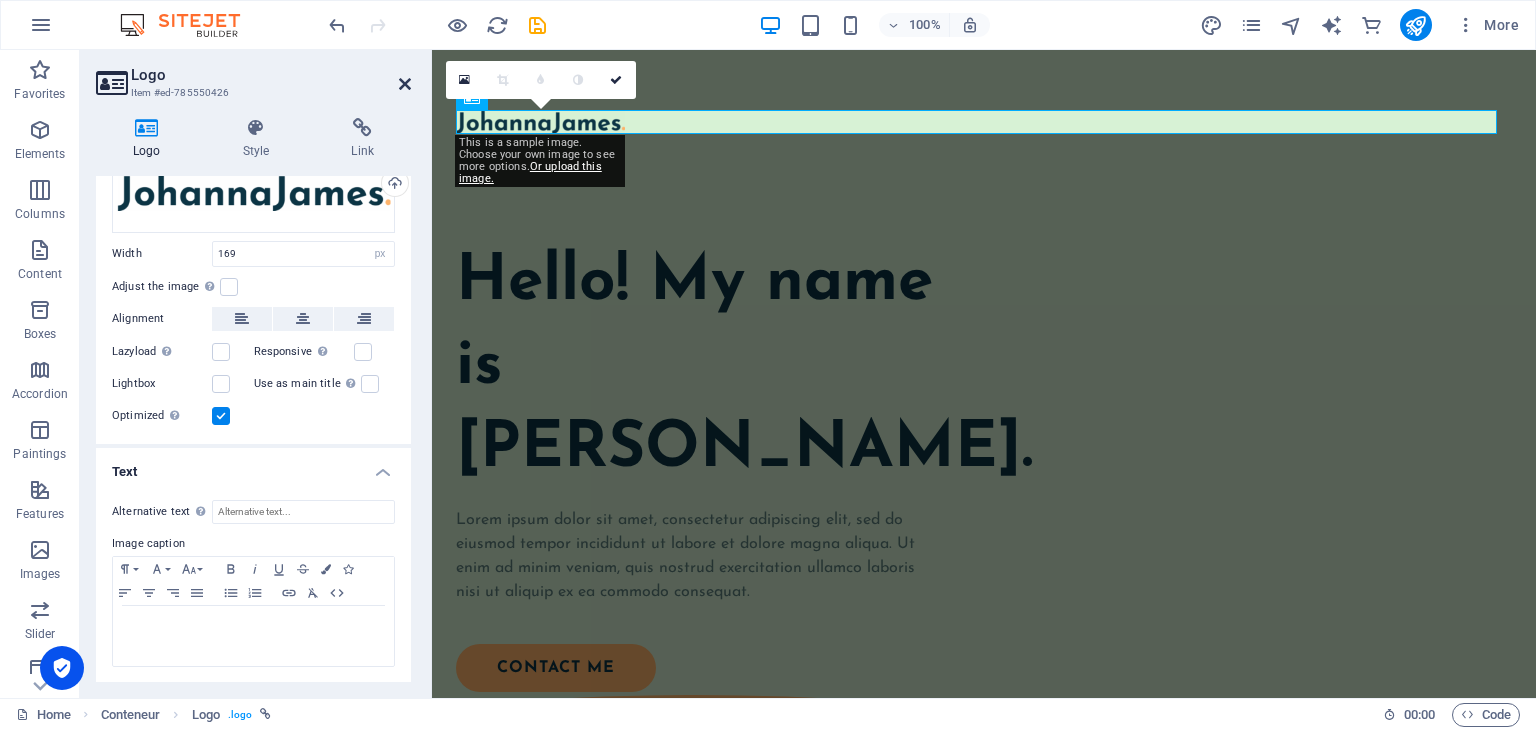 click on "Logo Item #ed-785550426" at bounding box center (253, 76) 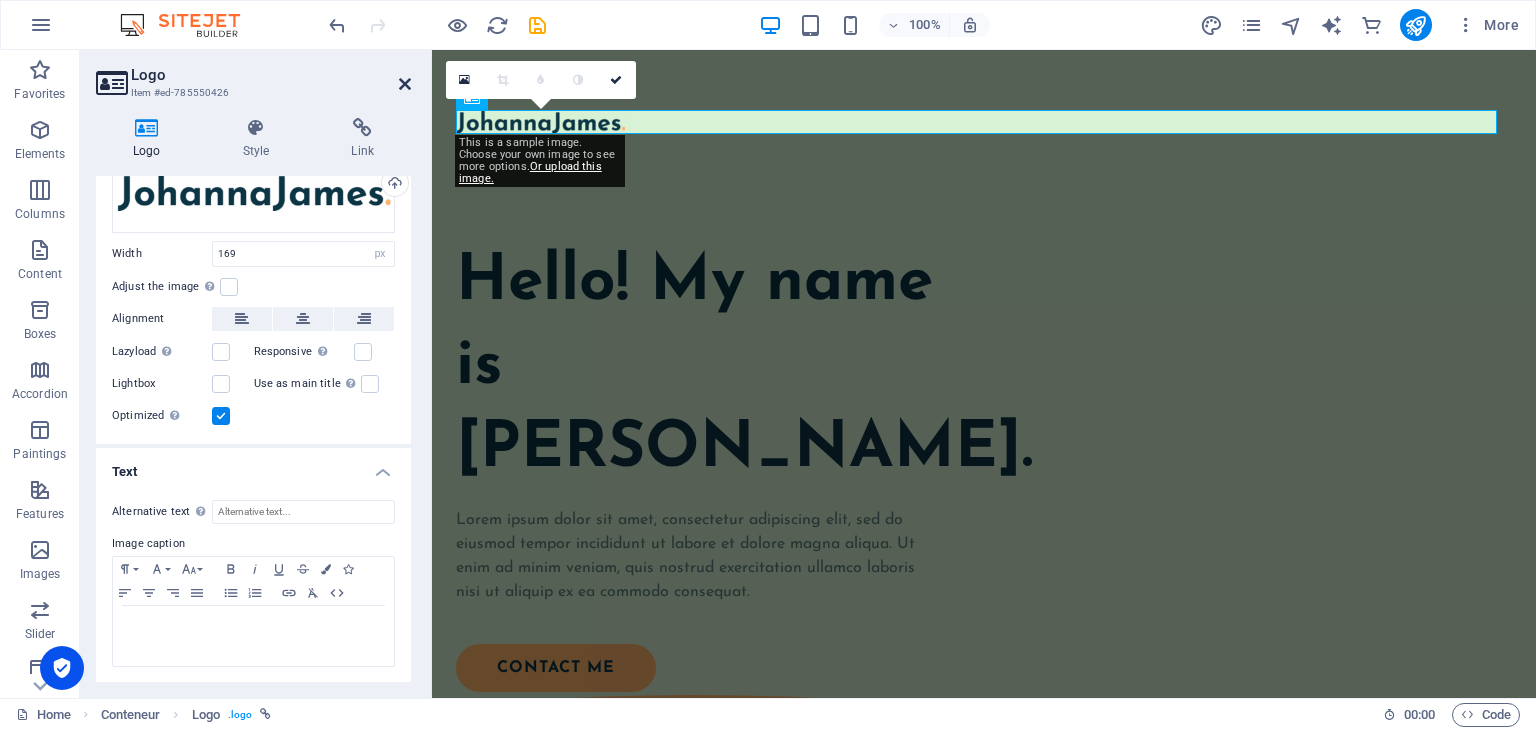 click at bounding box center (405, 84) 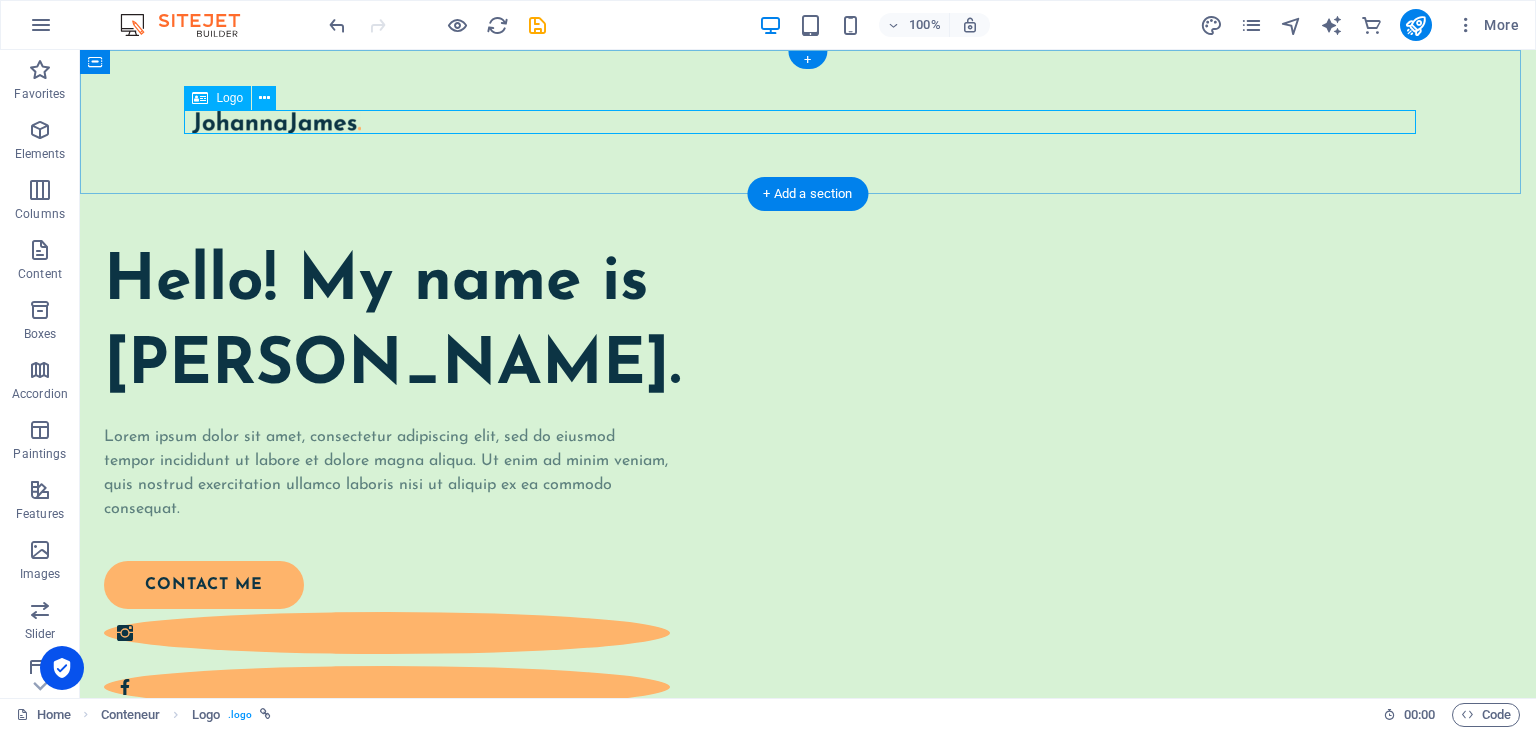 click at bounding box center (808, 122) 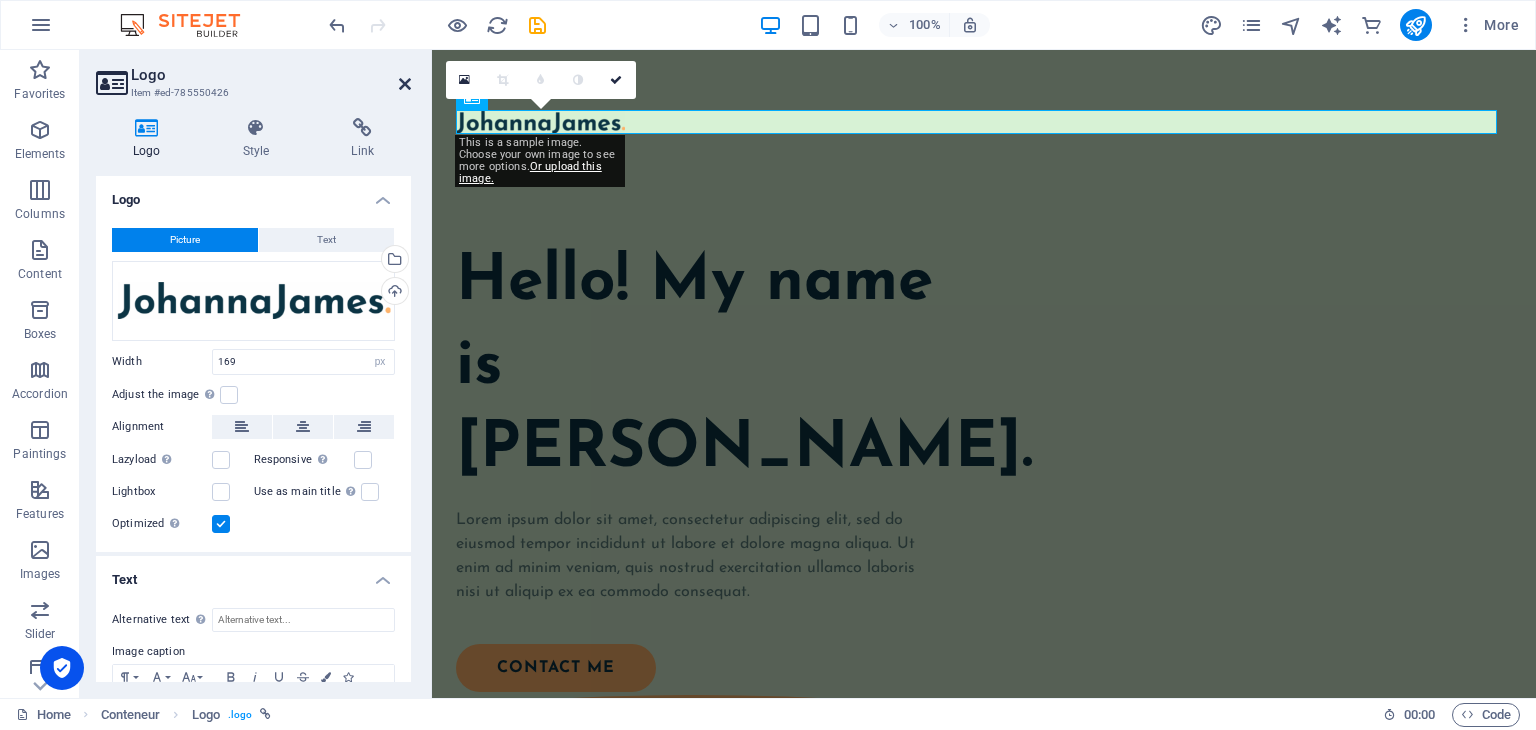 click at bounding box center (405, 84) 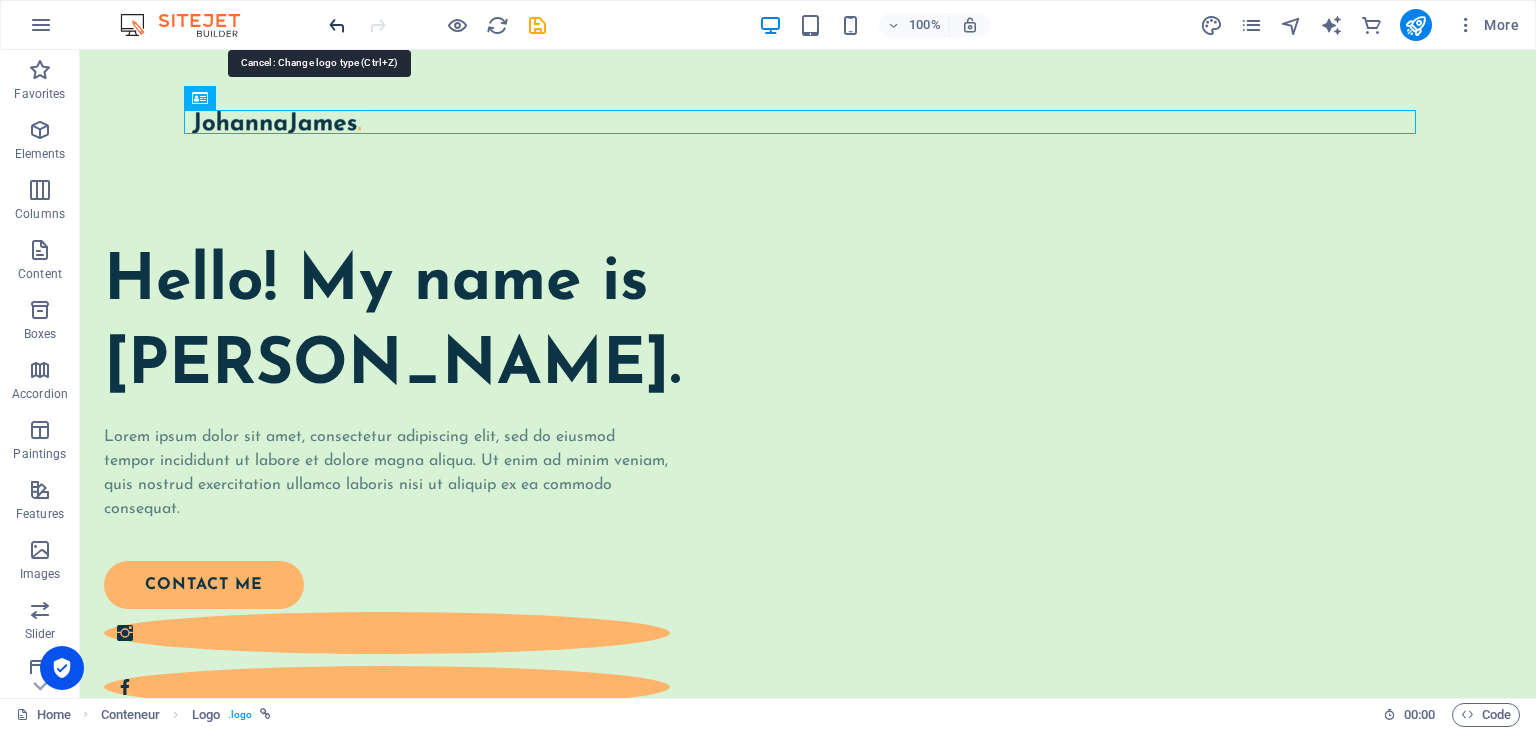click at bounding box center (337, 25) 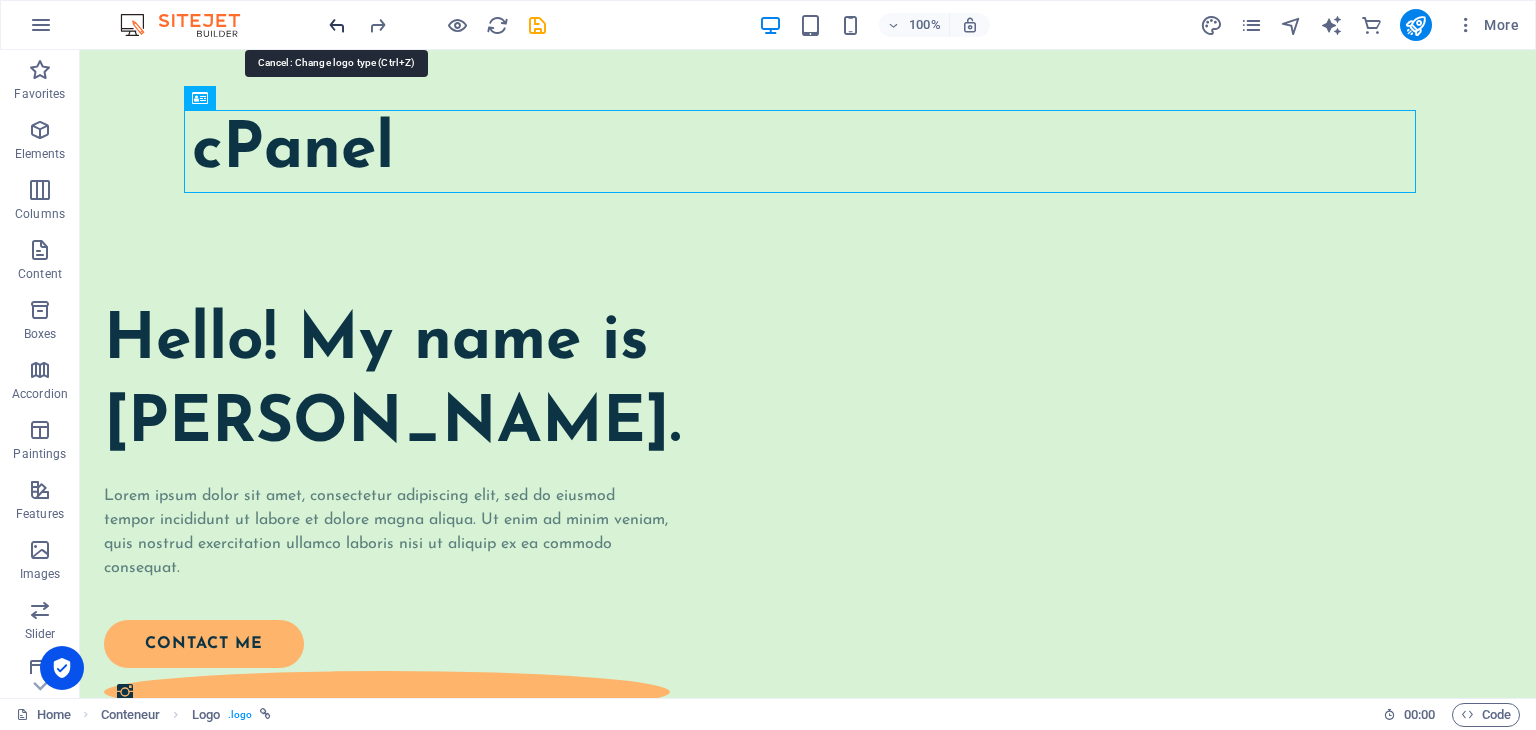 click at bounding box center [337, 25] 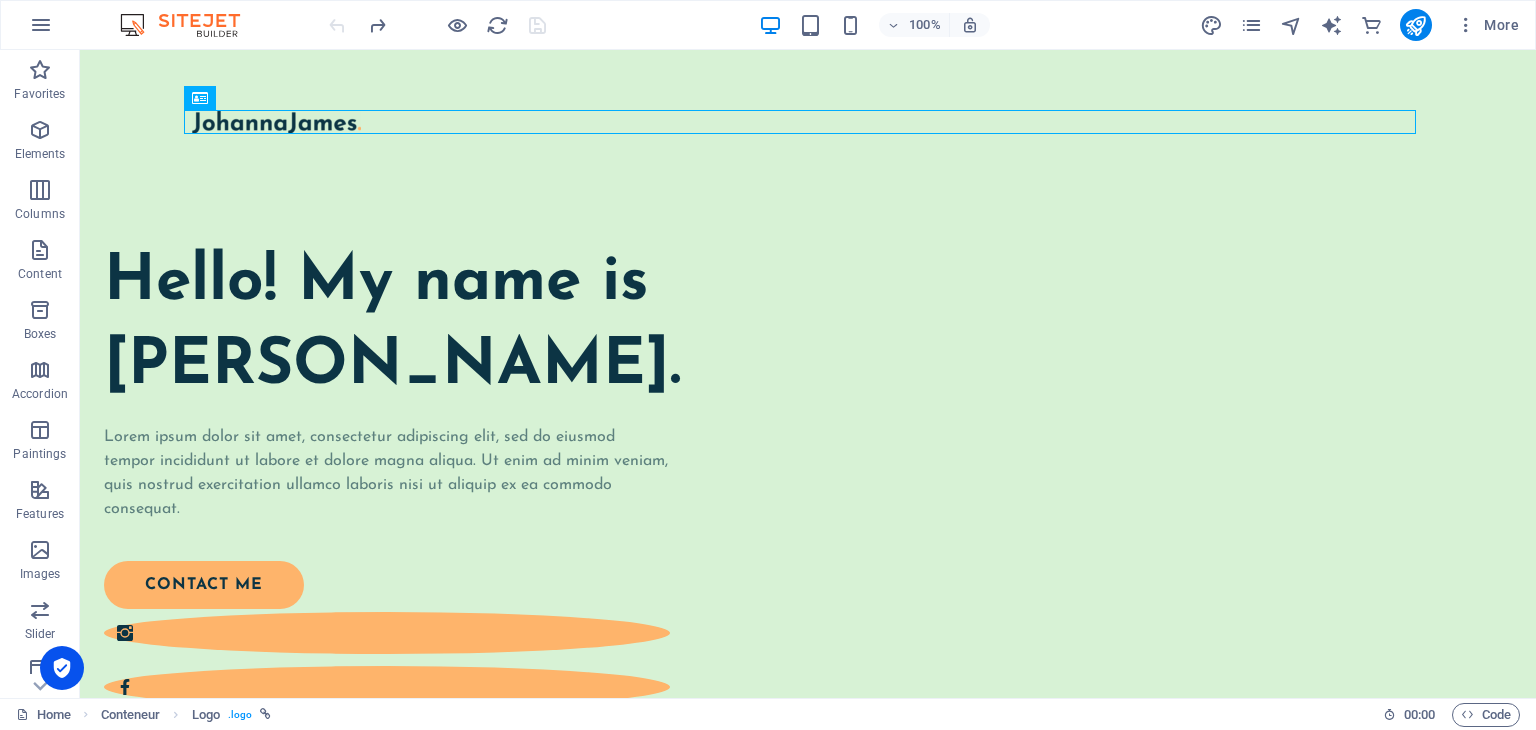 click at bounding box center [437, 25] 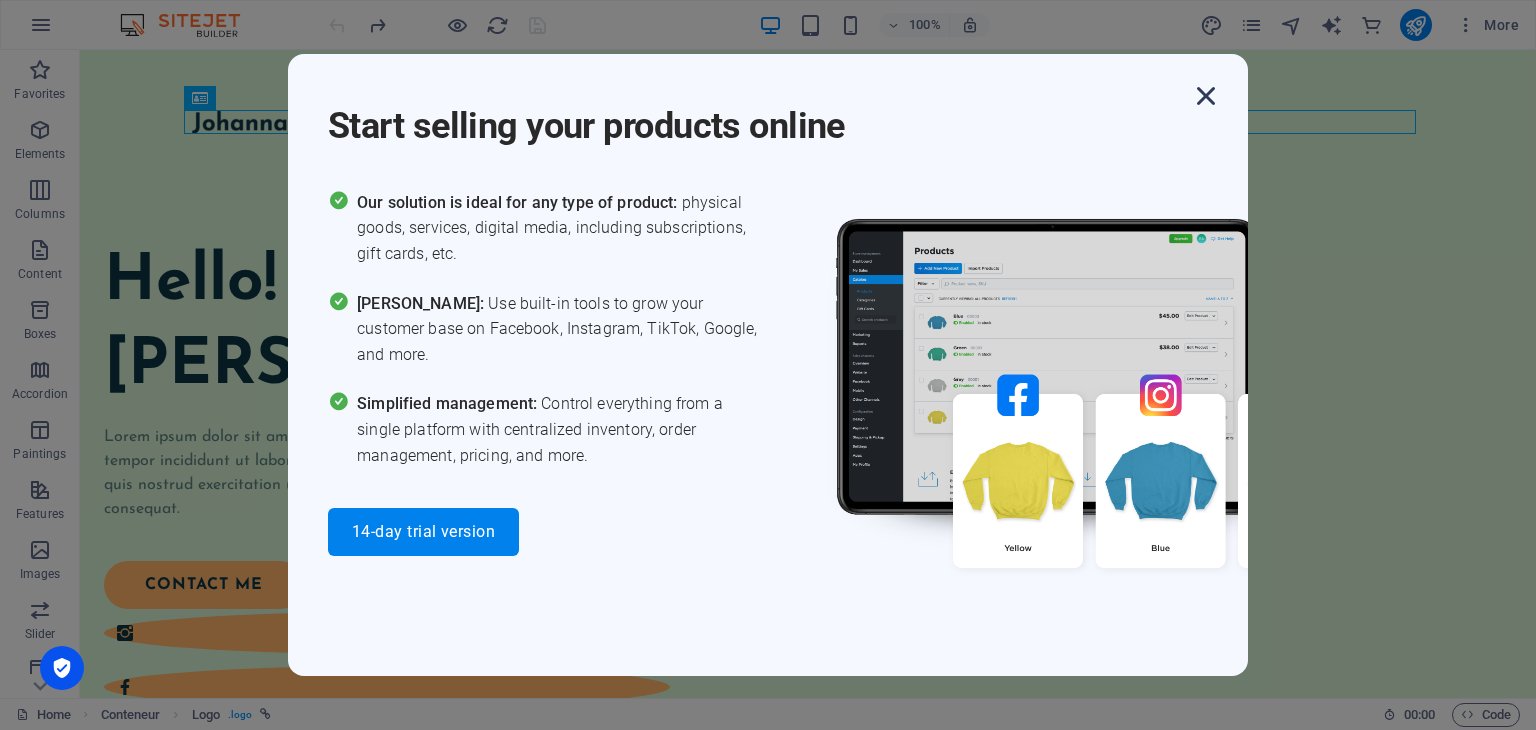 click at bounding box center [1206, 96] 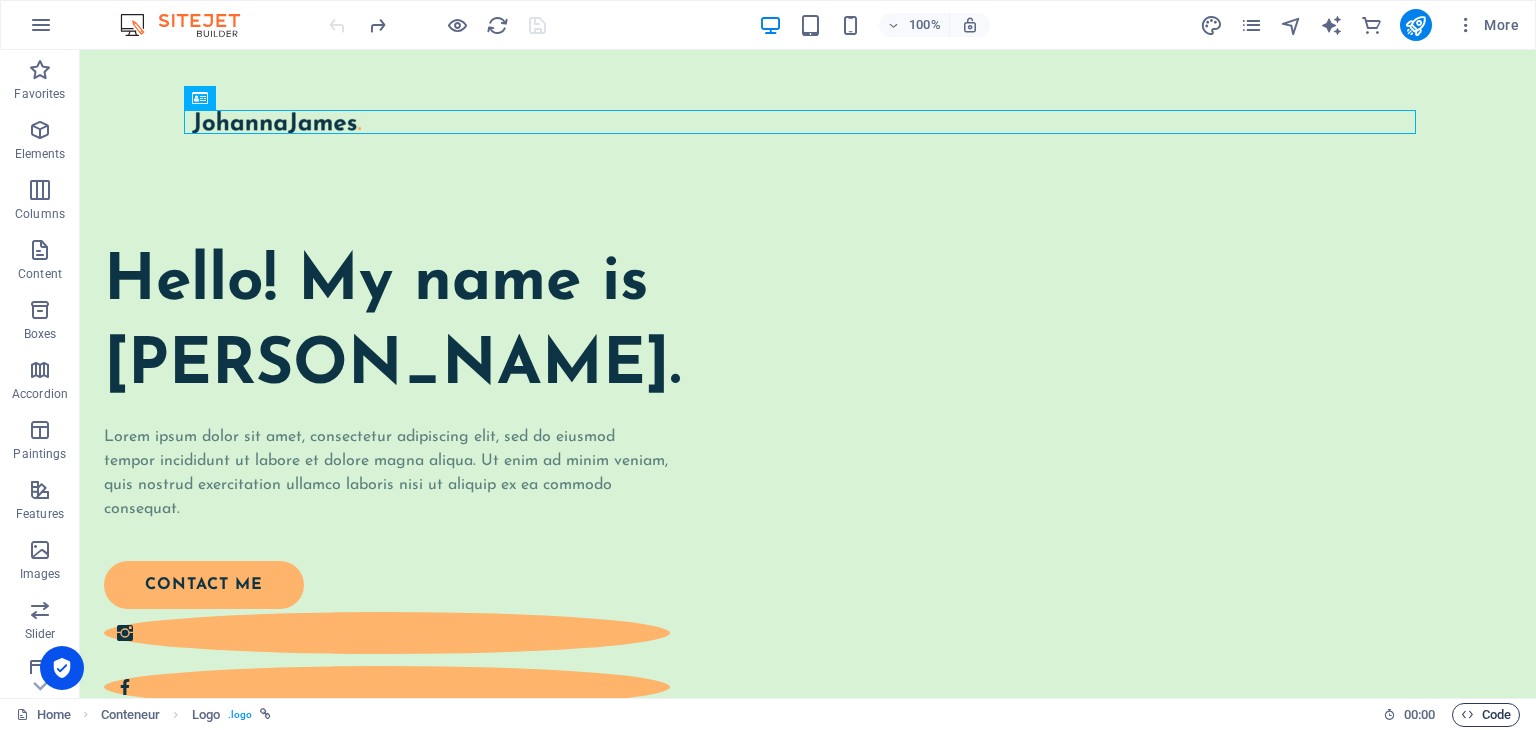 click on "Code" at bounding box center [1486, 715] 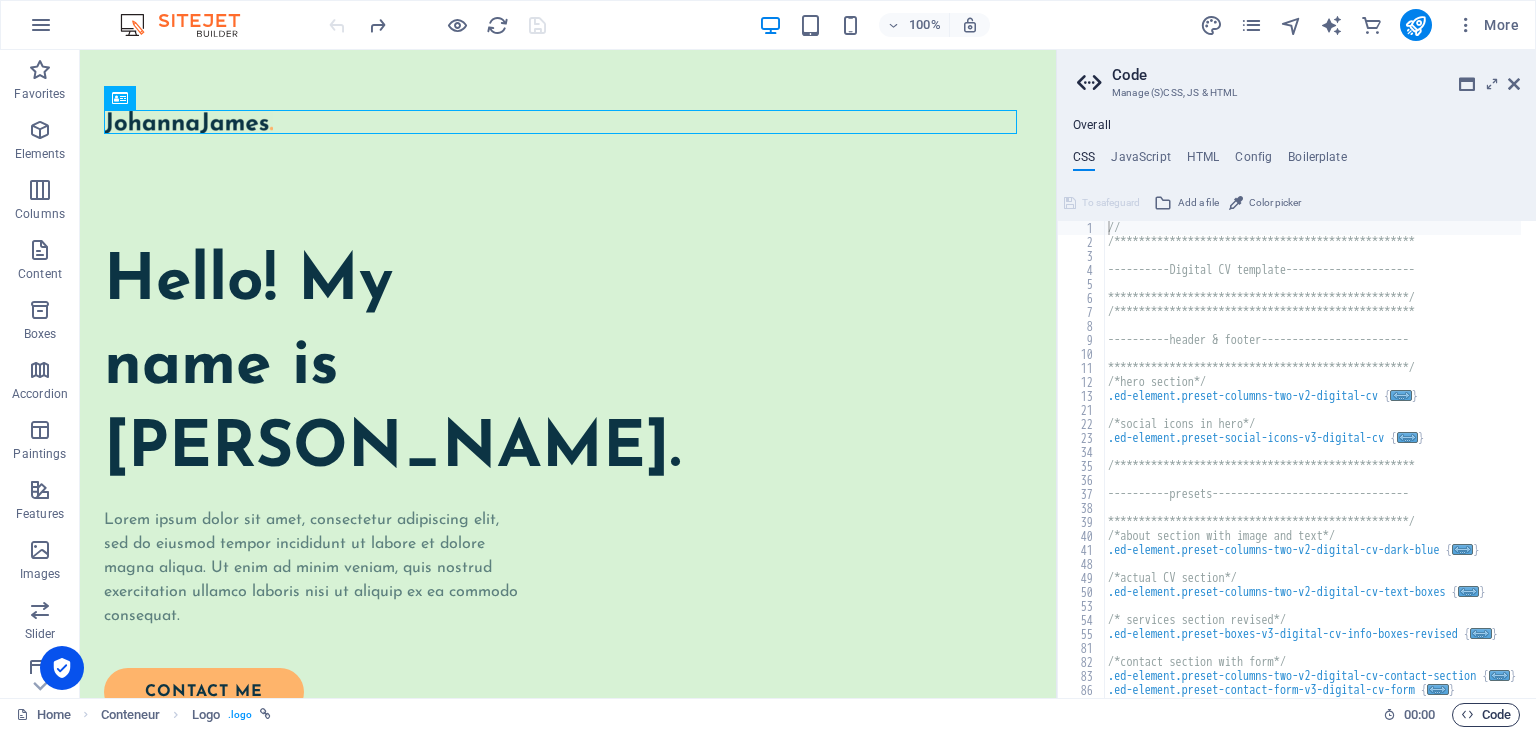 click on "Code" at bounding box center [1486, 715] 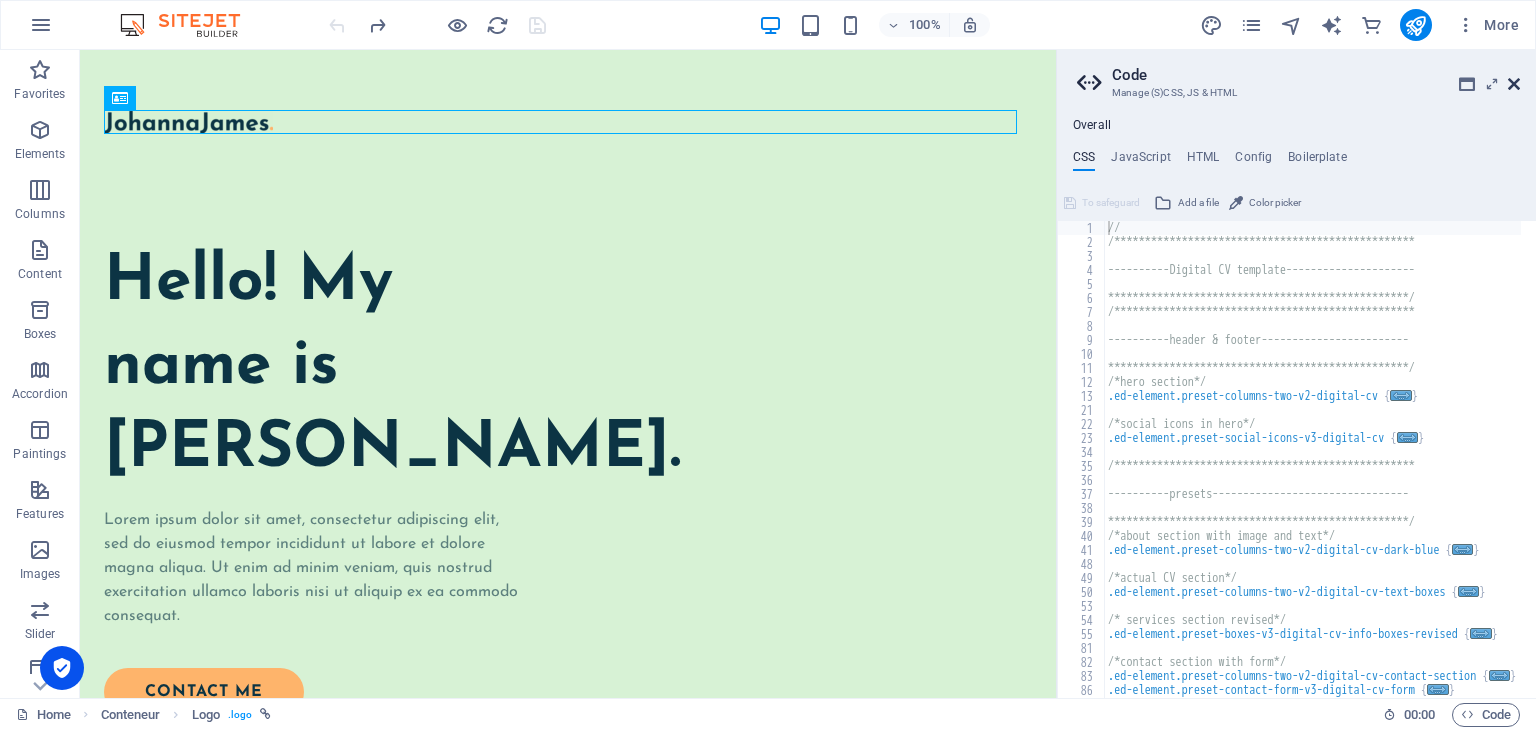 click at bounding box center [1514, 84] 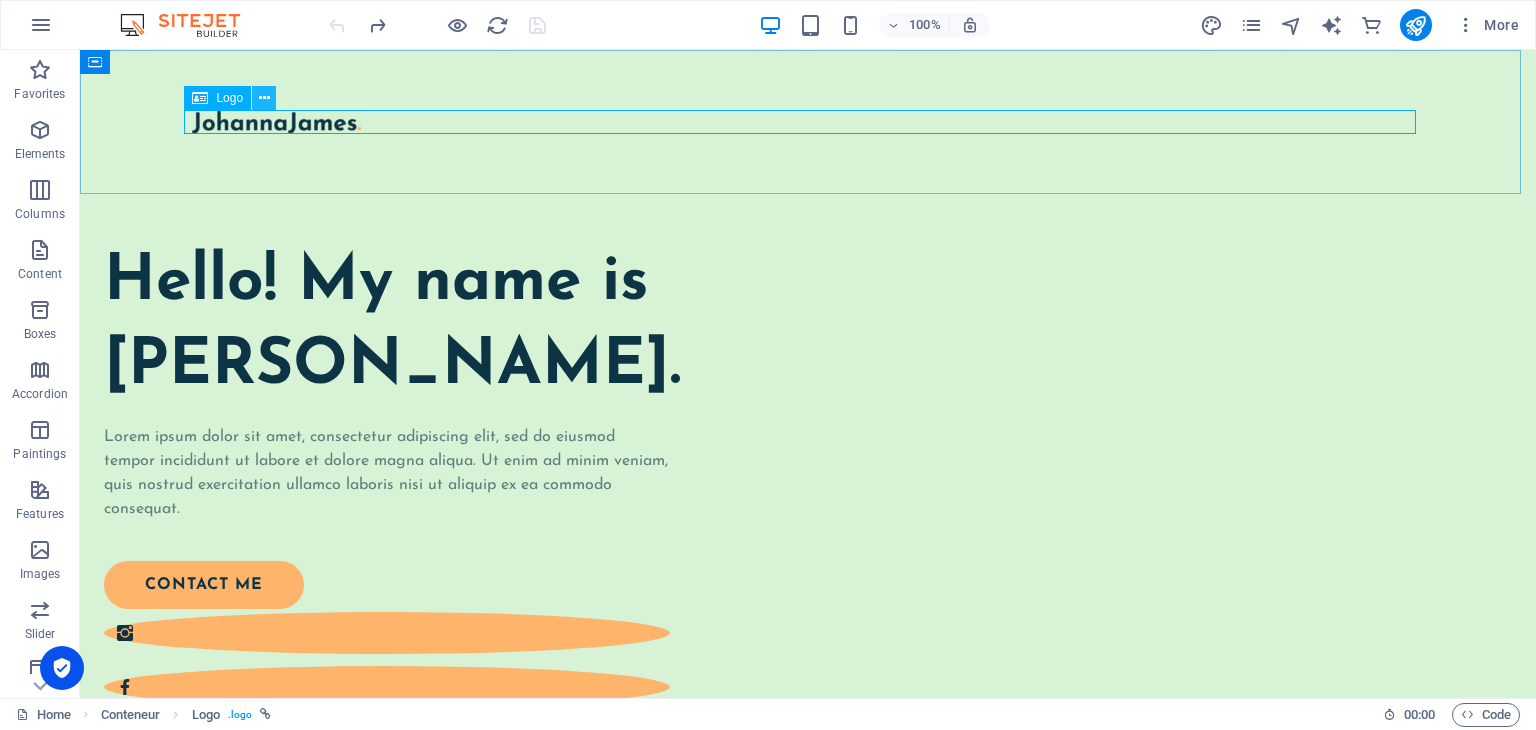 click at bounding box center [264, 98] 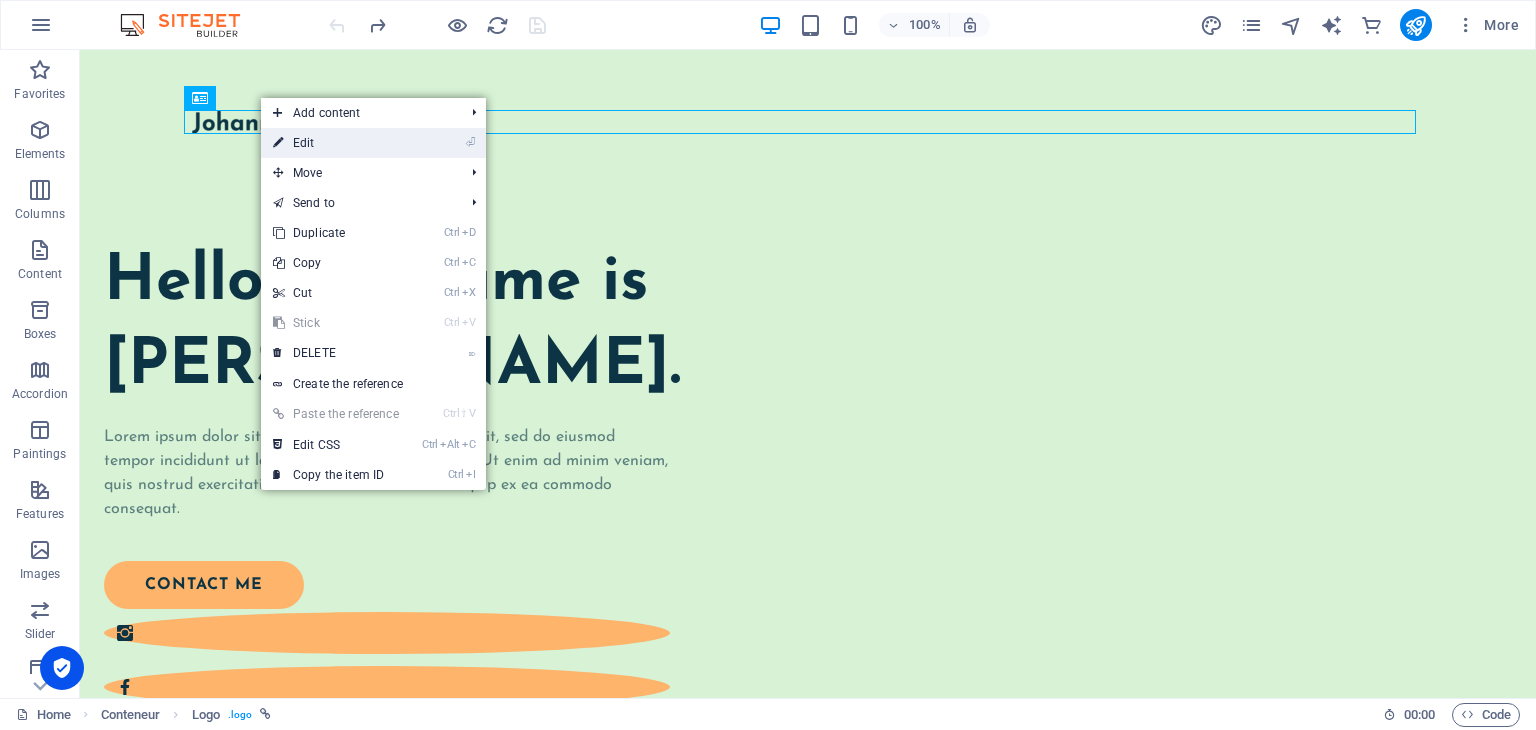 click on "⏎ Edit" at bounding box center [336, 143] 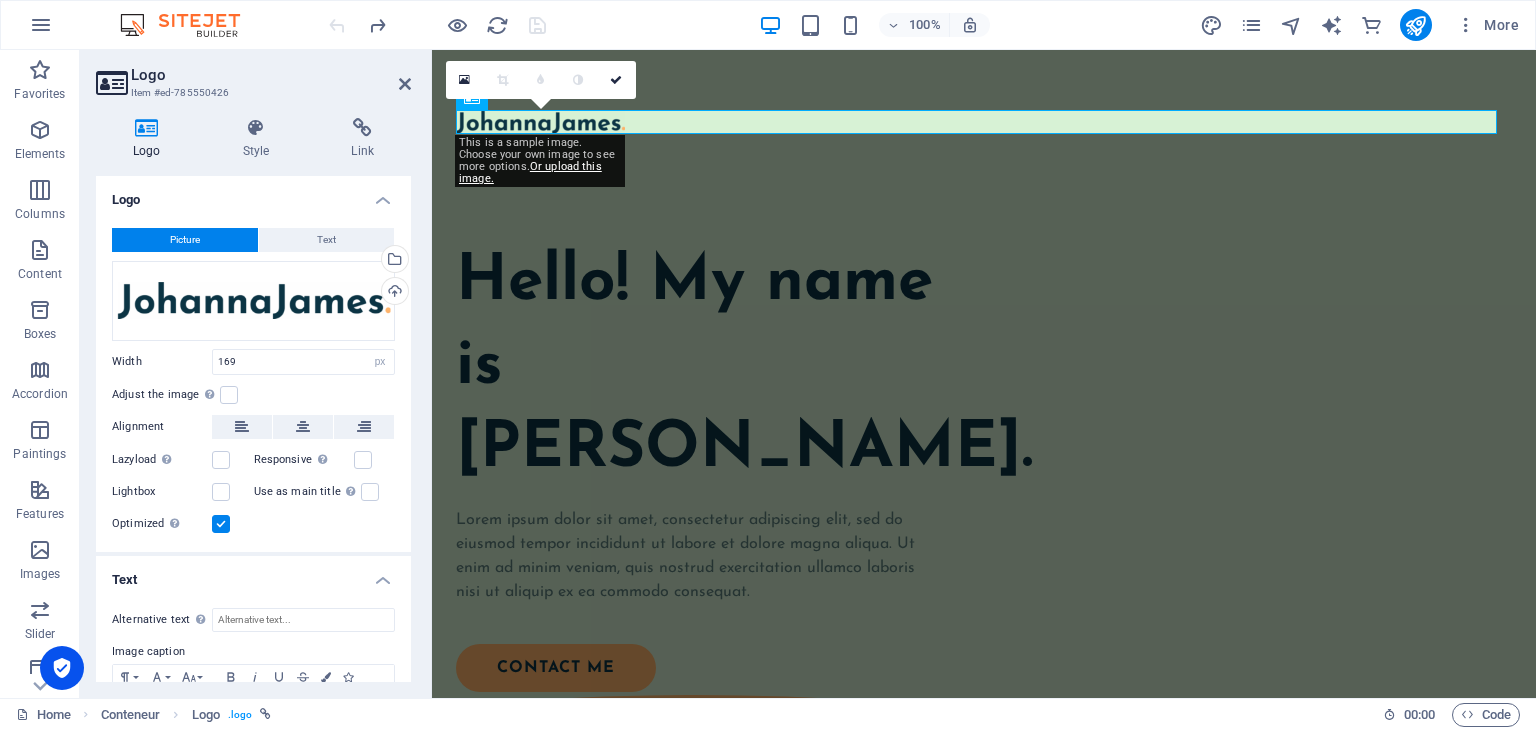 click at bounding box center [147, 128] 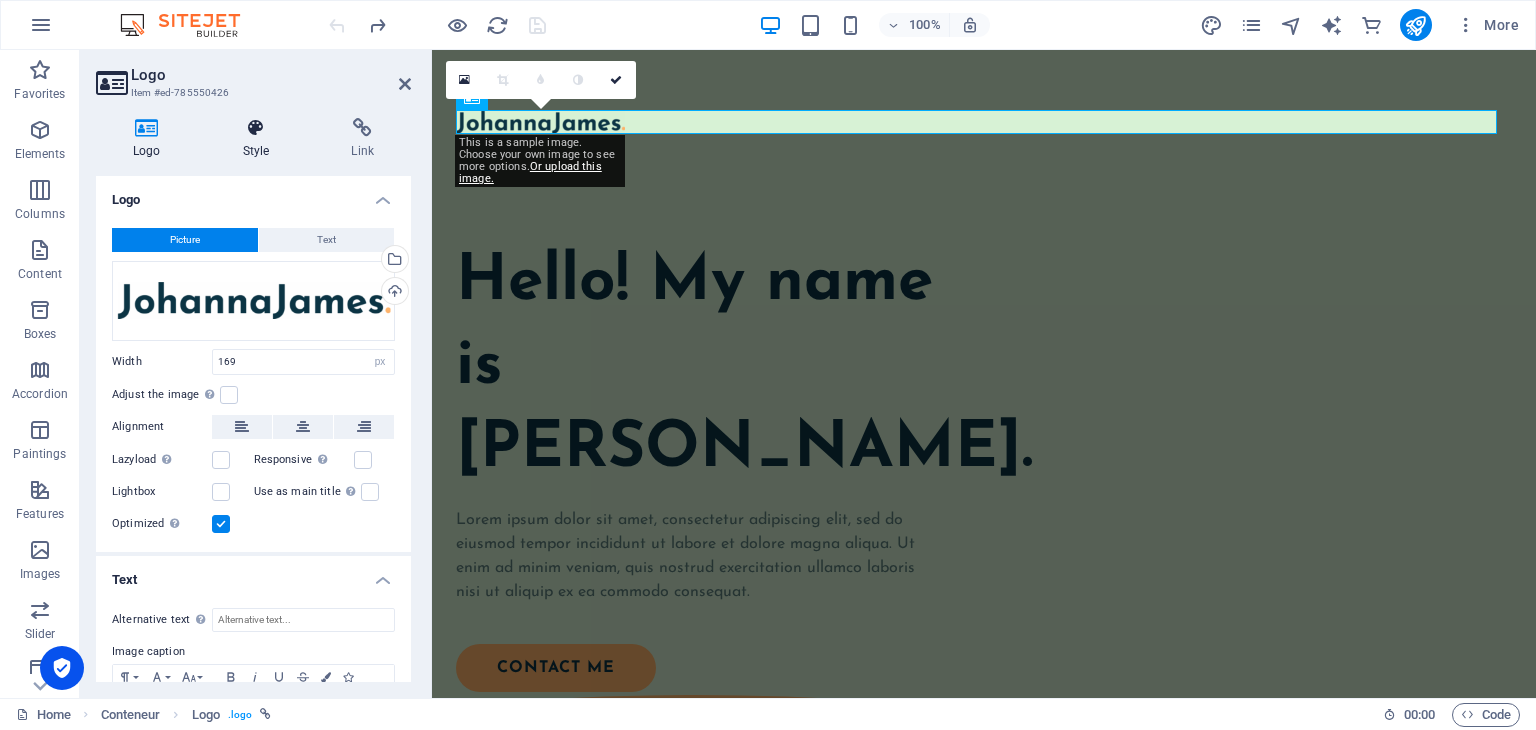 click at bounding box center (256, 128) 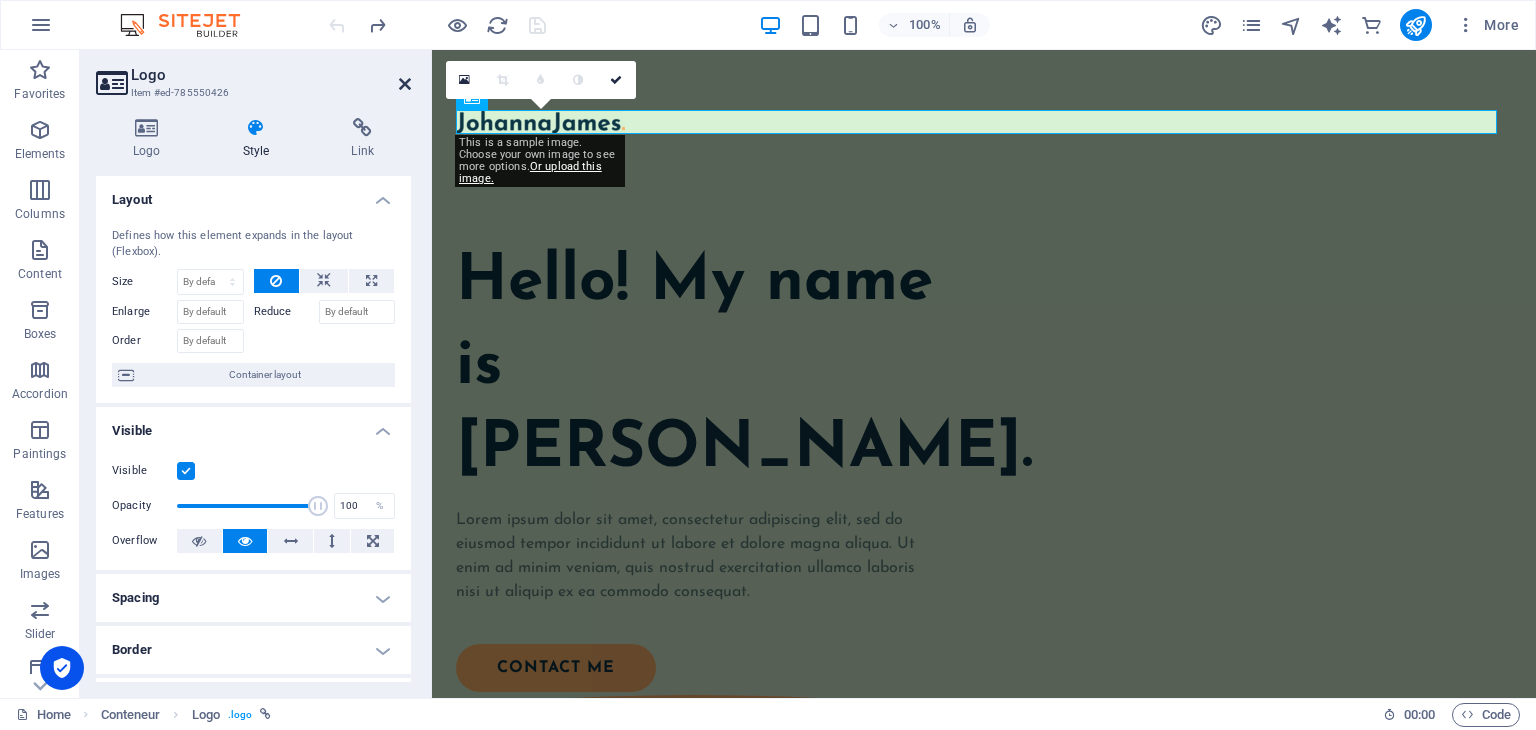 click at bounding box center [405, 84] 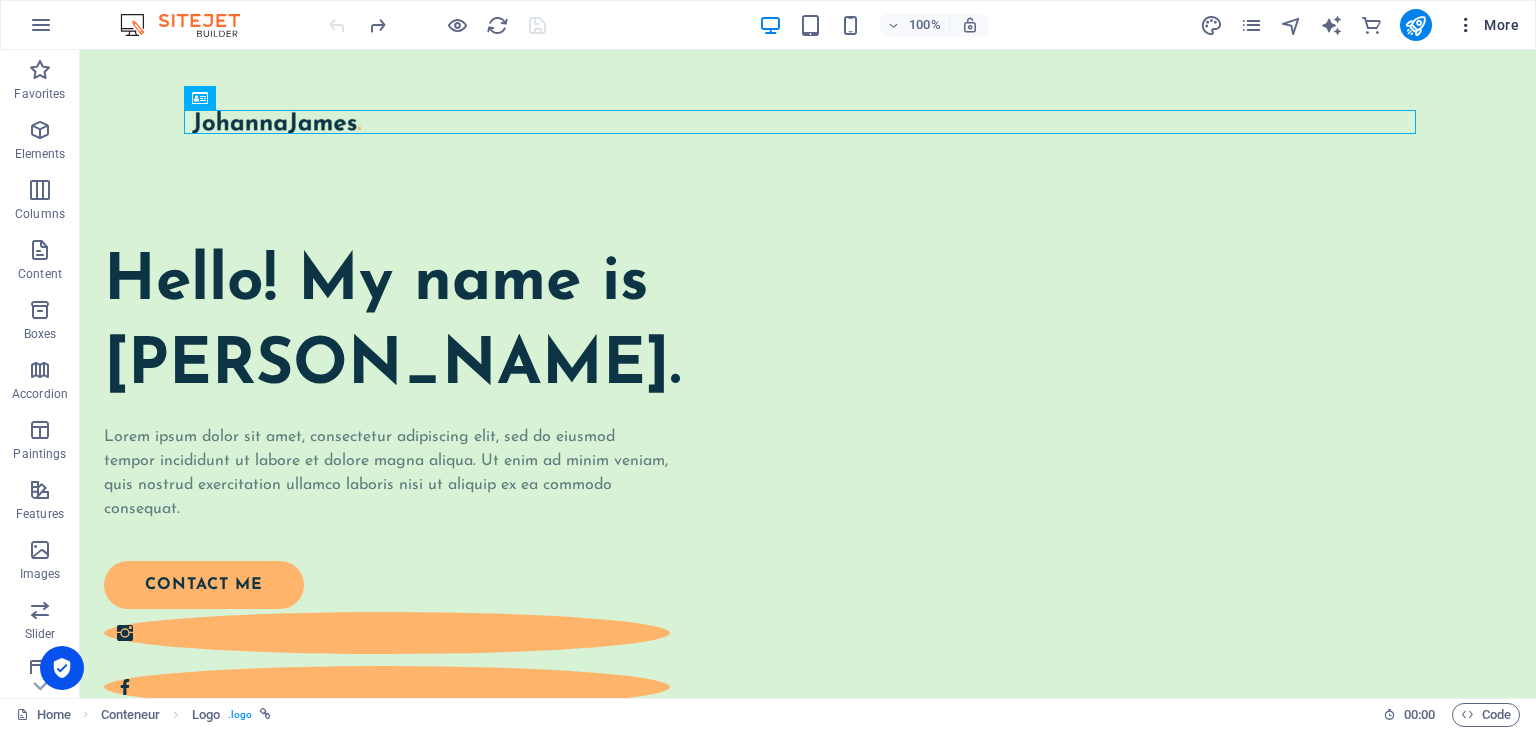 click at bounding box center (1466, 25) 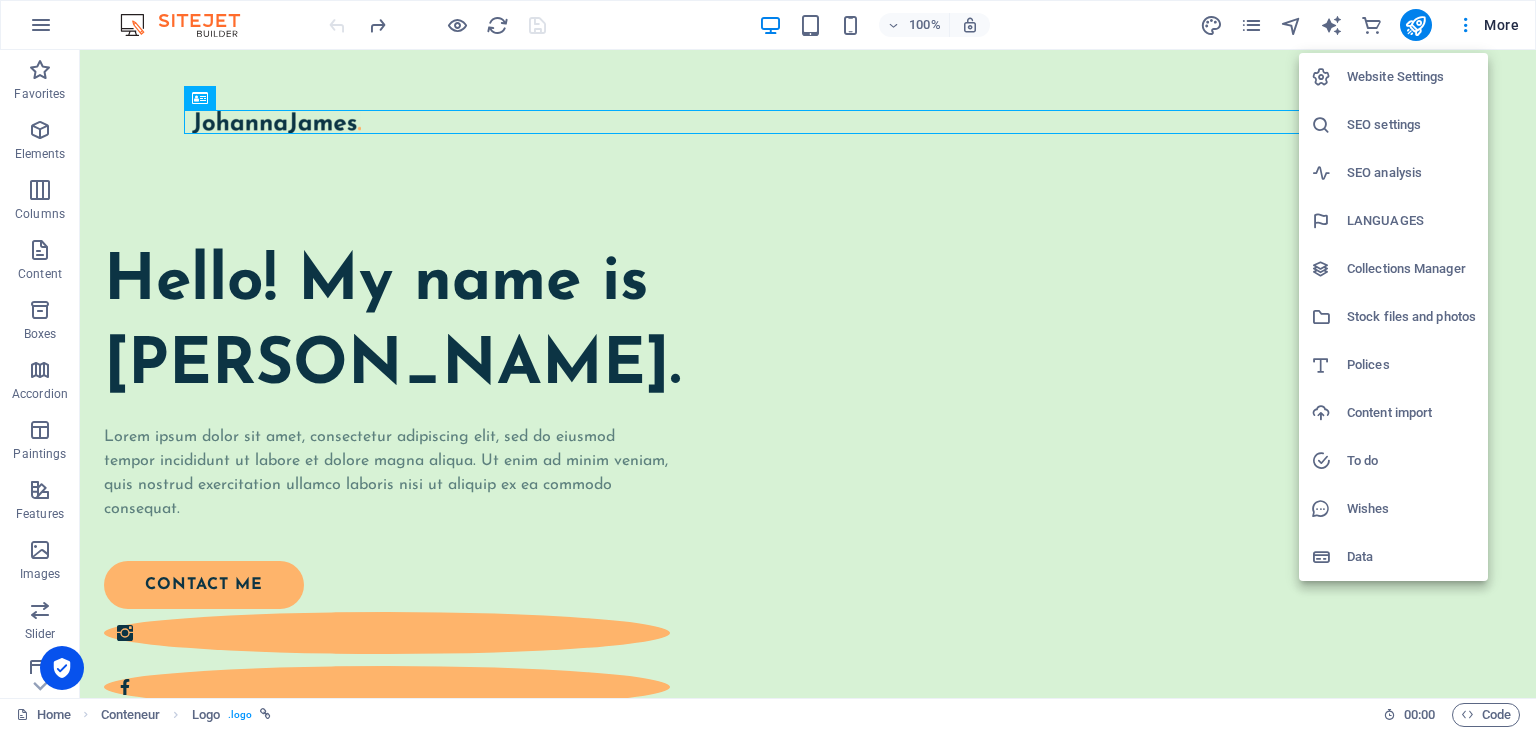 click at bounding box center (768, 365) 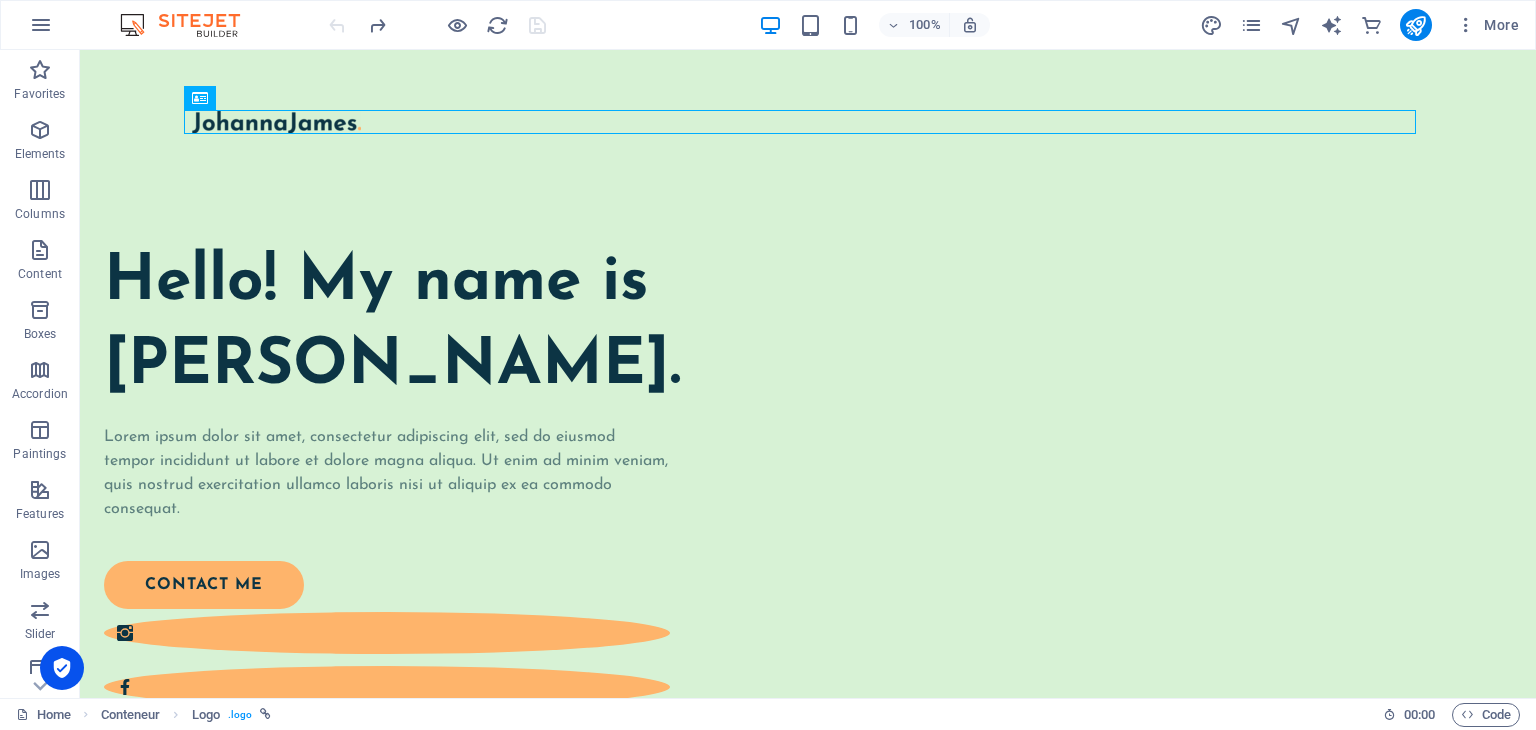click at bounding box center [41, 25] 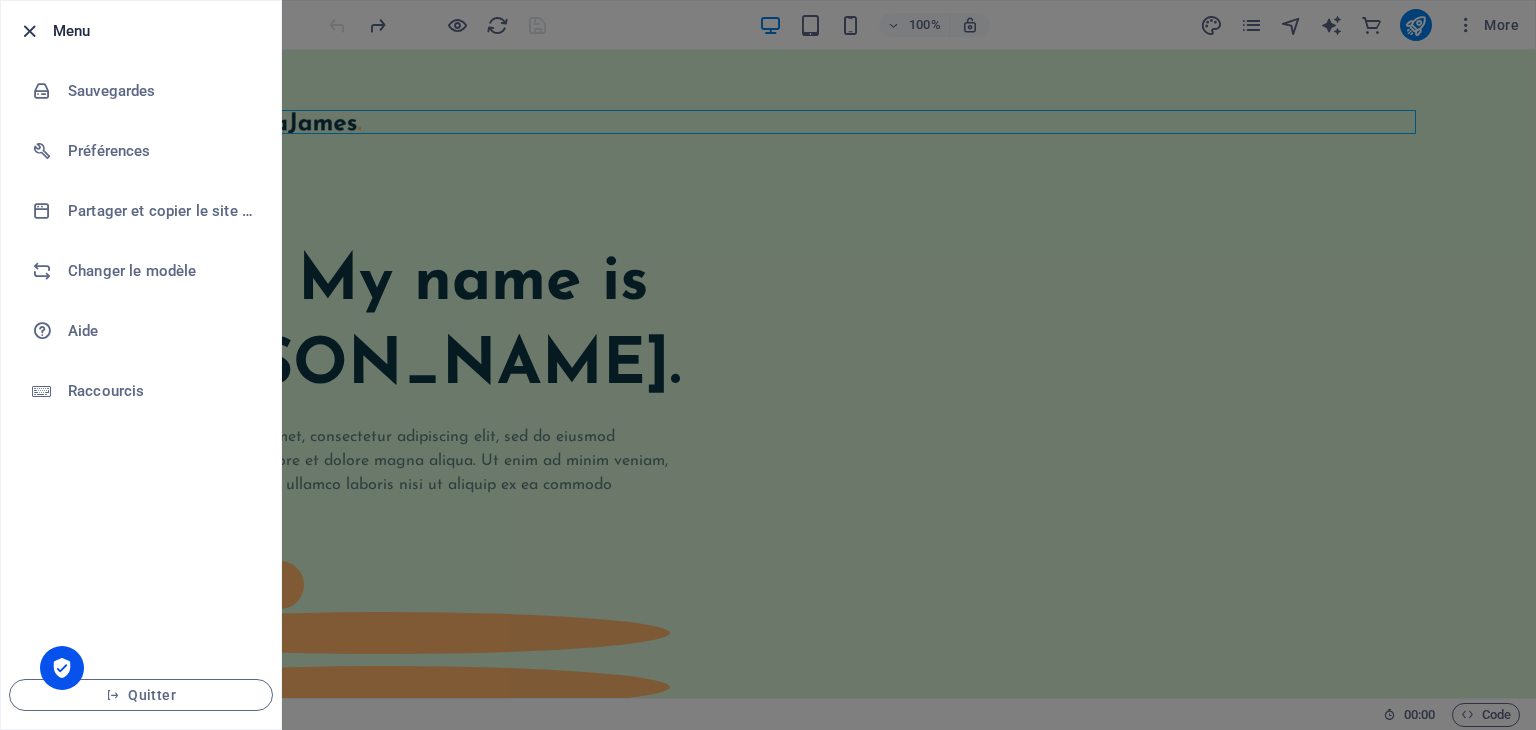click at bounding box center (29, 31) 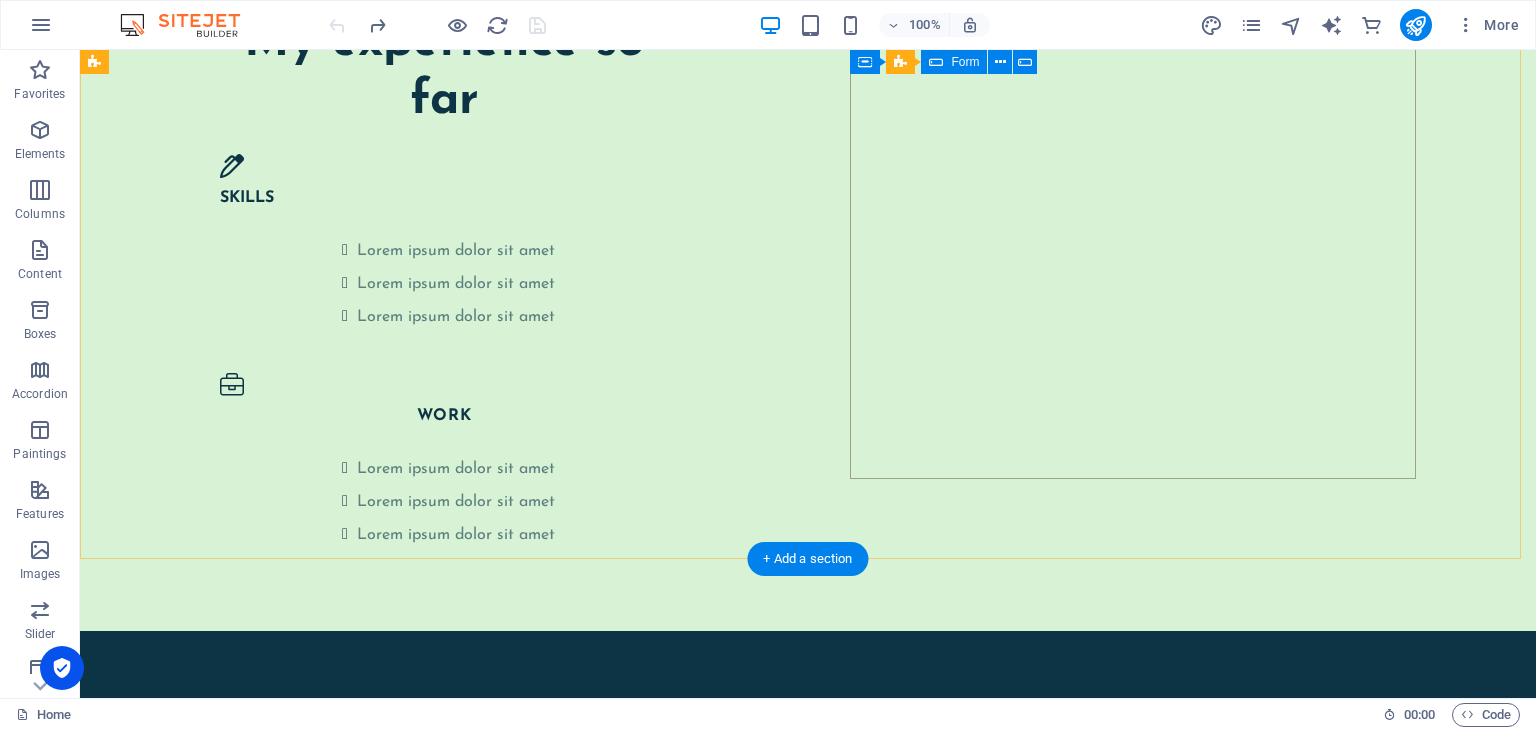 scroll, scrollTop: 4032, scrollLeft: 0, axis: vertical 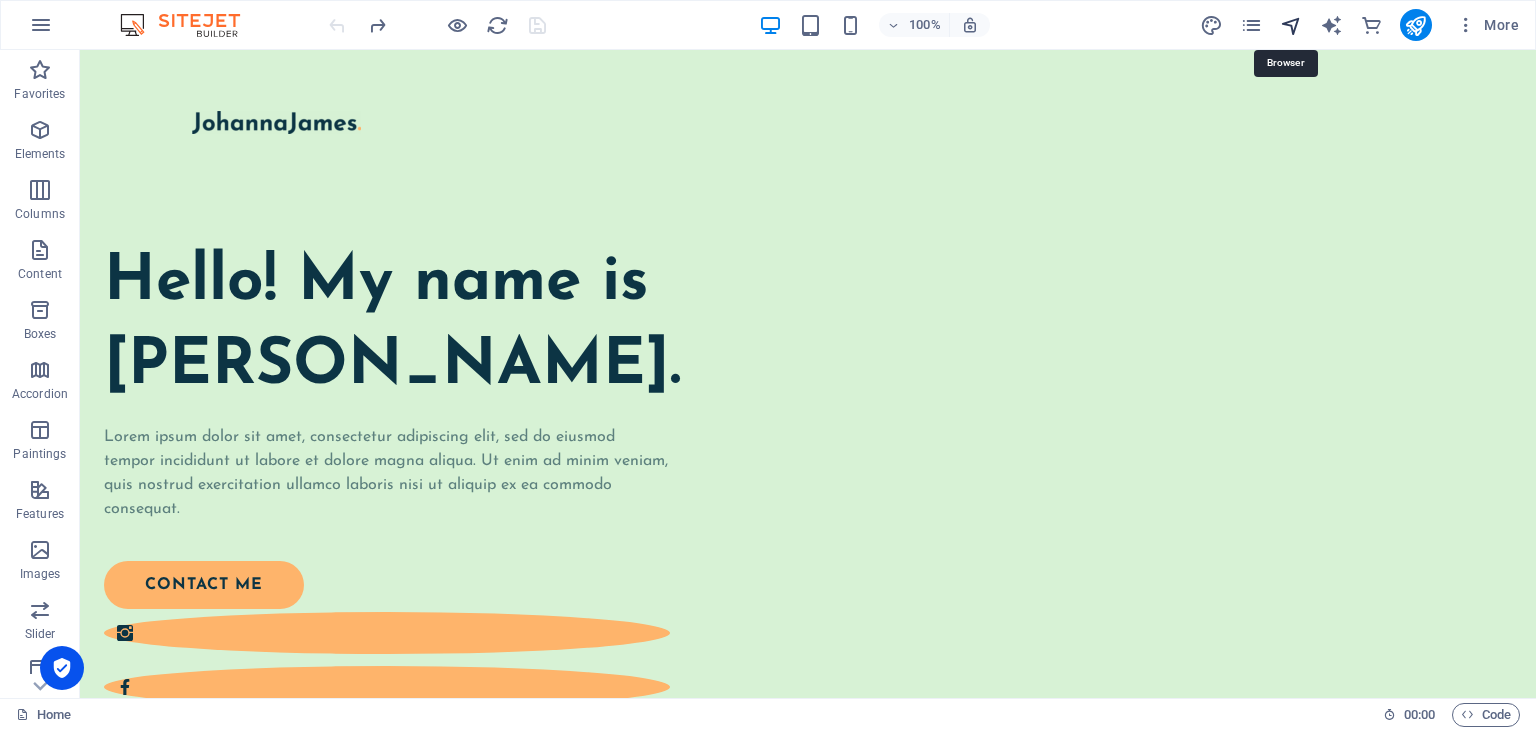click at bounding box center (1291, 25) 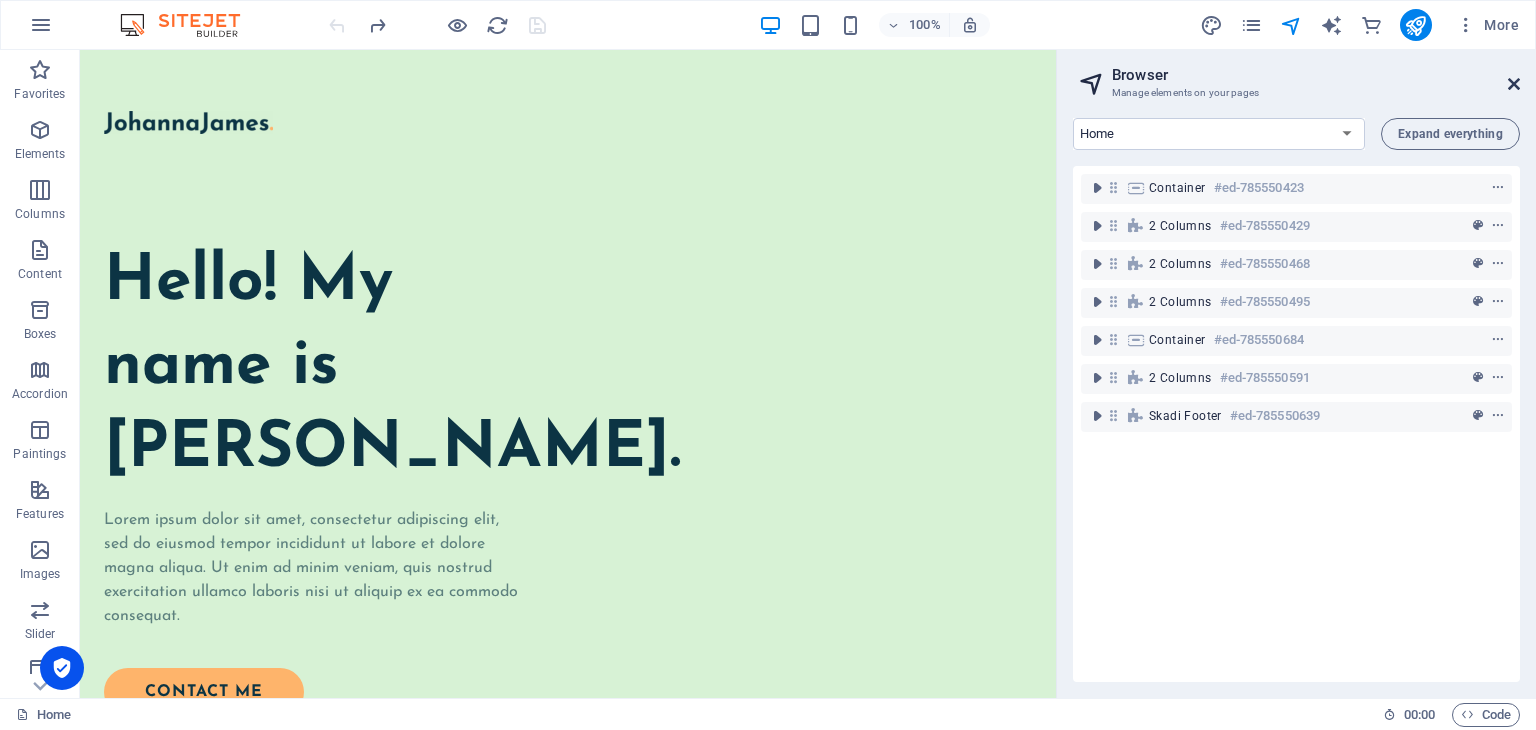 click at bounding box center [1514, 84] 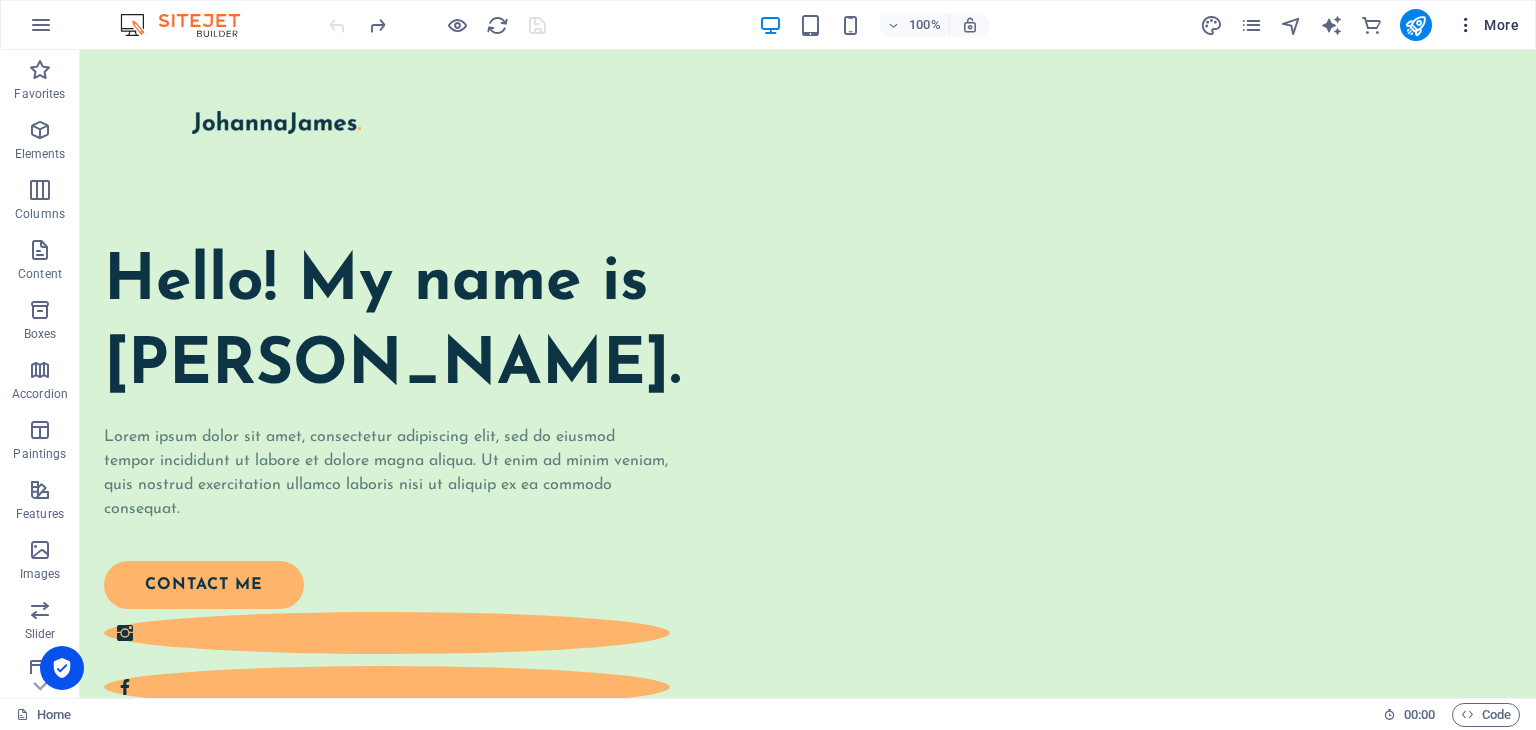 click at bounding box center [1466, 25] 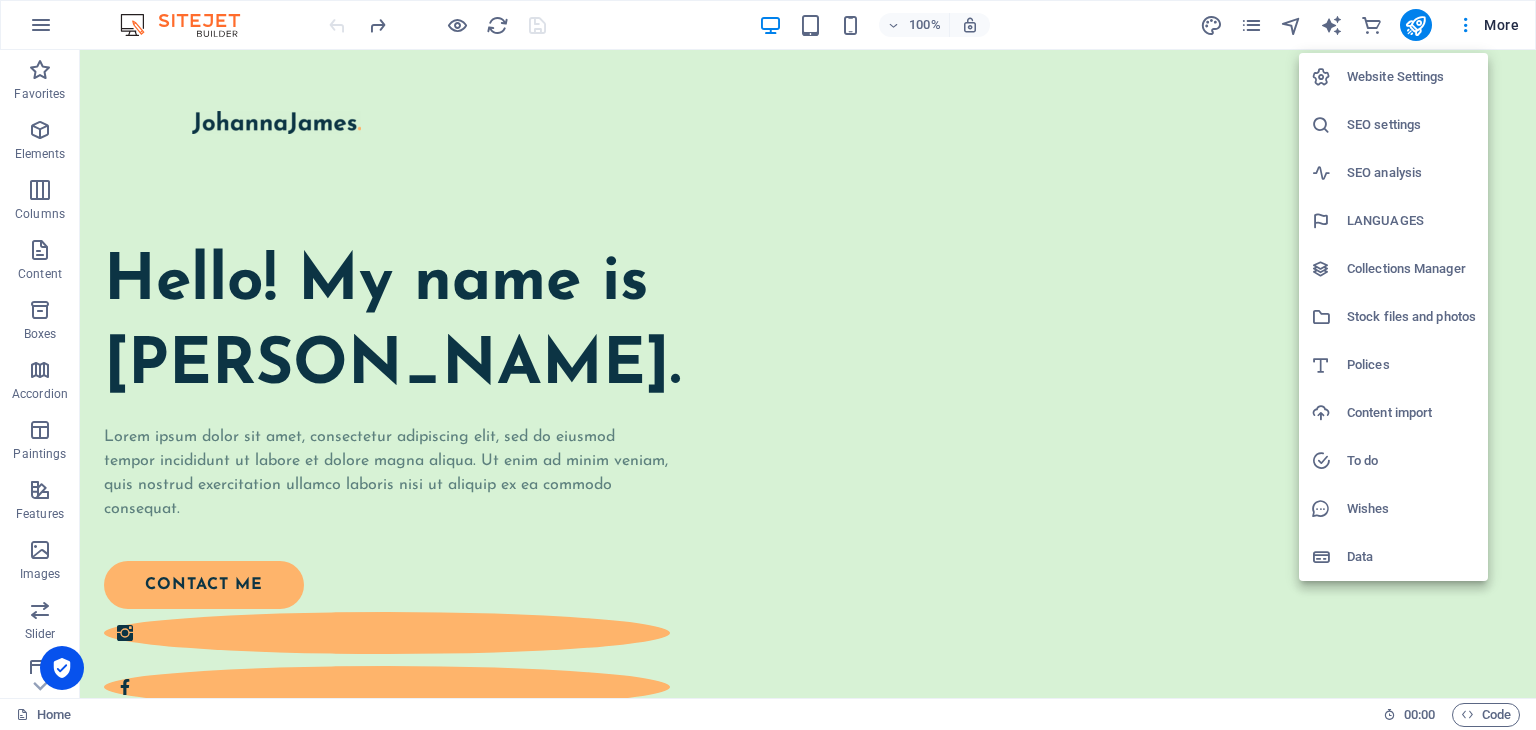 click at bounding box center (768, 365) 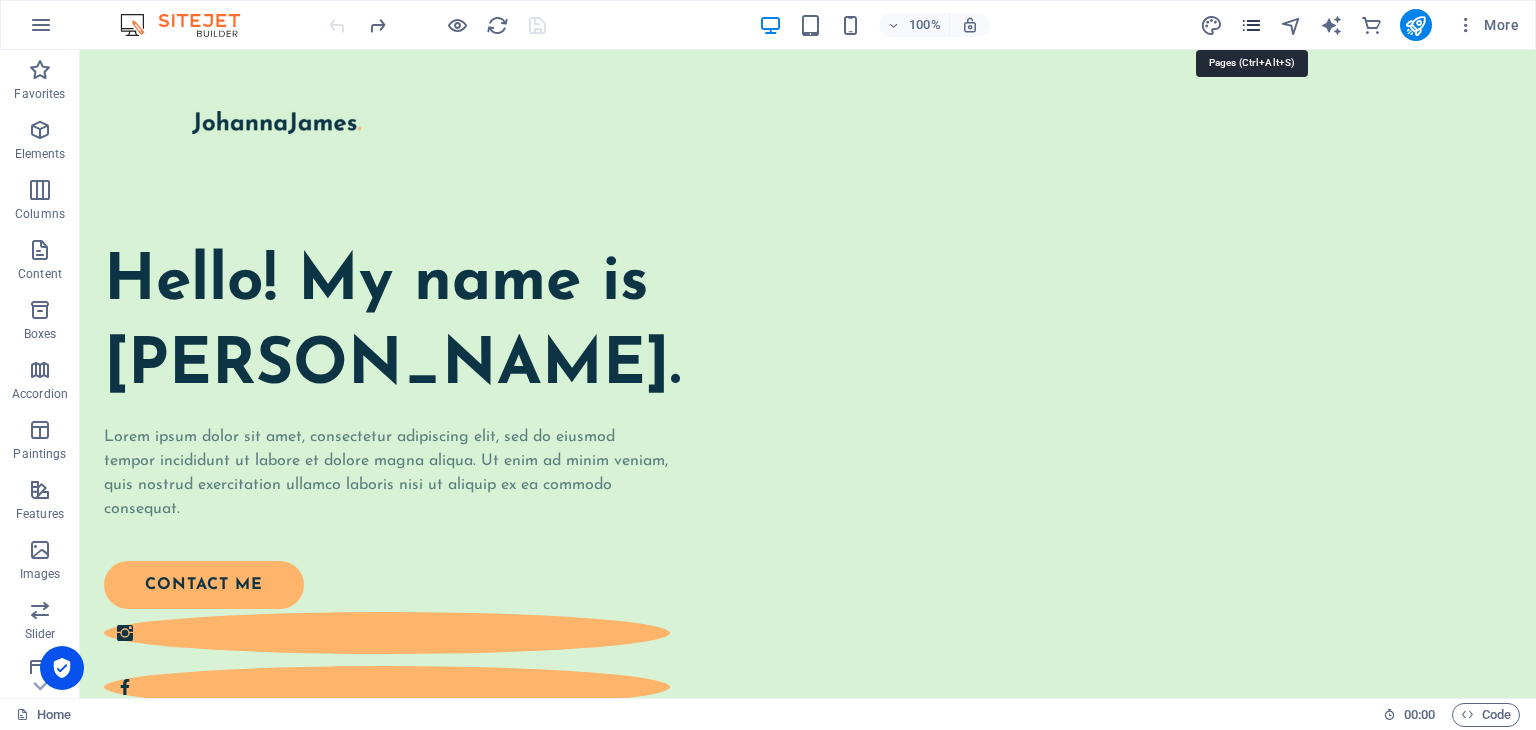 click at bounding box center (1251, 25) 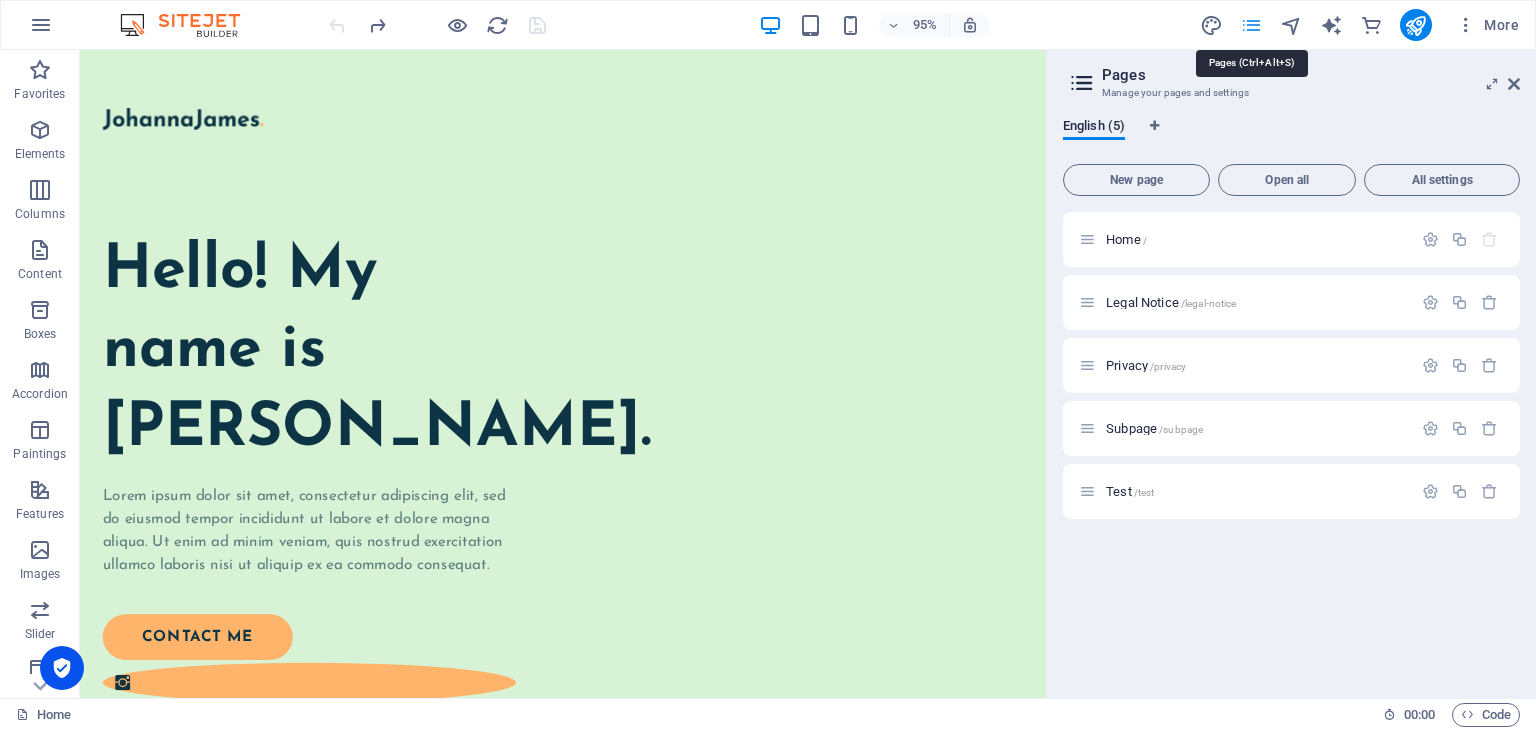 click at bounding box center (1251, 25) 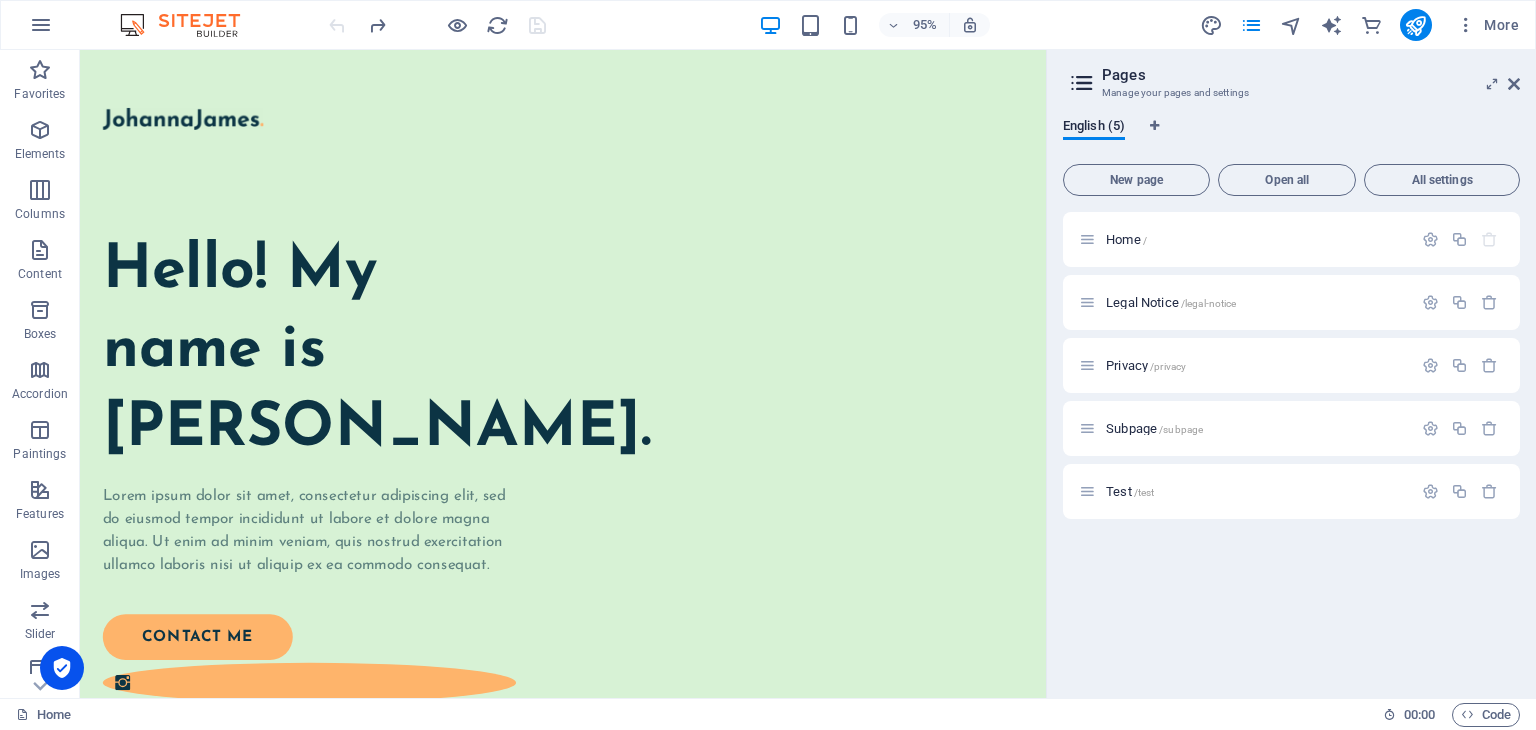 click on "95% More" at bounding box center [926, 25] 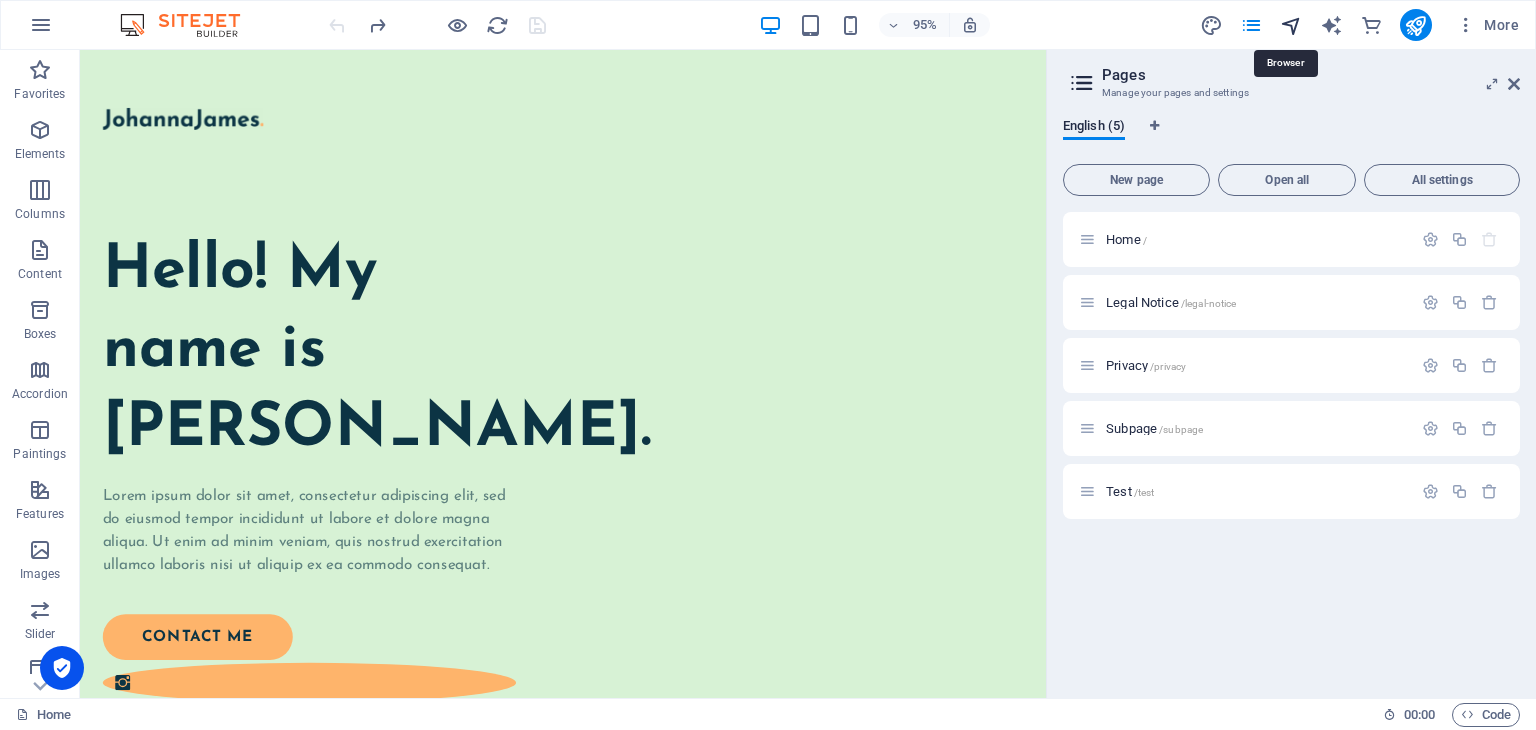 click at bounding box center [1291, 25] 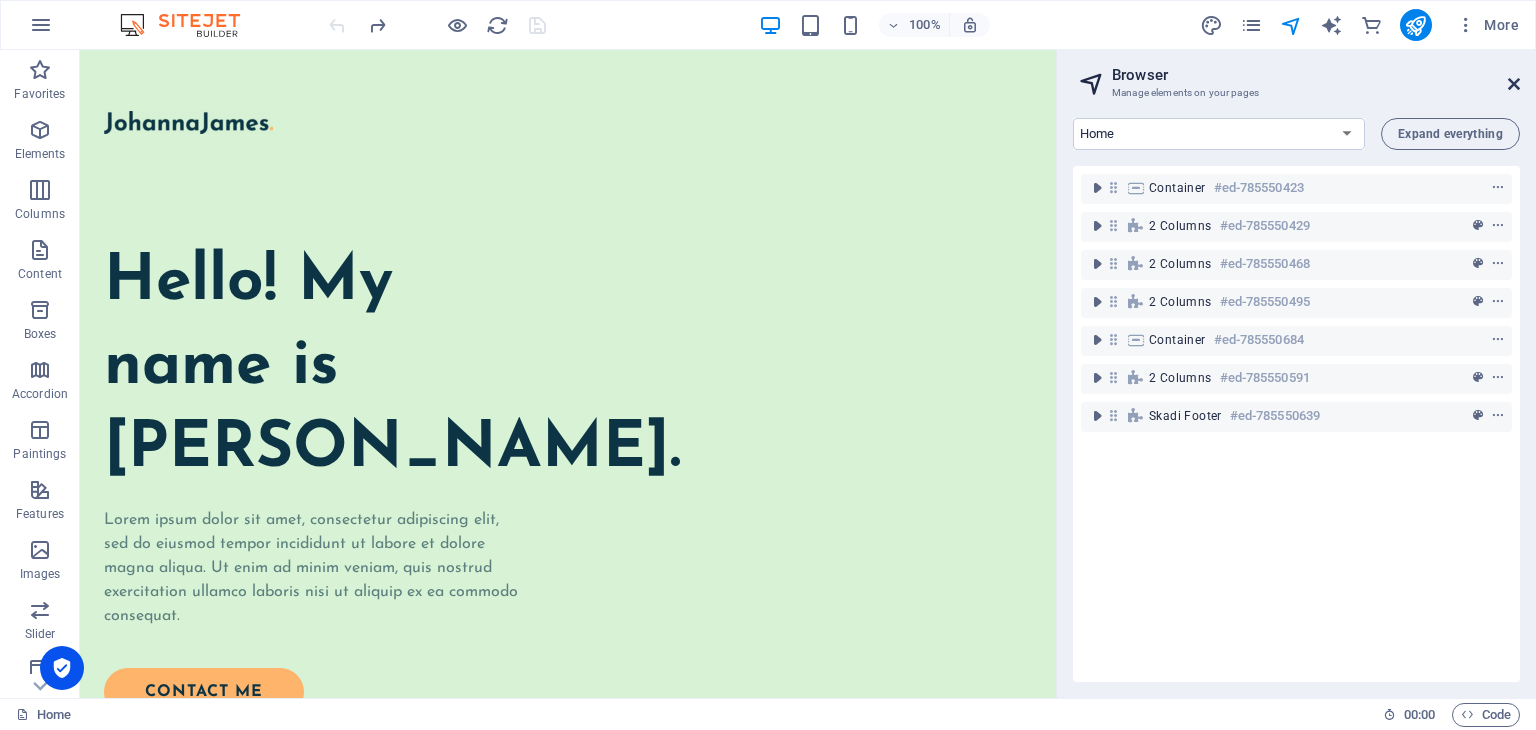 click at bounding box center (1514, 84) 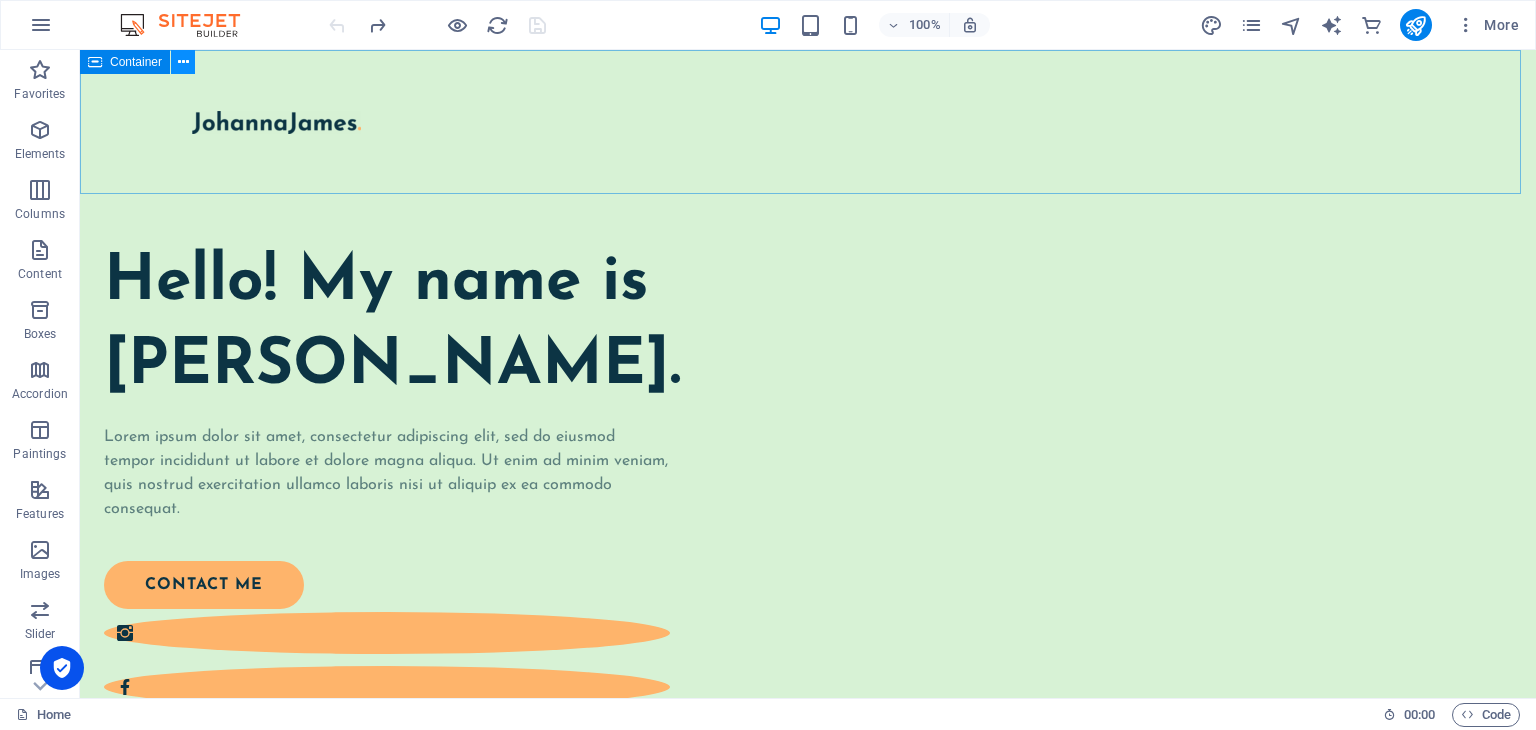 click at bounding box center [183, 62] 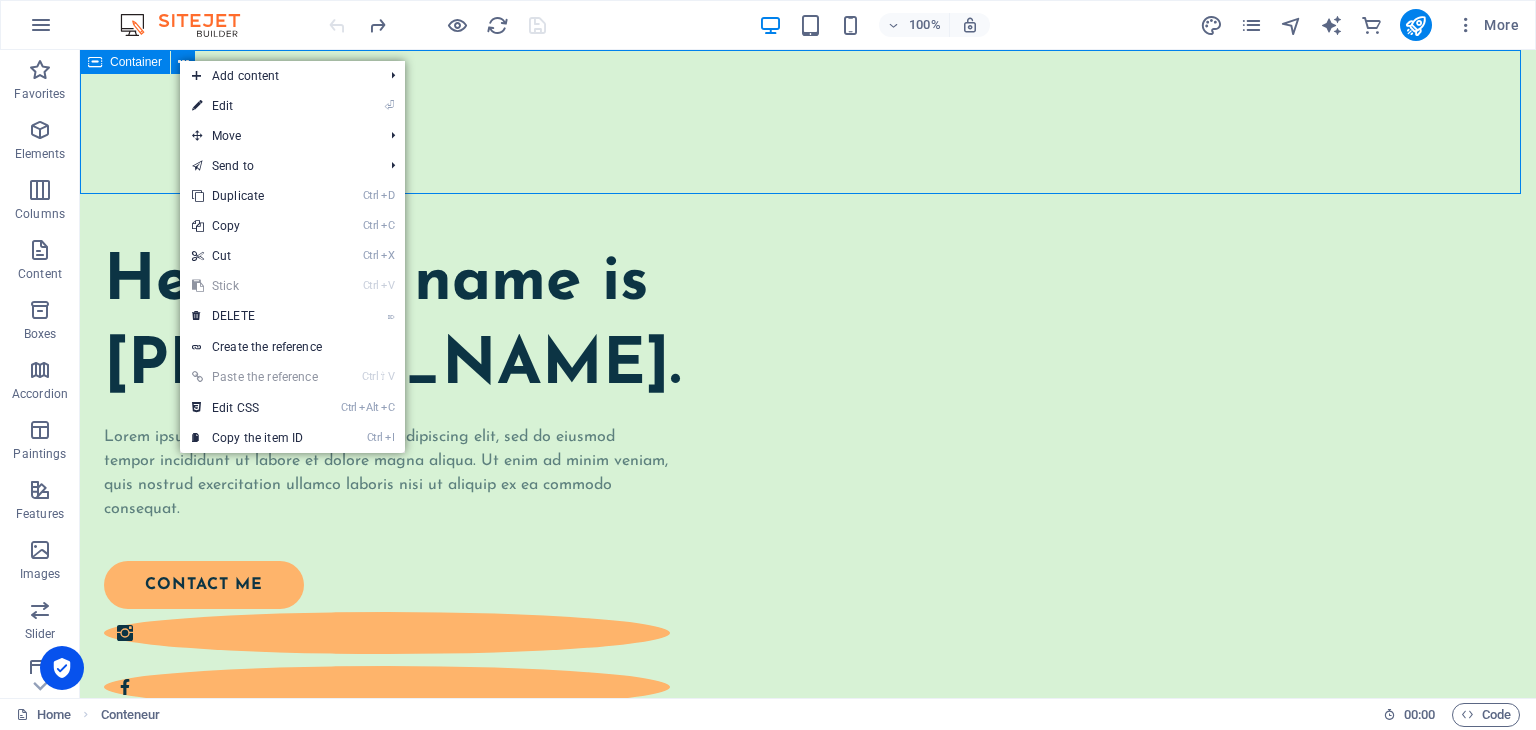 click on "Container" at bounding box center [136, 62] 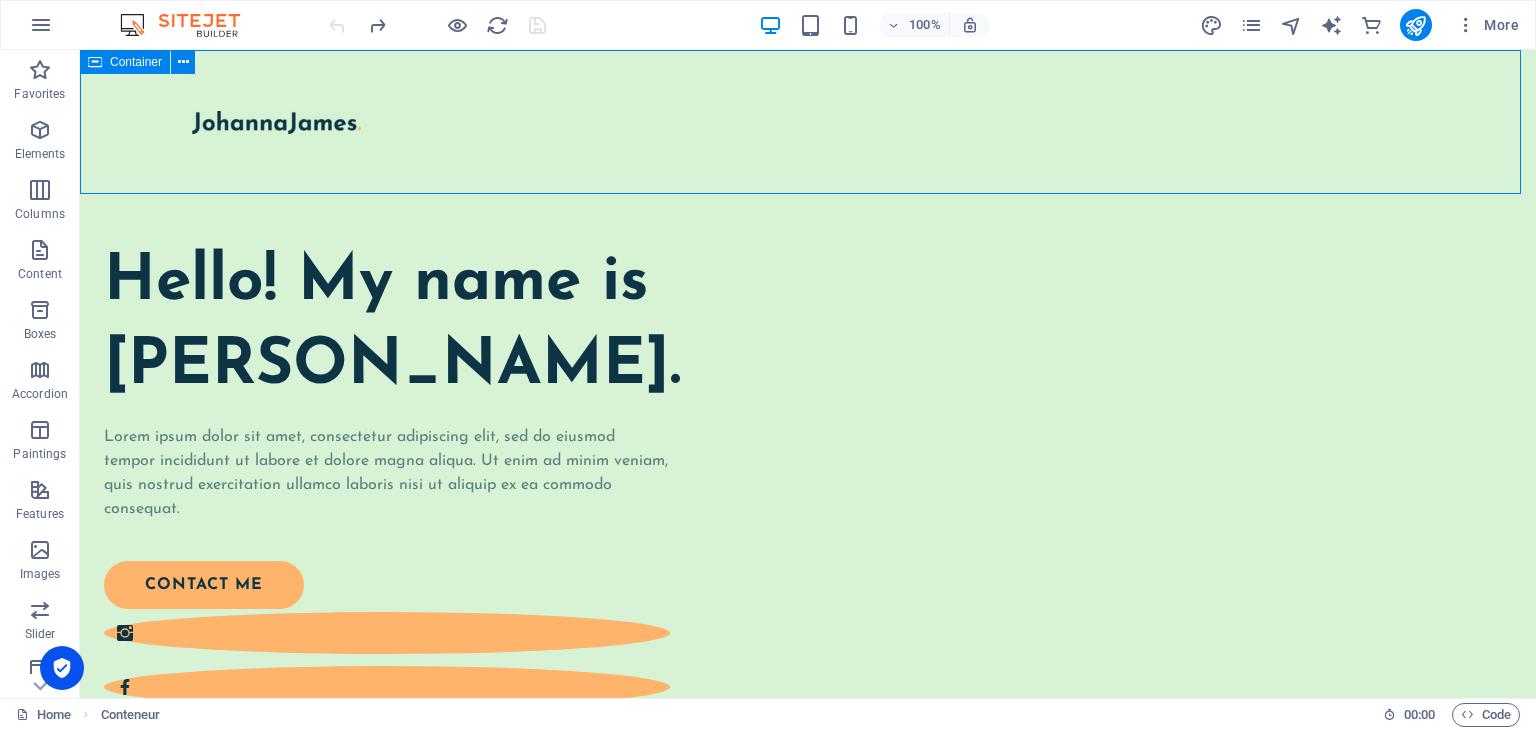 click on "Container" at bounding box center (136, 62) 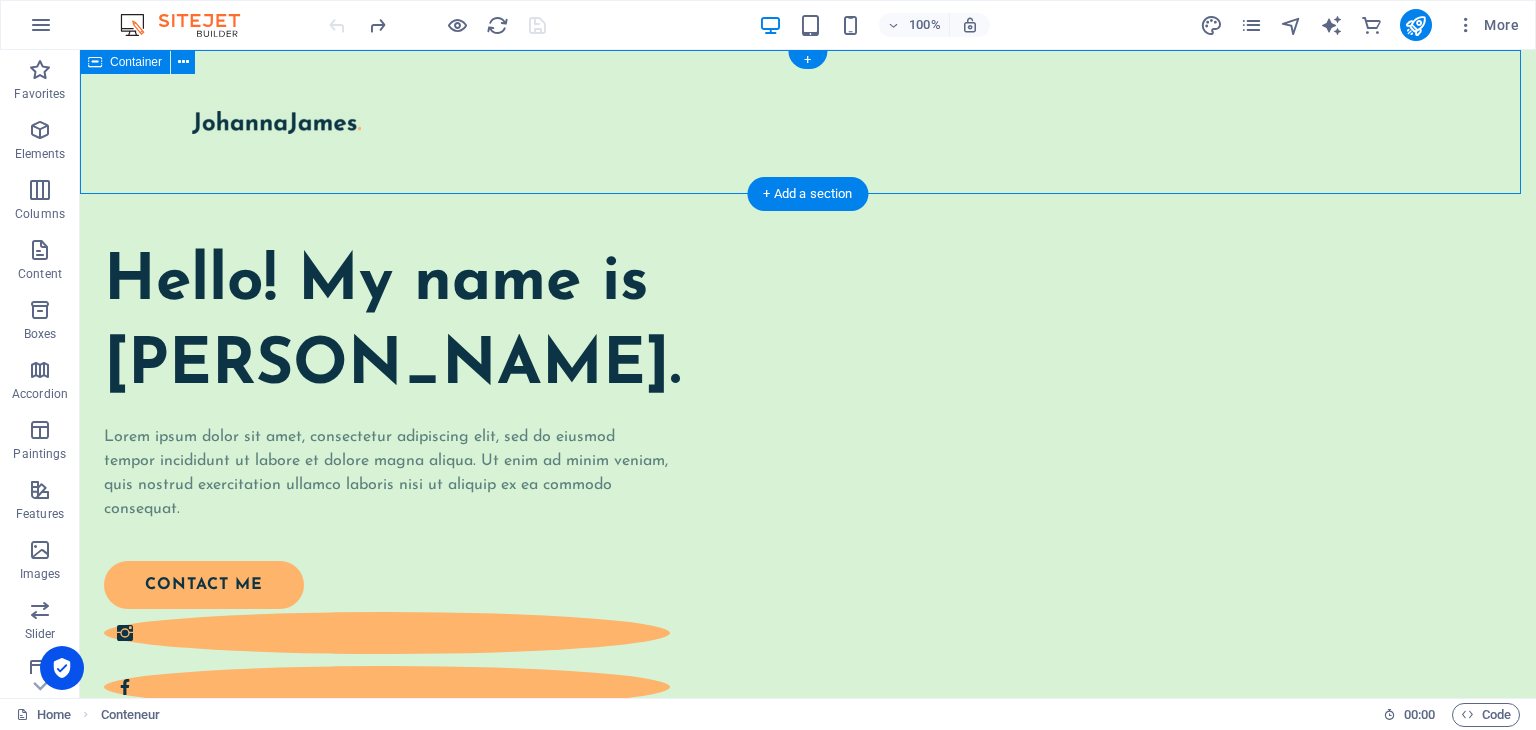 click at bounding box center [808, 122] 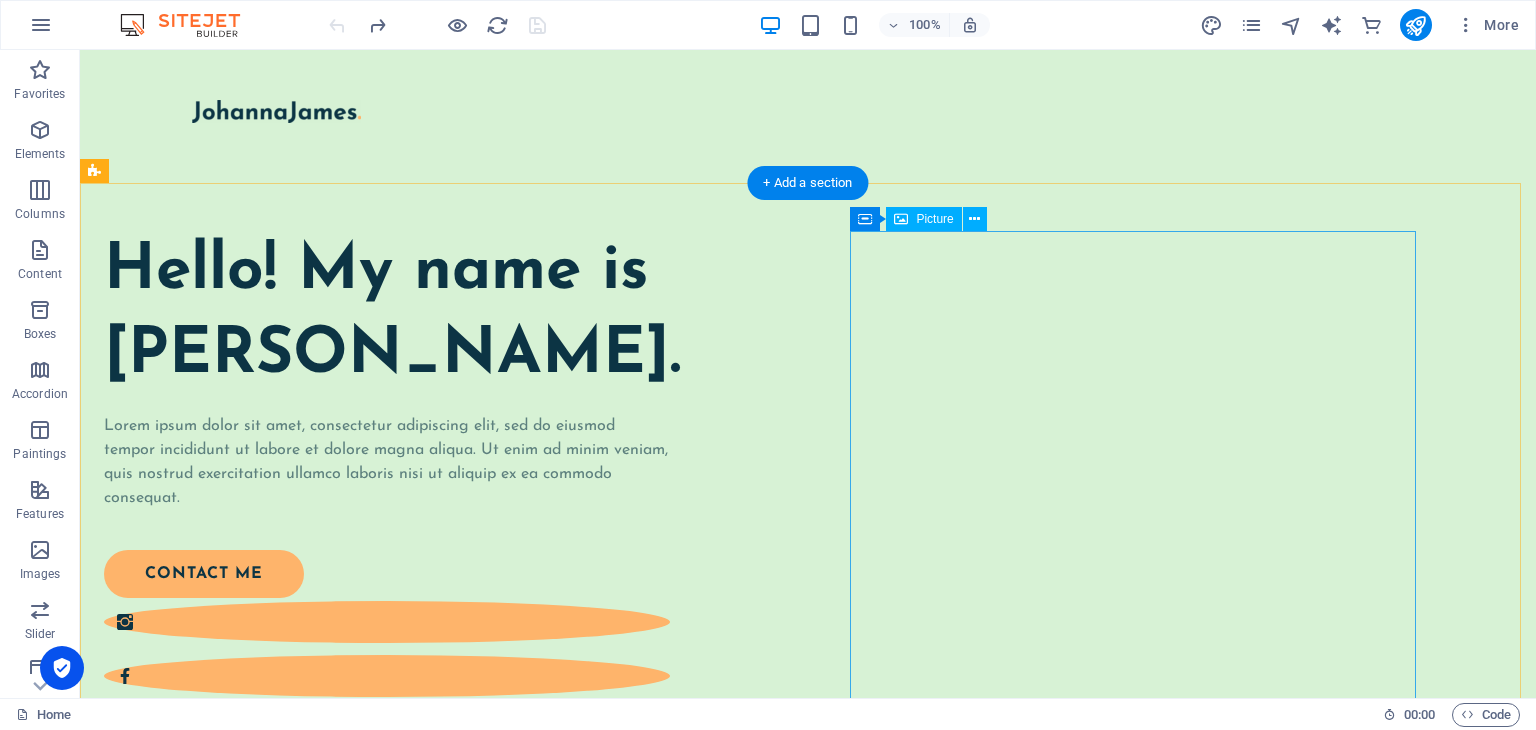 scroll, scrollTop: 0, scrollLeft: 0, axis: both 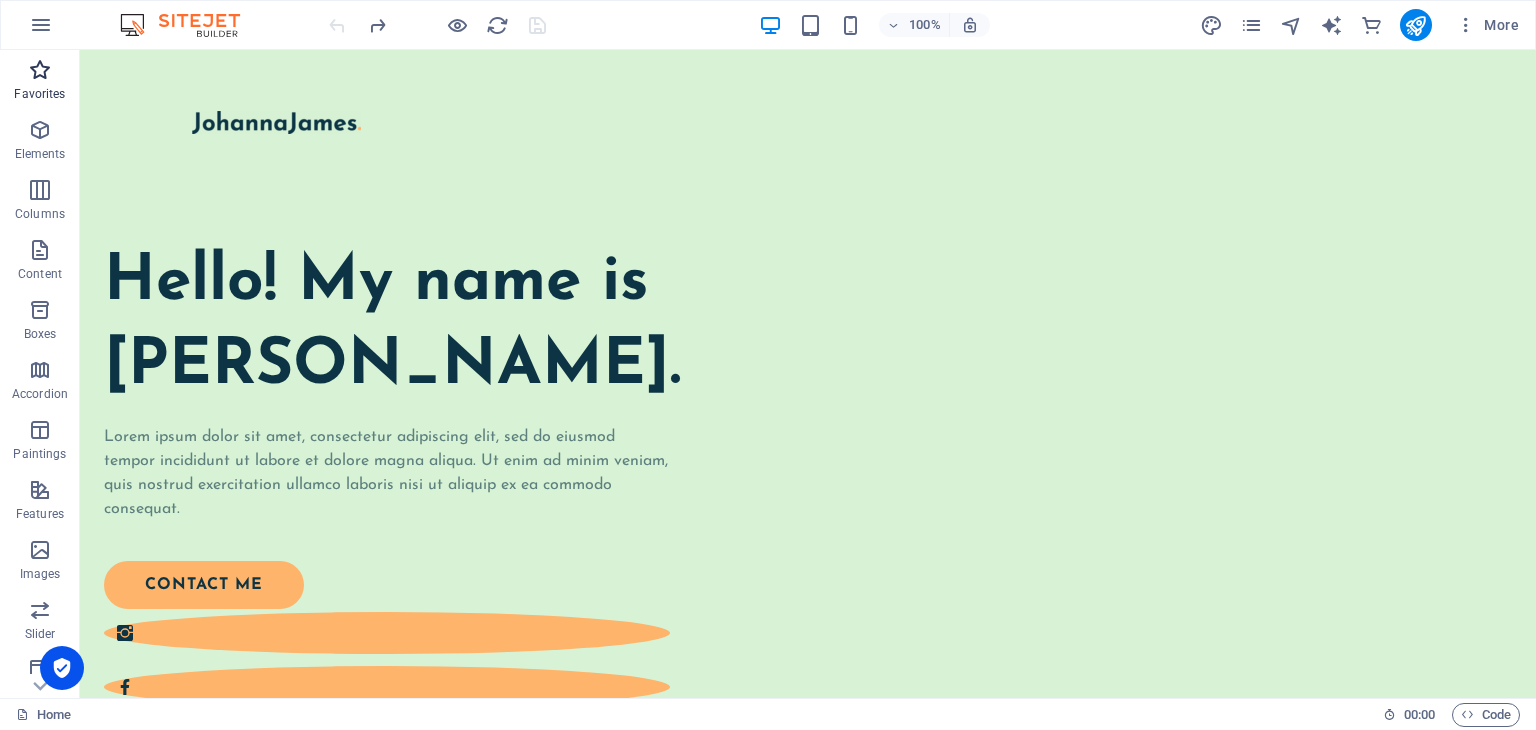 click at bounding box center [40, 70] 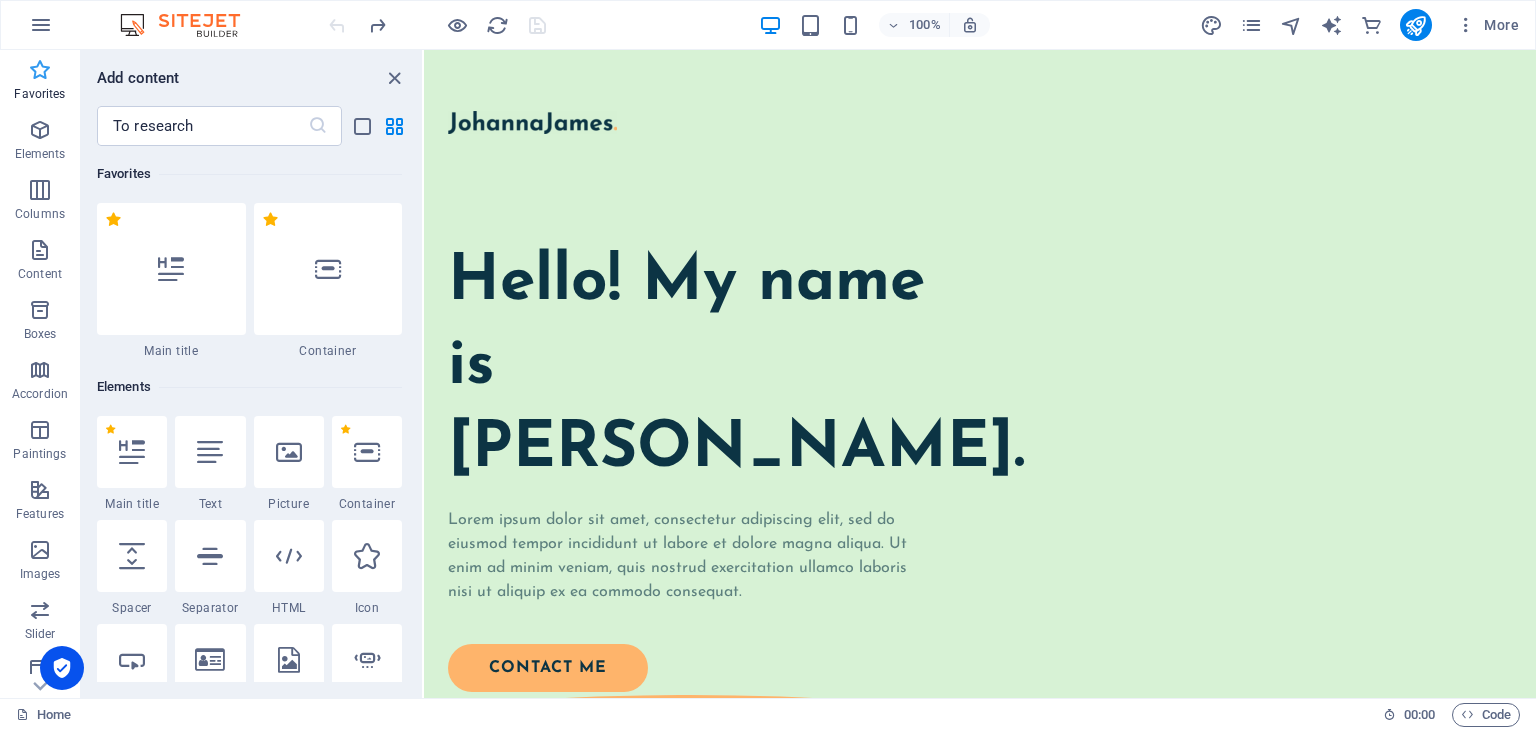 click at bounding box center [40, 70] 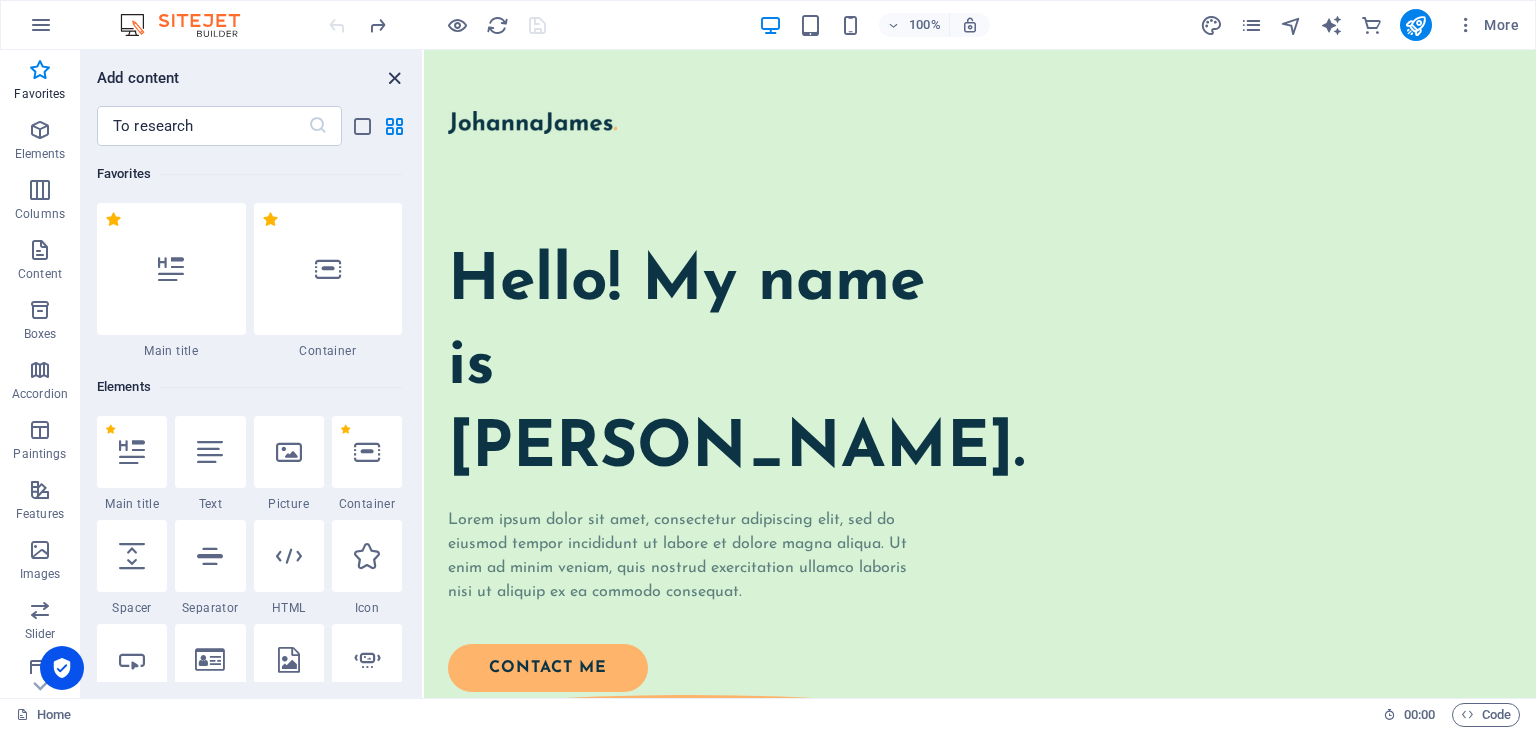 click at bounding box center [394, 78] 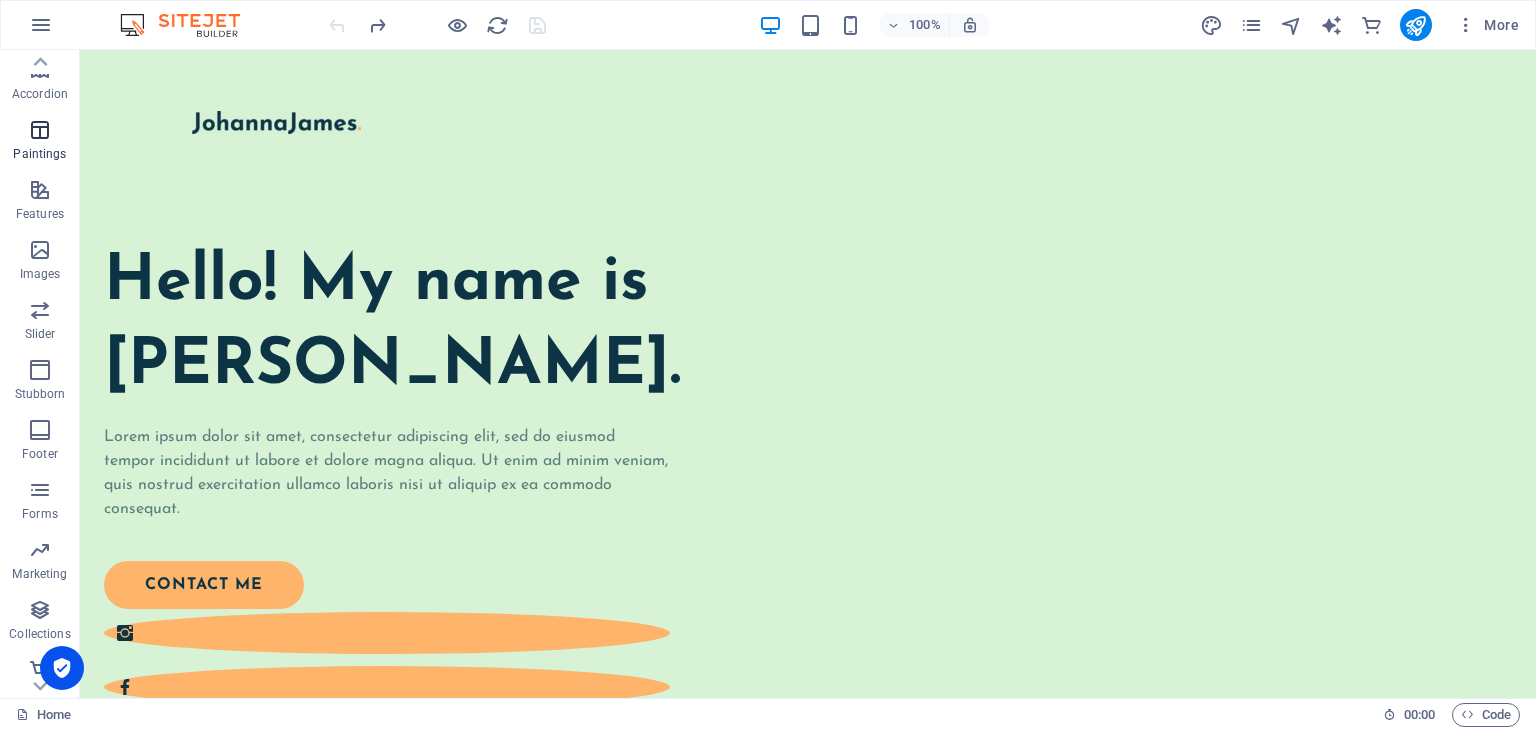 scroll, scrollTop: 312, scrollLeft: 0, axis: vertical 